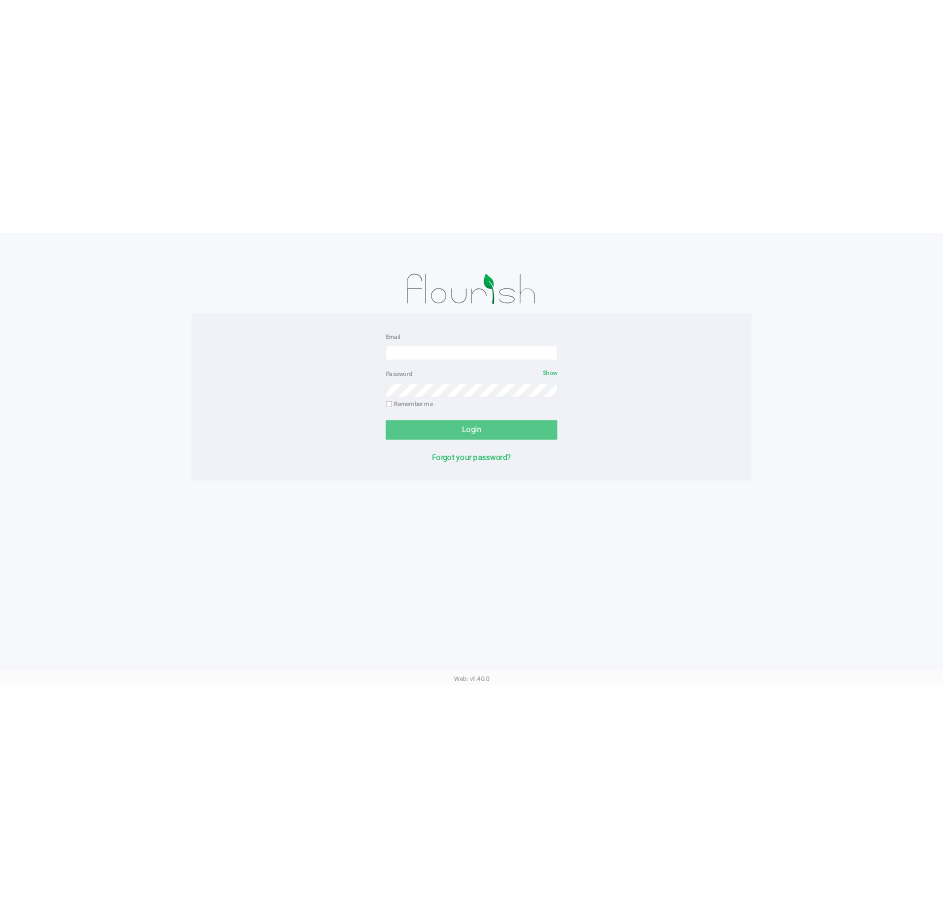 scroll, scrollTop: 0, scrollLeft: 0, axis: both 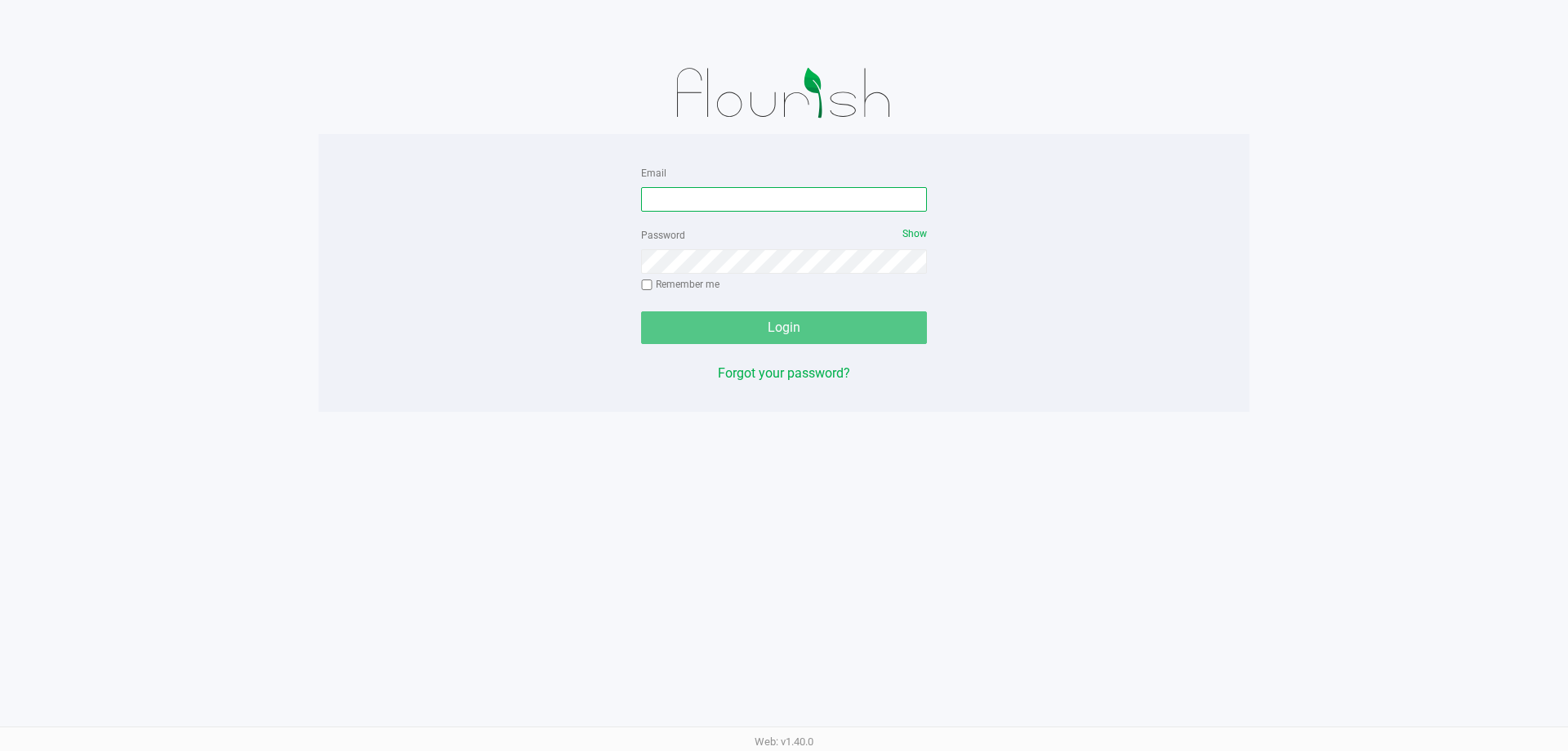 click on "Email" at bounding box center [784, 199] 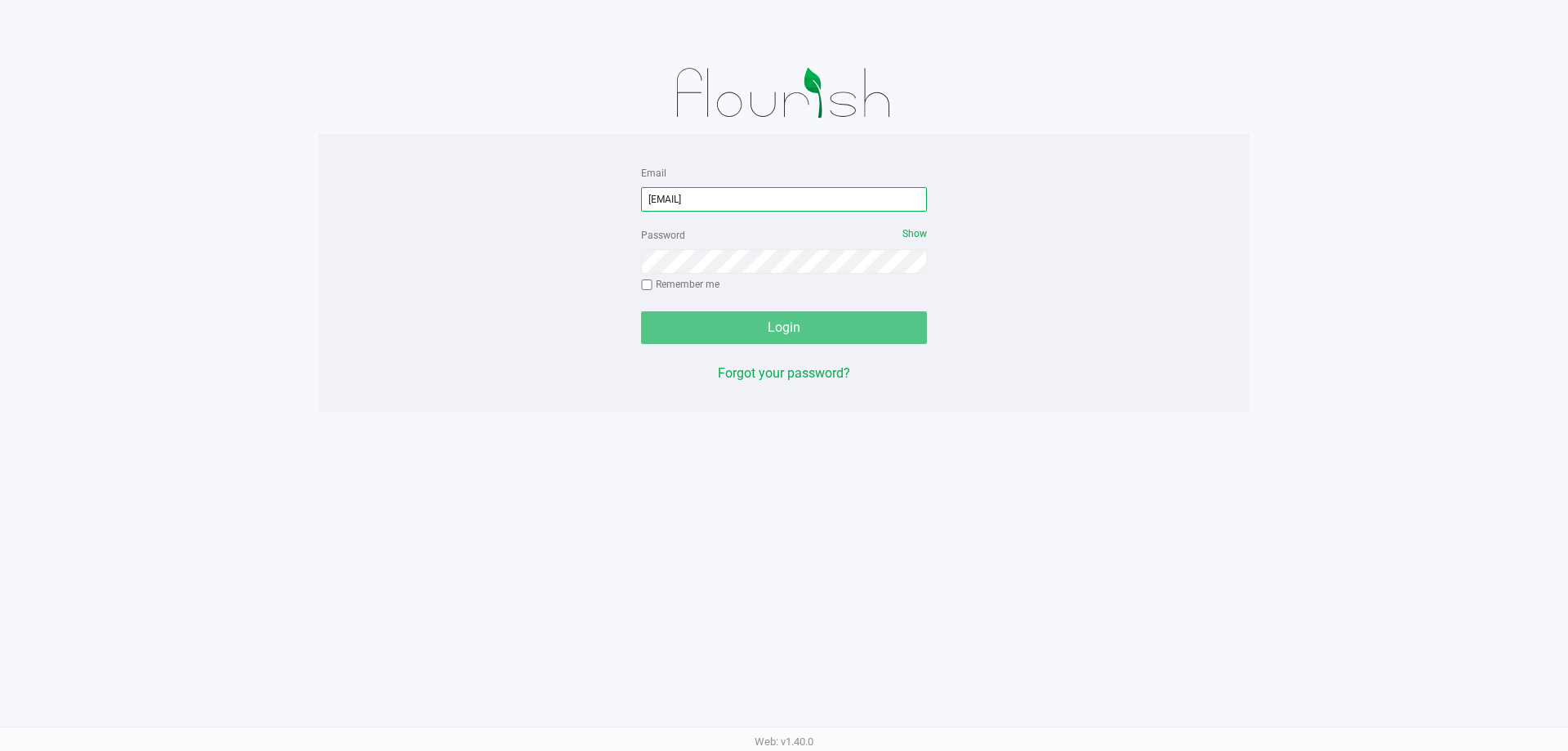 type on "[EMAIL]" 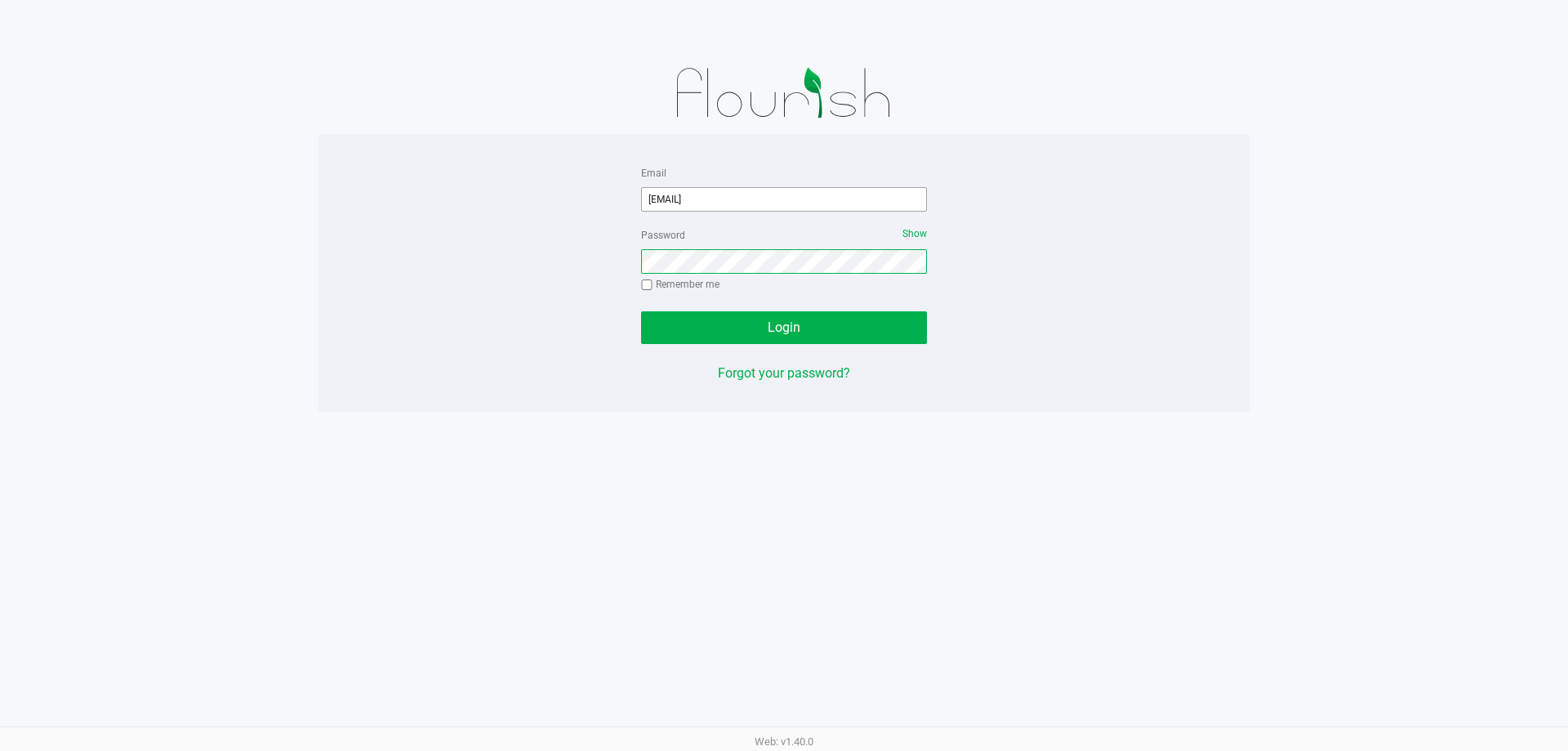 click on "Login" 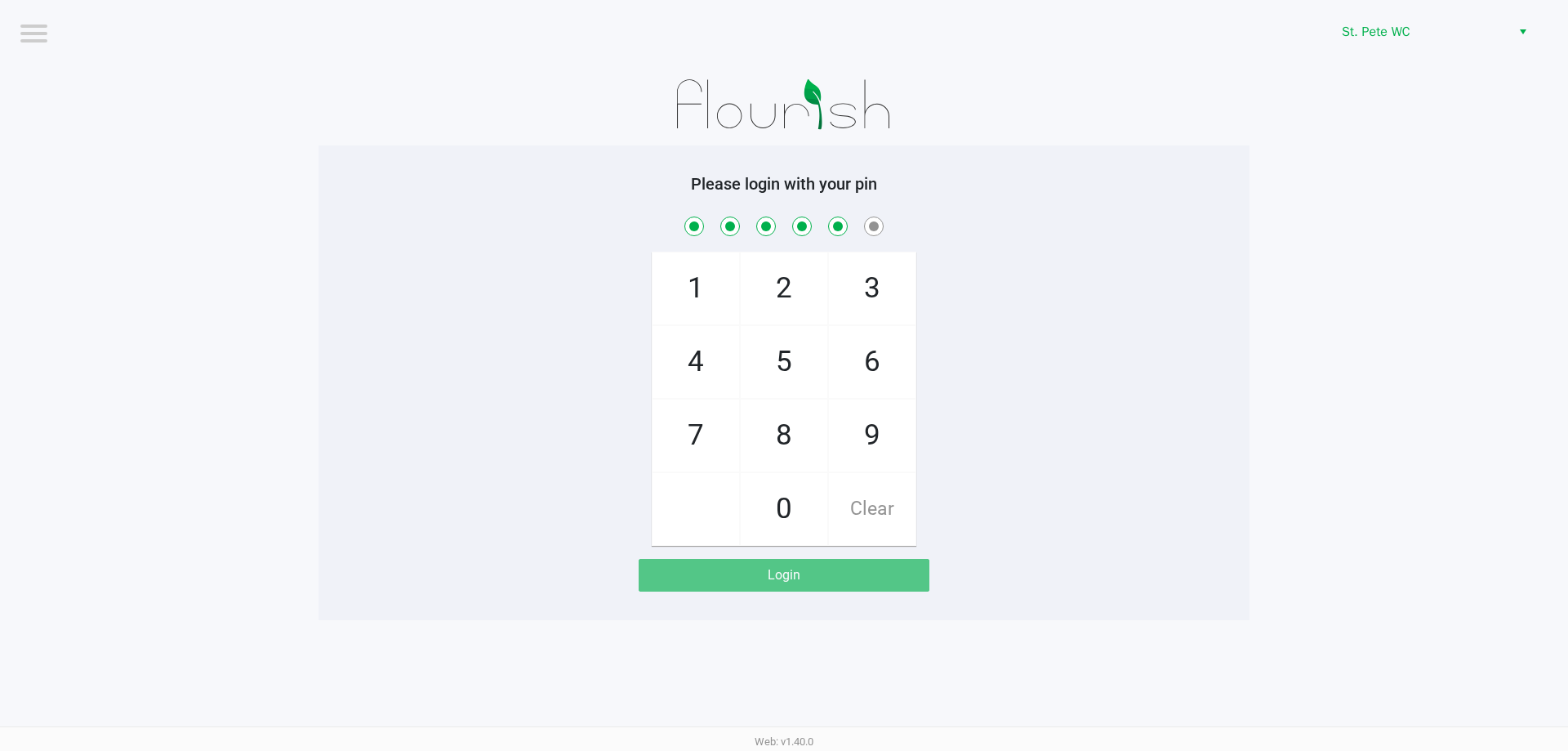 checkbox on "true" 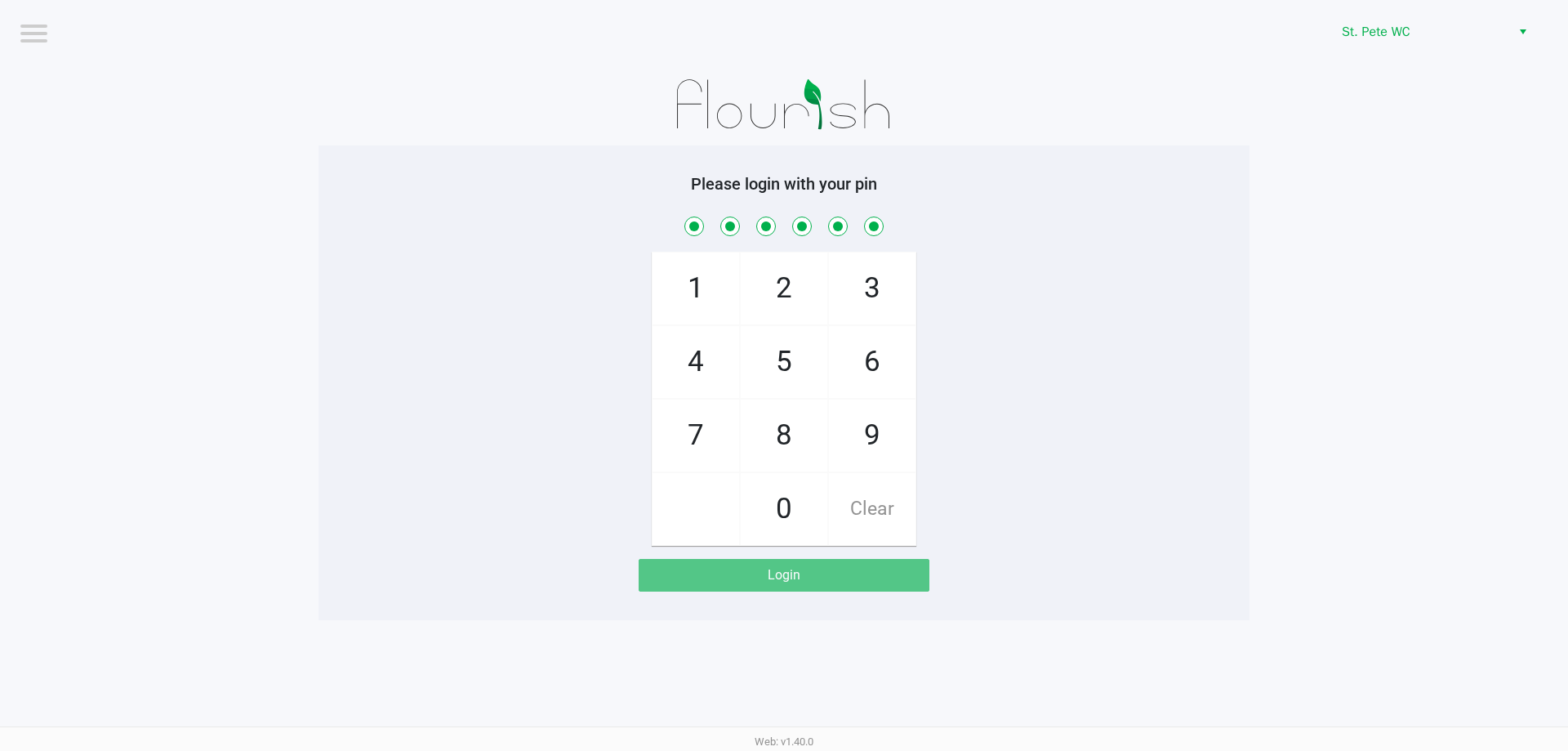 checkbox on "true" 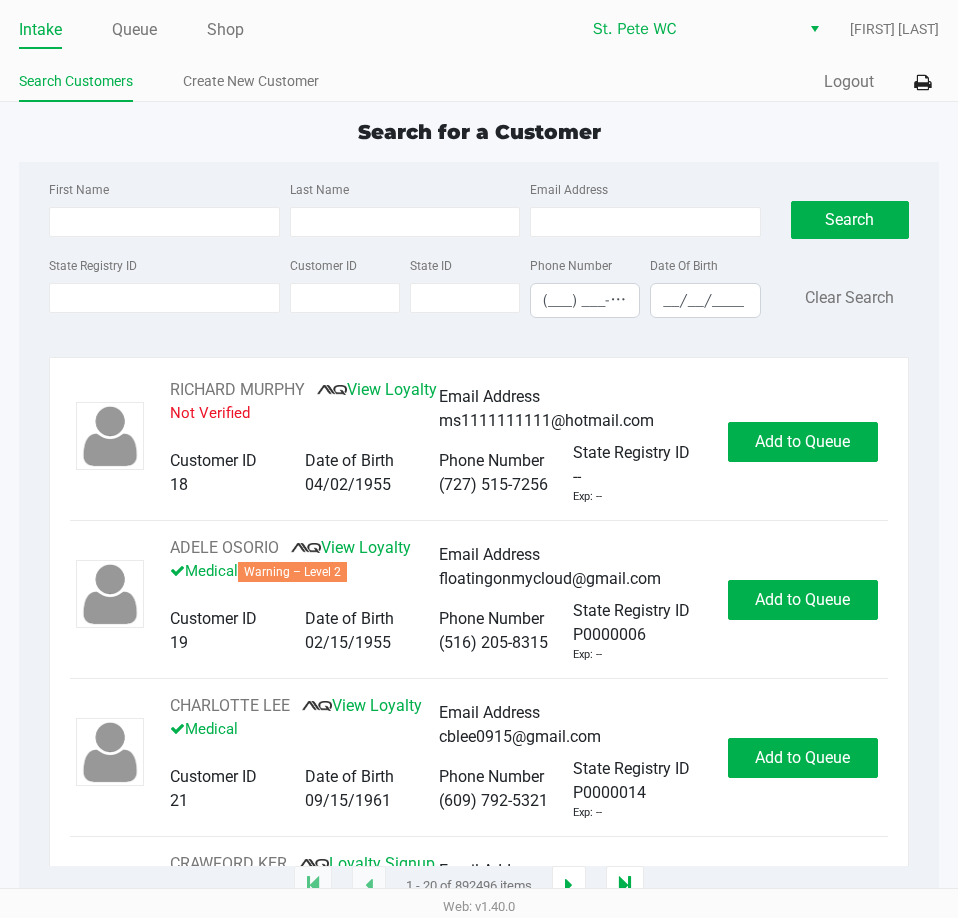 click on "Search for a Customer First Name Last Name Email Address State Registry ID Customer ID State ID Phone Number (___) ___-____ Date Of Birth __/__/____  Search   Clear Search   RICHARD MURPHY       View Loyalty   Not Verified   Email Address   ms1111111111@hotmail.com   Customer ID   18   Date of Birth   04/02/1955   Phone Number   (727) 515-7256   State Registry ID   --   Exp: --   Add to Queue   ADELE OSORIO       View Loyalty   Medical   Warning – Level 2   Email Address   floatingonmycloud@gmail.com   Customer ID   19   Date of Birth   02/15/1955   Phone Number   (516) 205-8315   State Registry ID   P0000006   Exp: --   Add to Queue   CHARLOTTE LEE       View Loyalty   Medical   Email Address   cblee0915@gmail.com   Customer ID   21   Date of Birth   09/15/1961   Phone Number   (609) 792-5321   State Registry ID   P0000014   Exp: --   Add to Queue   CRAWFORD KER       Loyalty Signup   Medical   Email Address   --   Customer ID   23   Date of Birth   07/27/2006   Phone Number   (727) 409-2778" 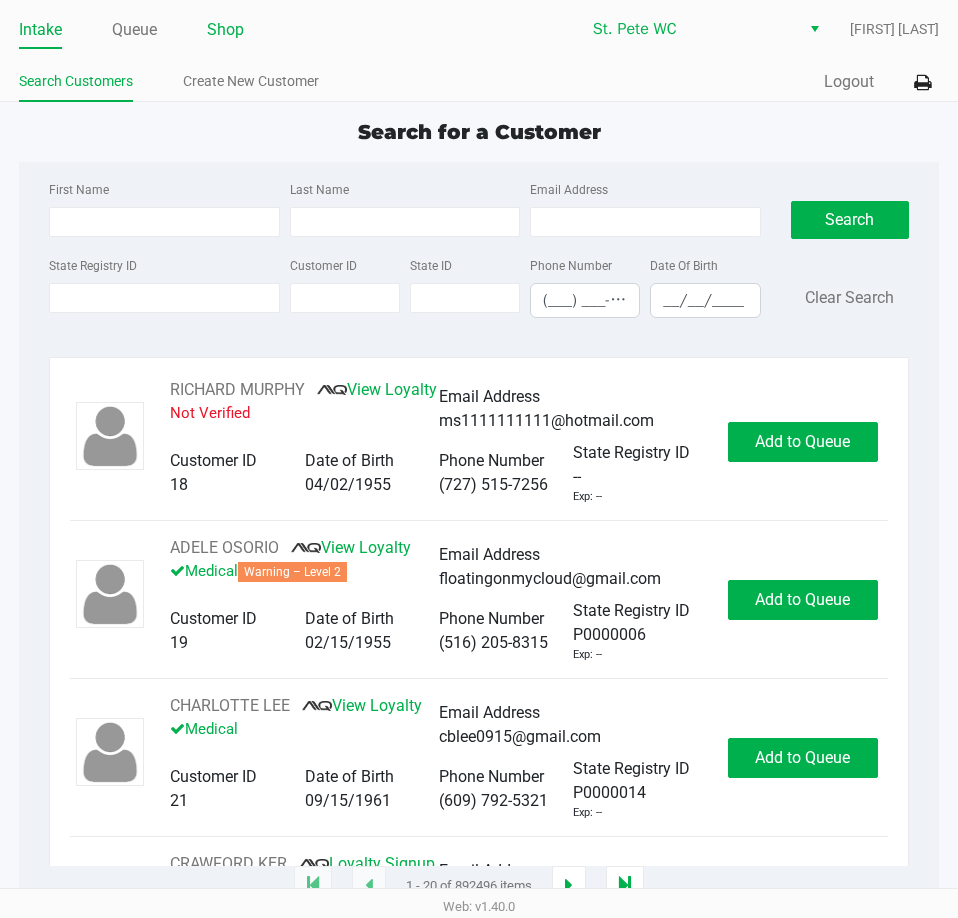 click on "Shop" 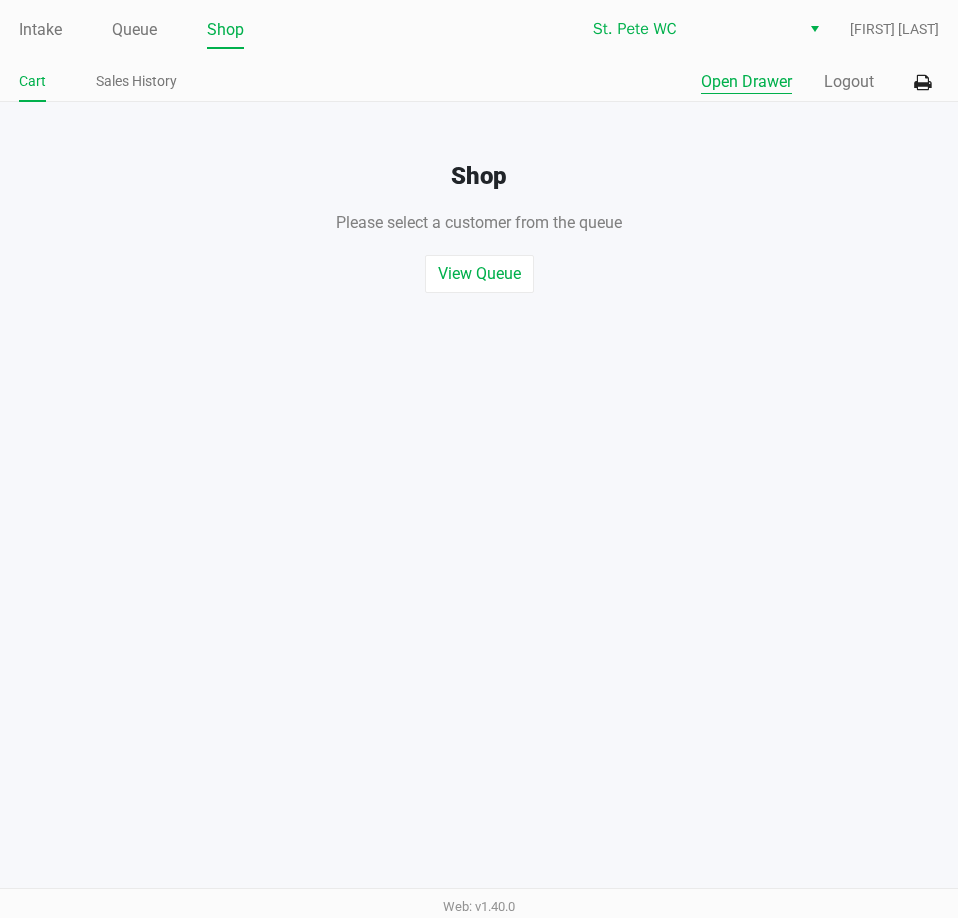 click on "Open Drawer" 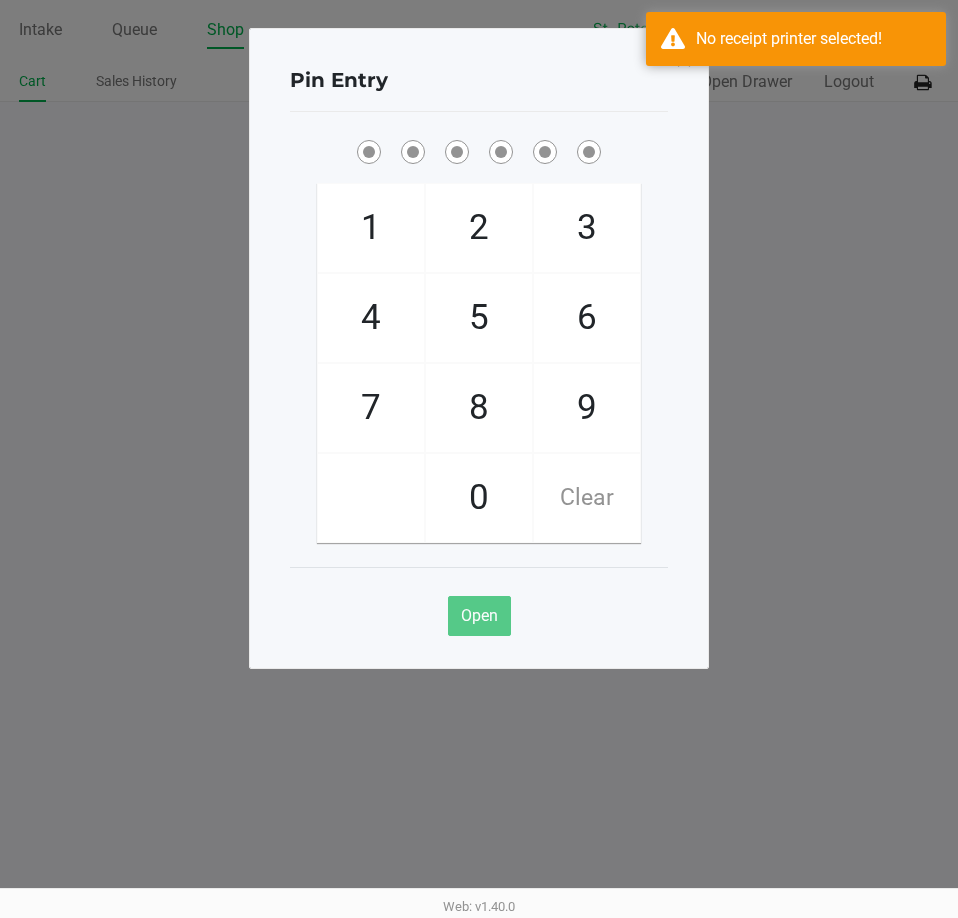 click on "Pin Entry  1   4   7       2   5   8   0   3   6   9   Clear   Open" 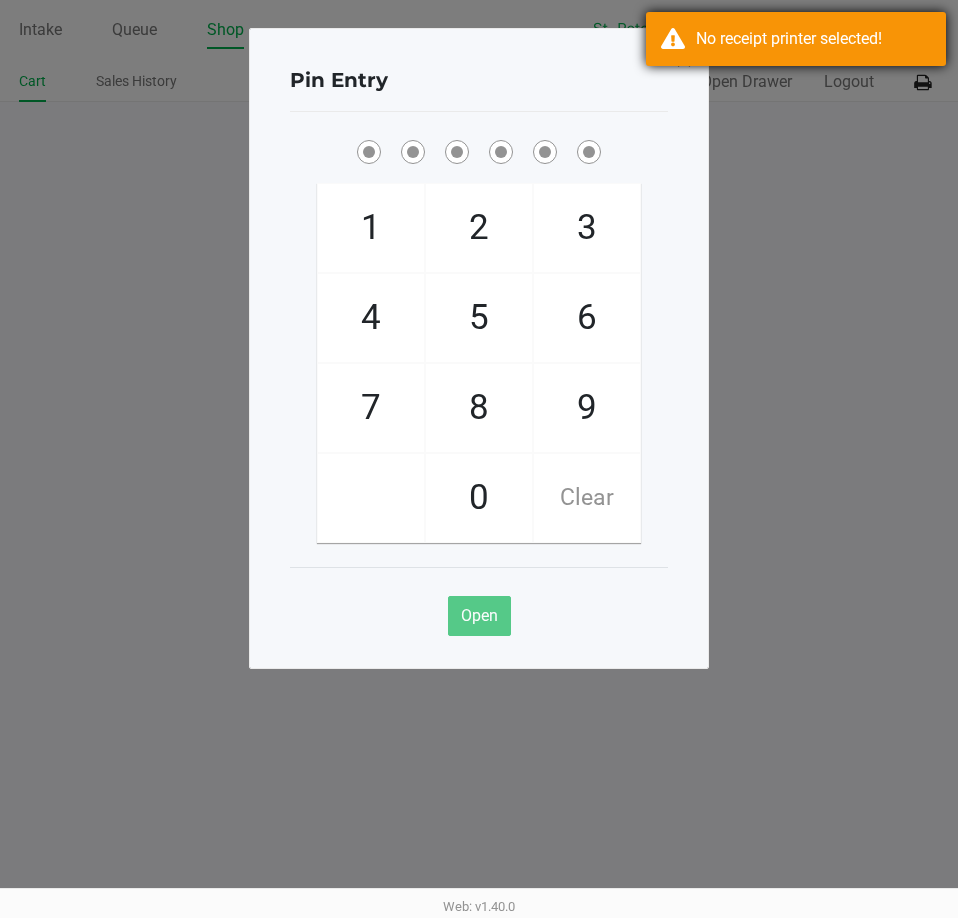 click on "No receipt printer selected!" at bounding box center [796, 39] 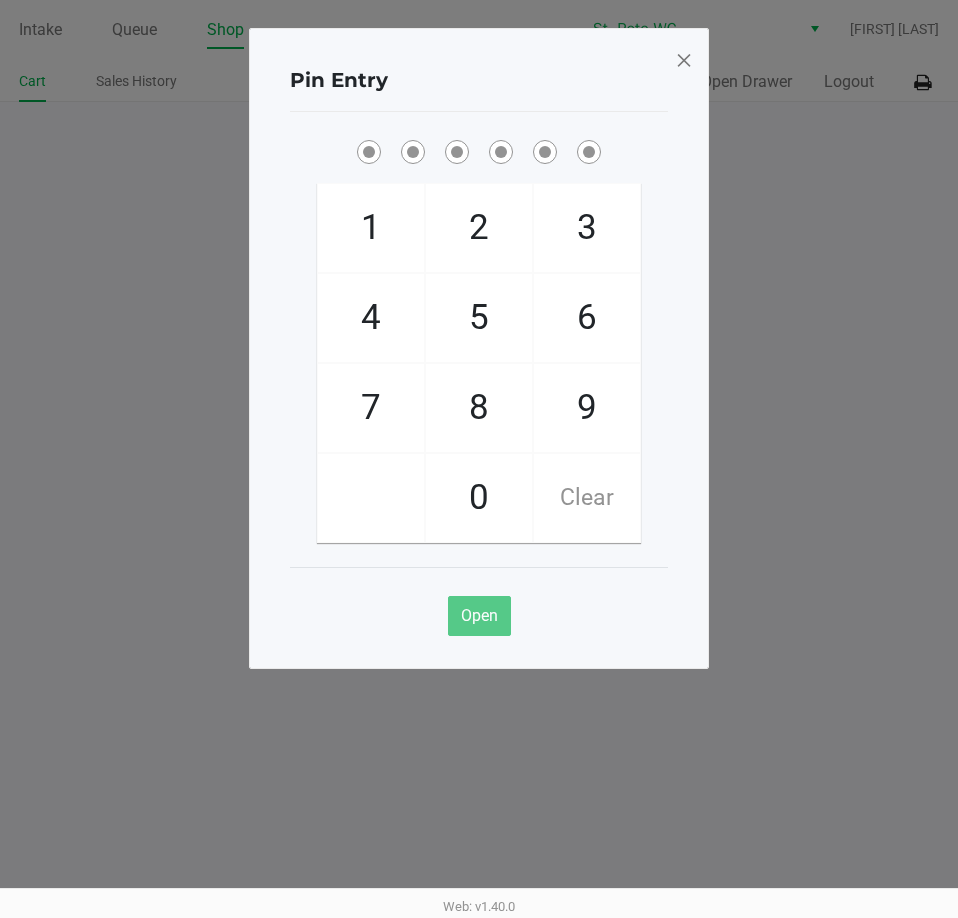 click 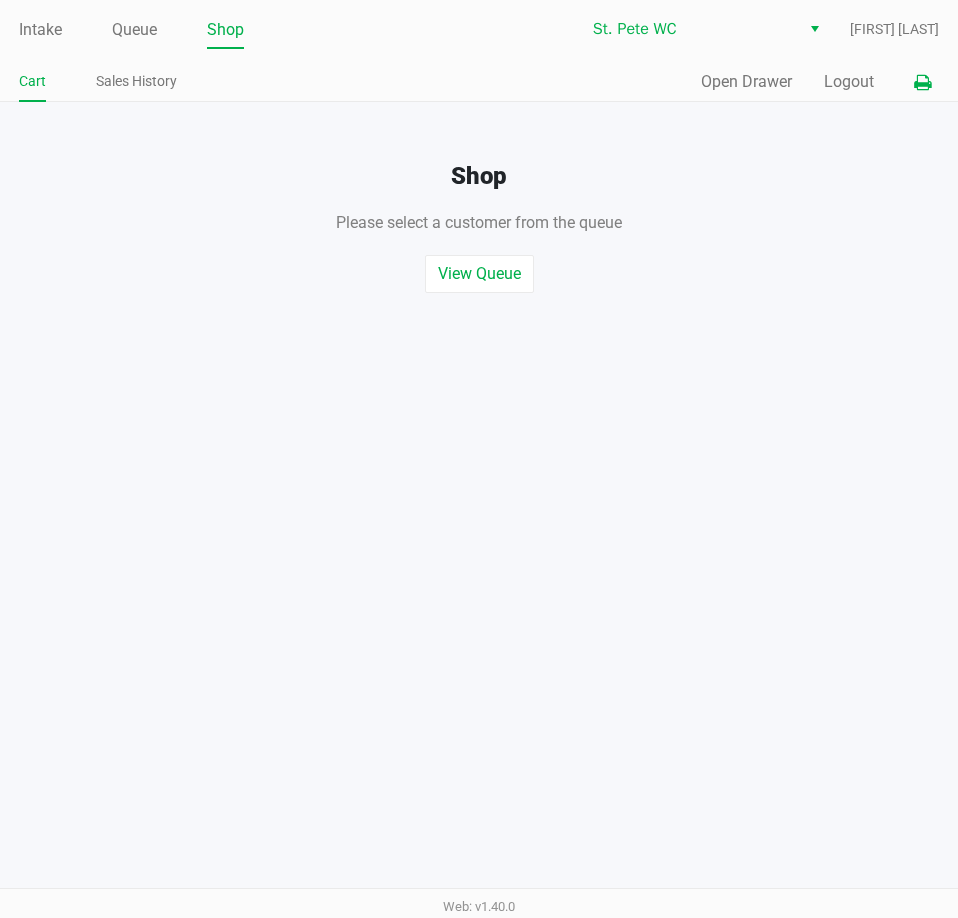 click 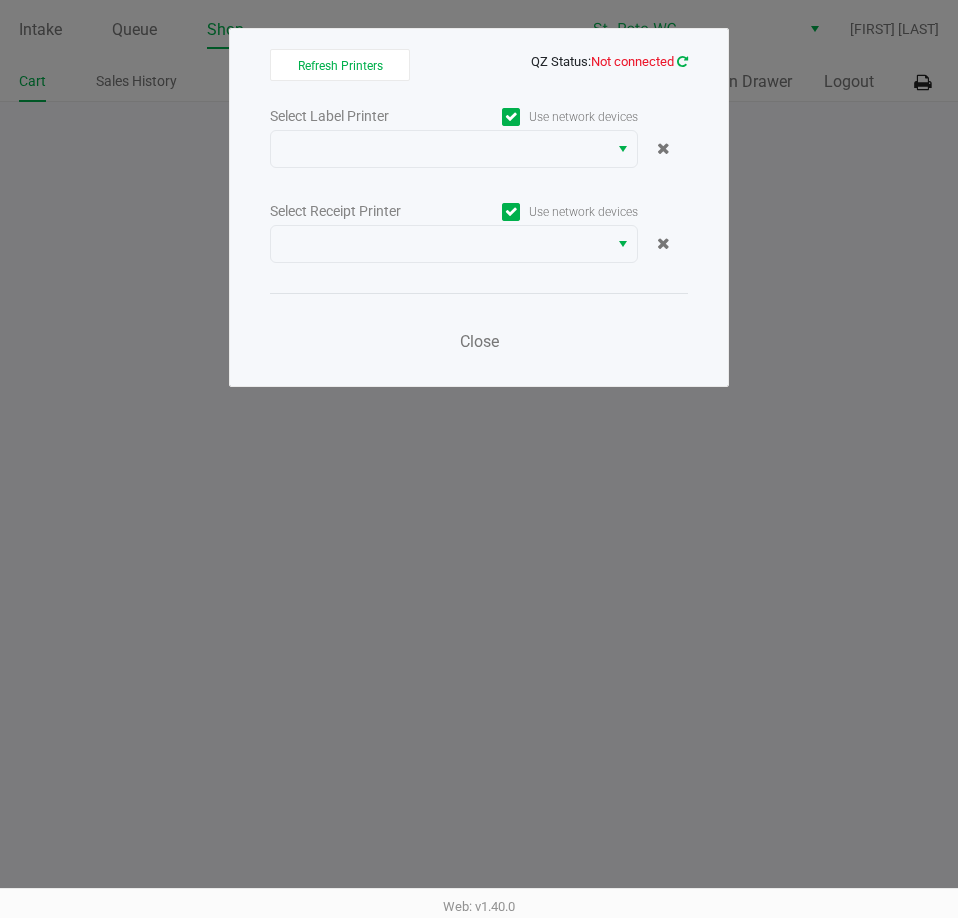 click 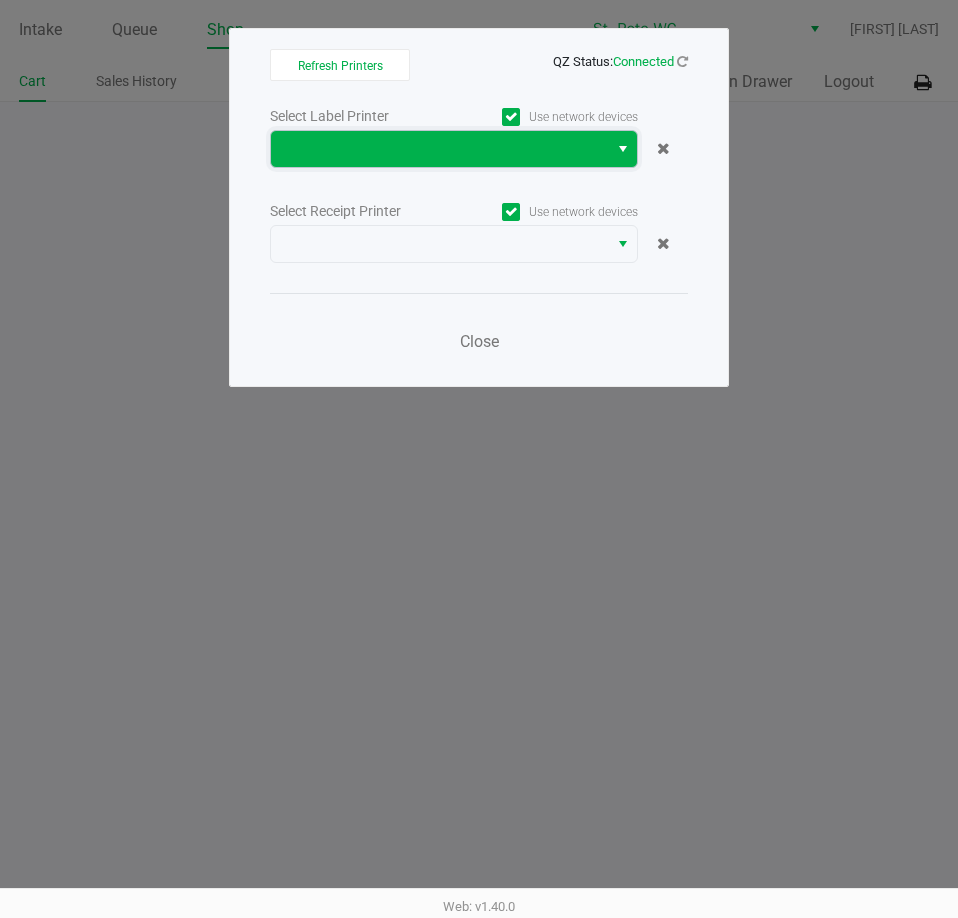 click at bounding box center (439, 149) 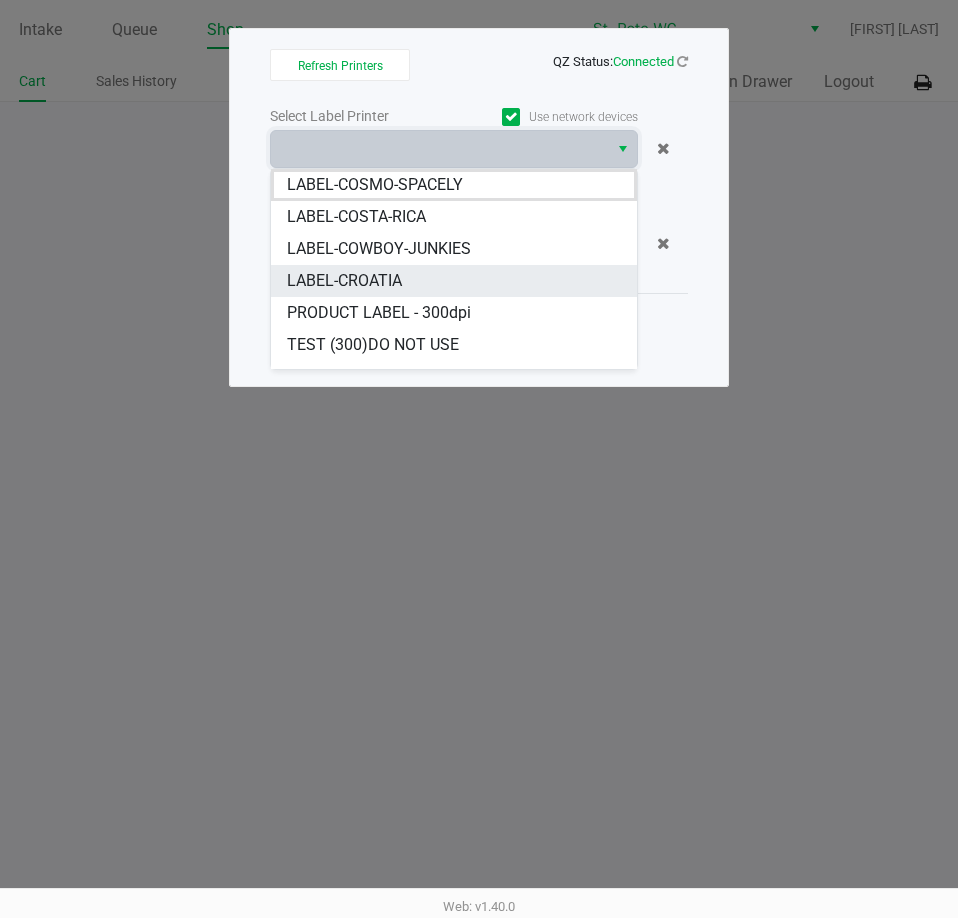 click on "LABEL-CROATIA" at bounding box center (454, 281) 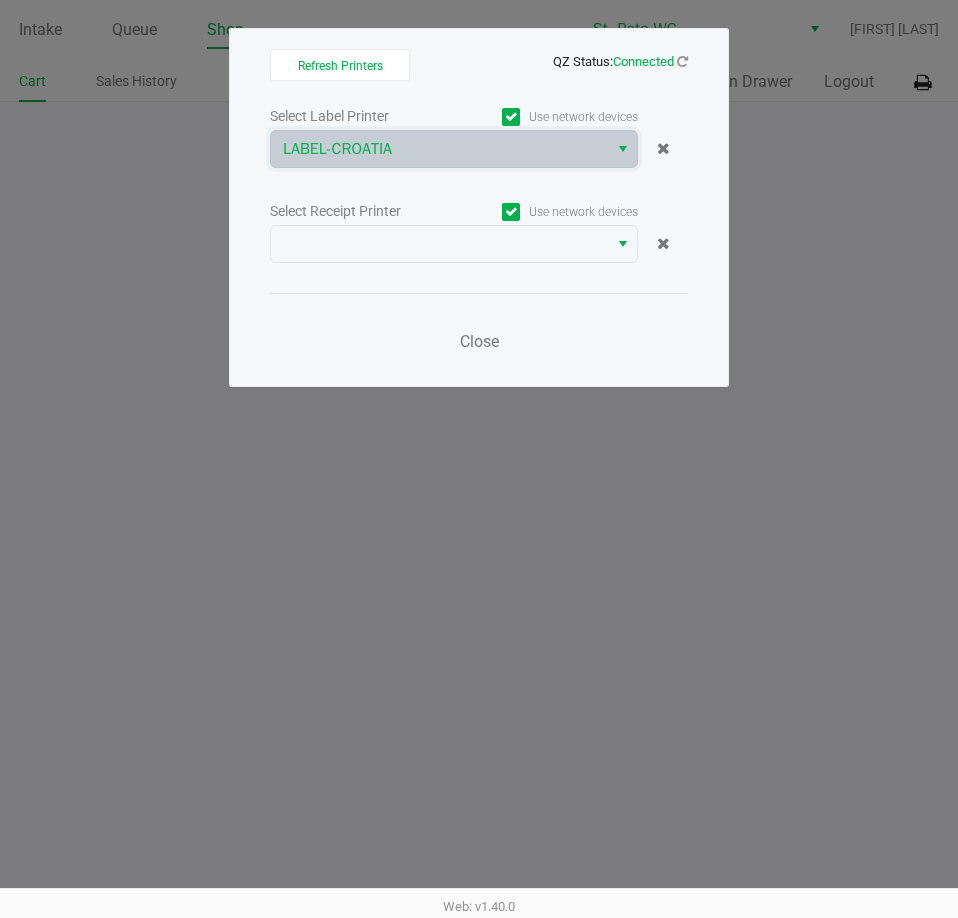 click on "Select Label Printer   Use network devices  LABEL-CROATIA  Select Receipt Printer   Use network devices   Close" 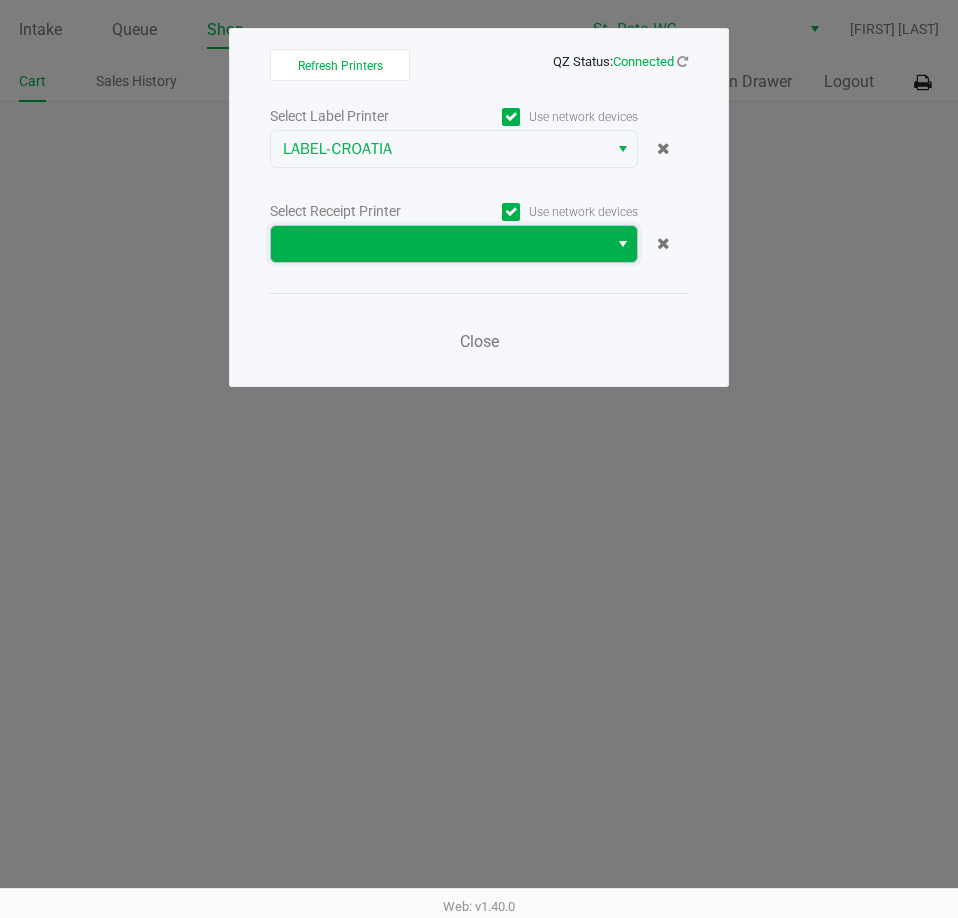 click at bounding box center [439, 244] 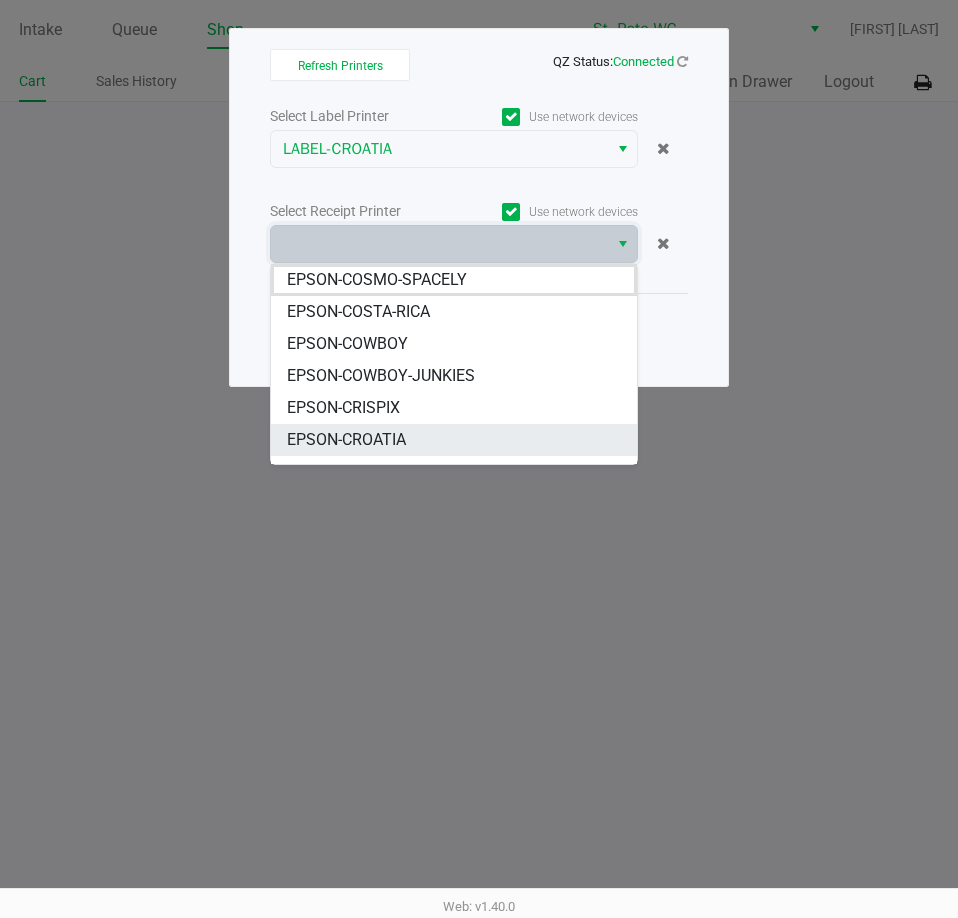 click on "EPSON-CROATIA" at bounding box center [346, 440] 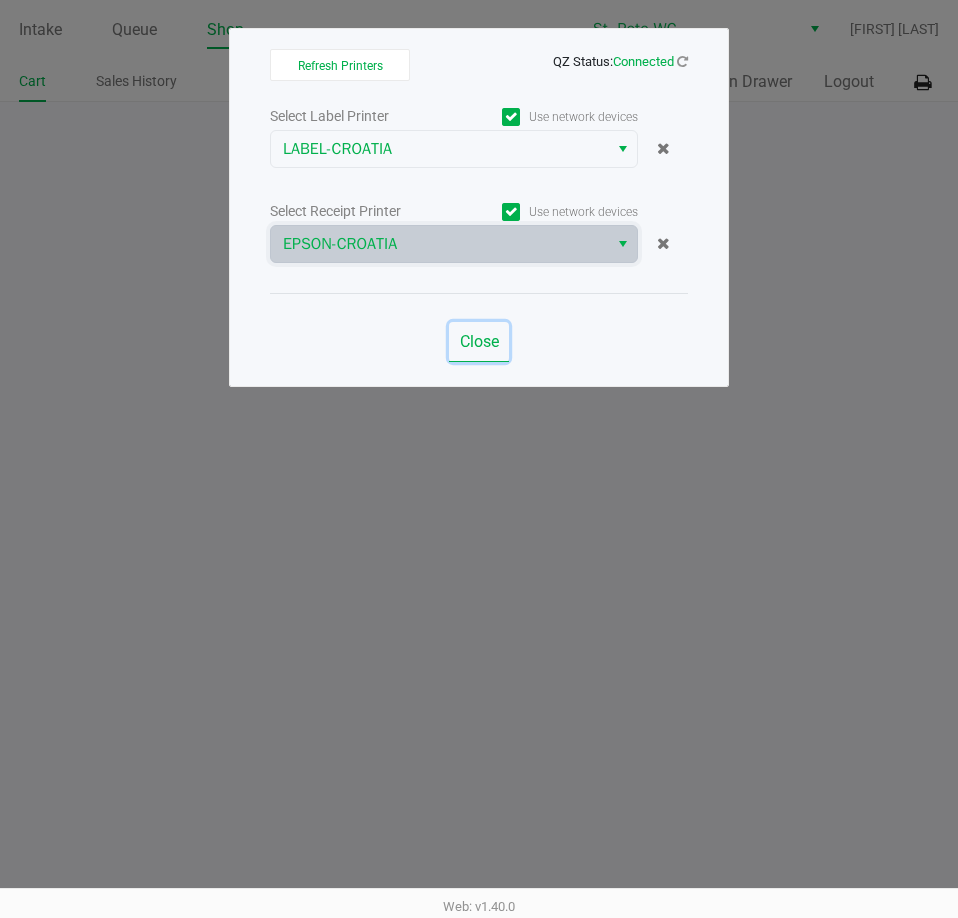click on "Close" 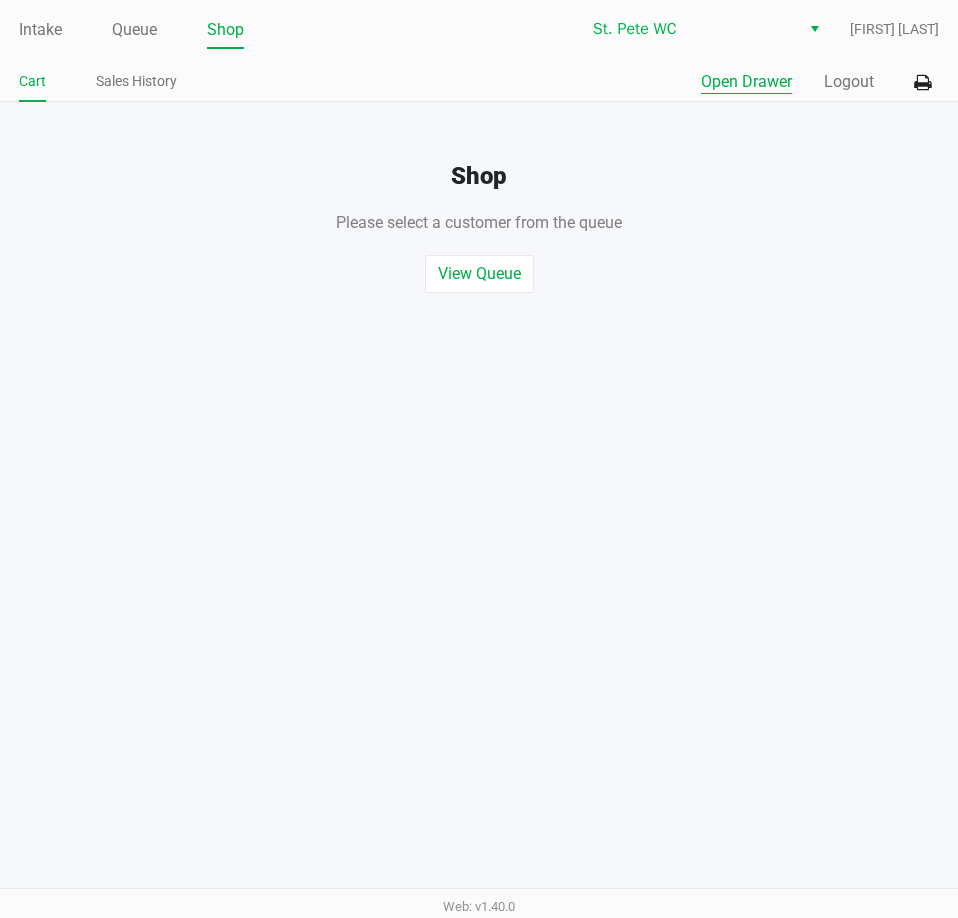 click on "Open Drawer" 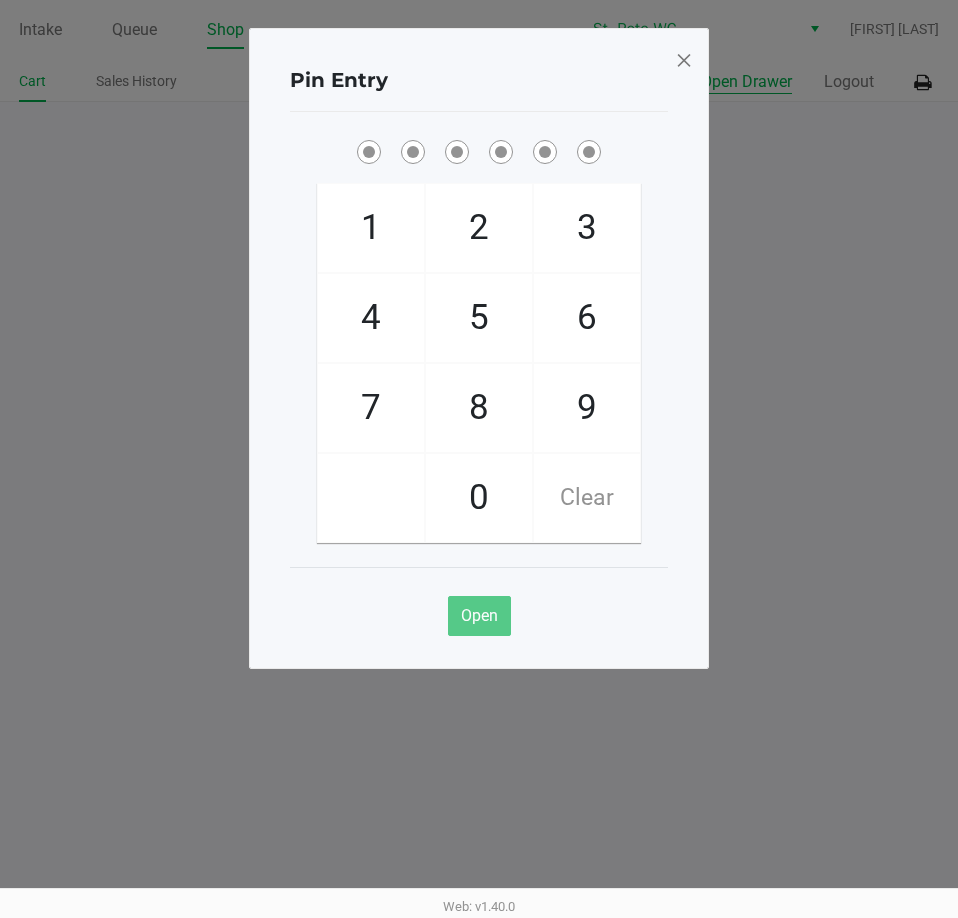type 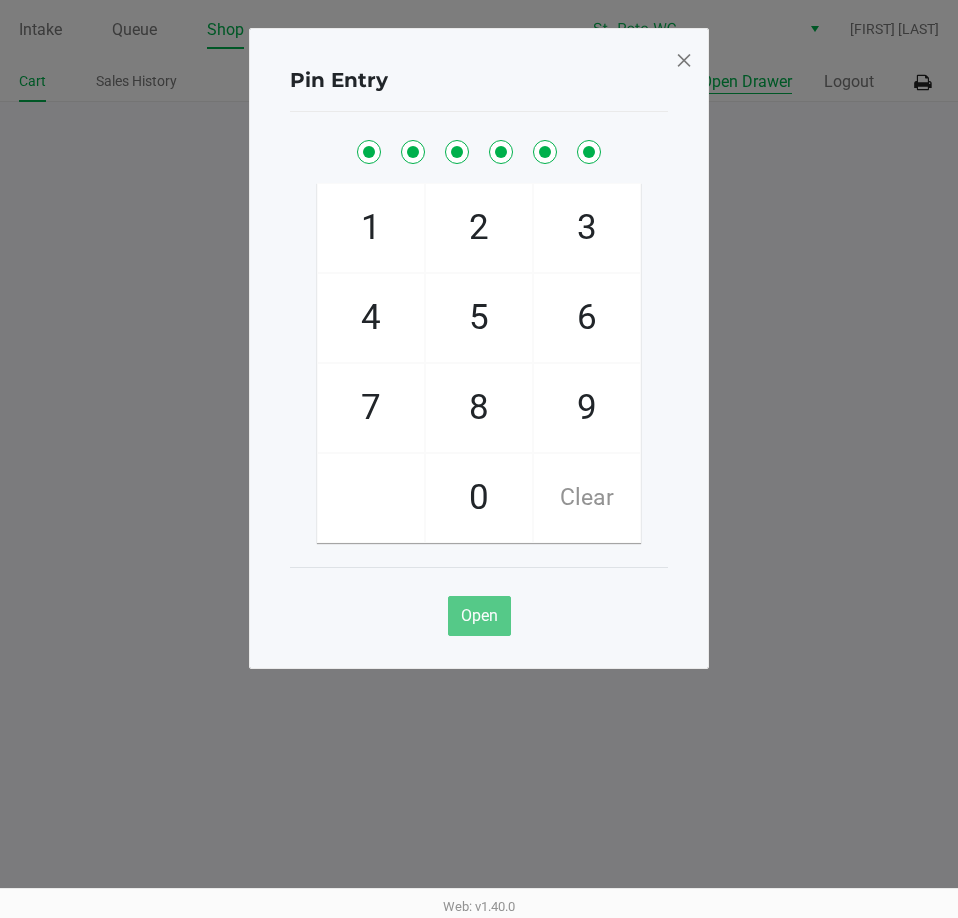 click on "Open Drawer" 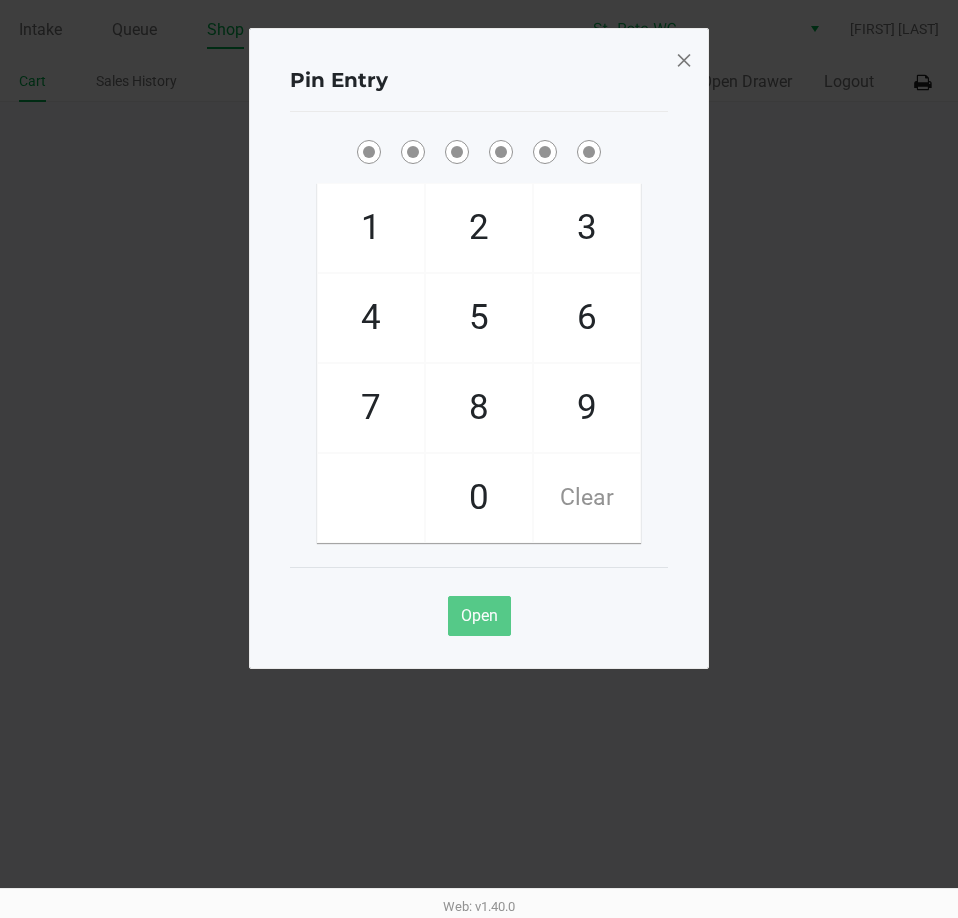 click 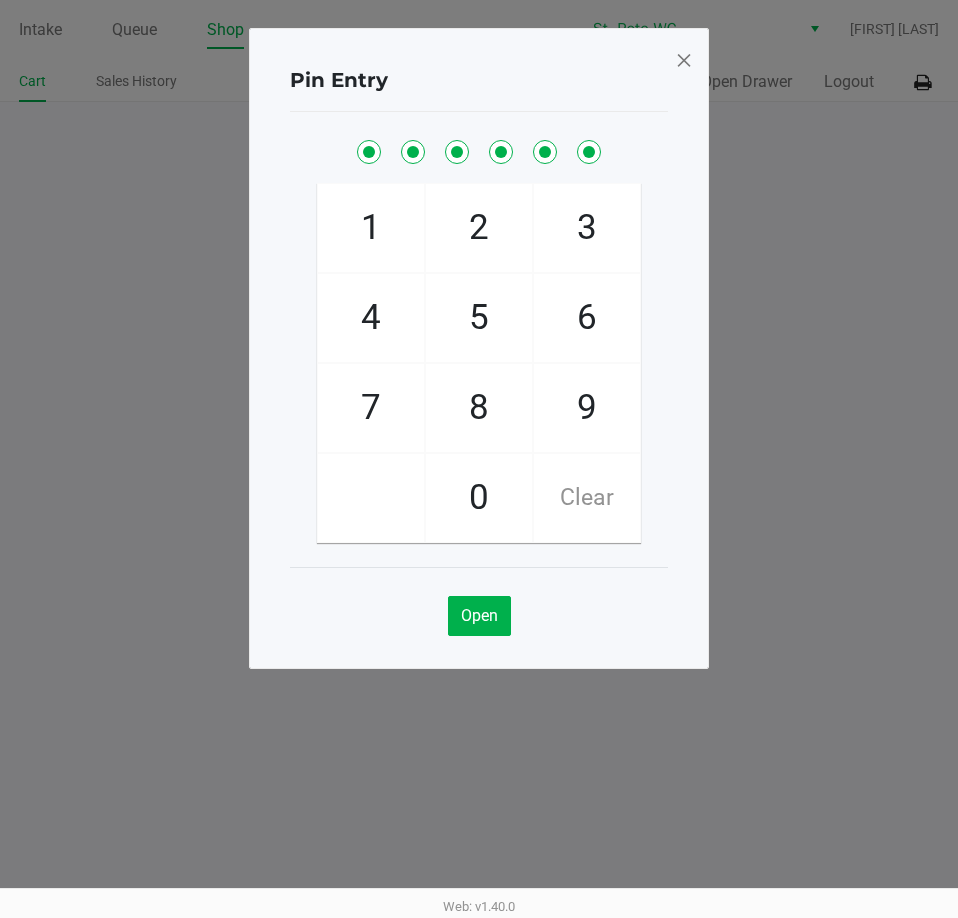 click 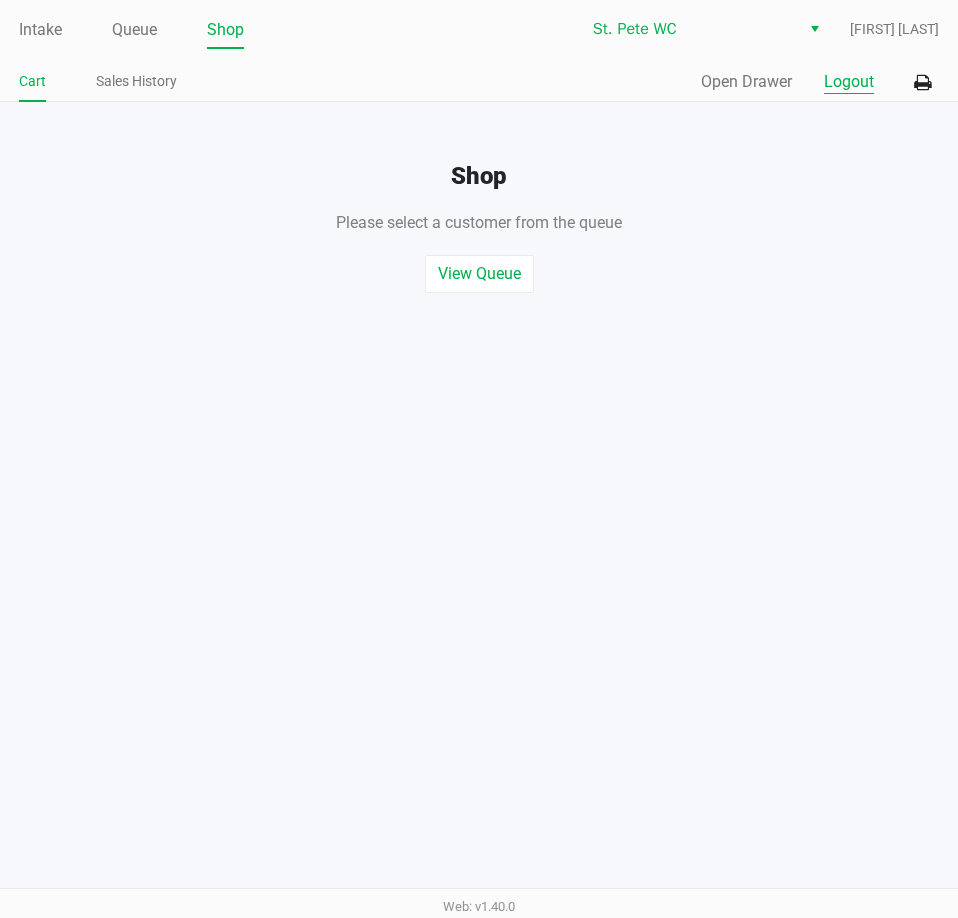 click on "Logout" 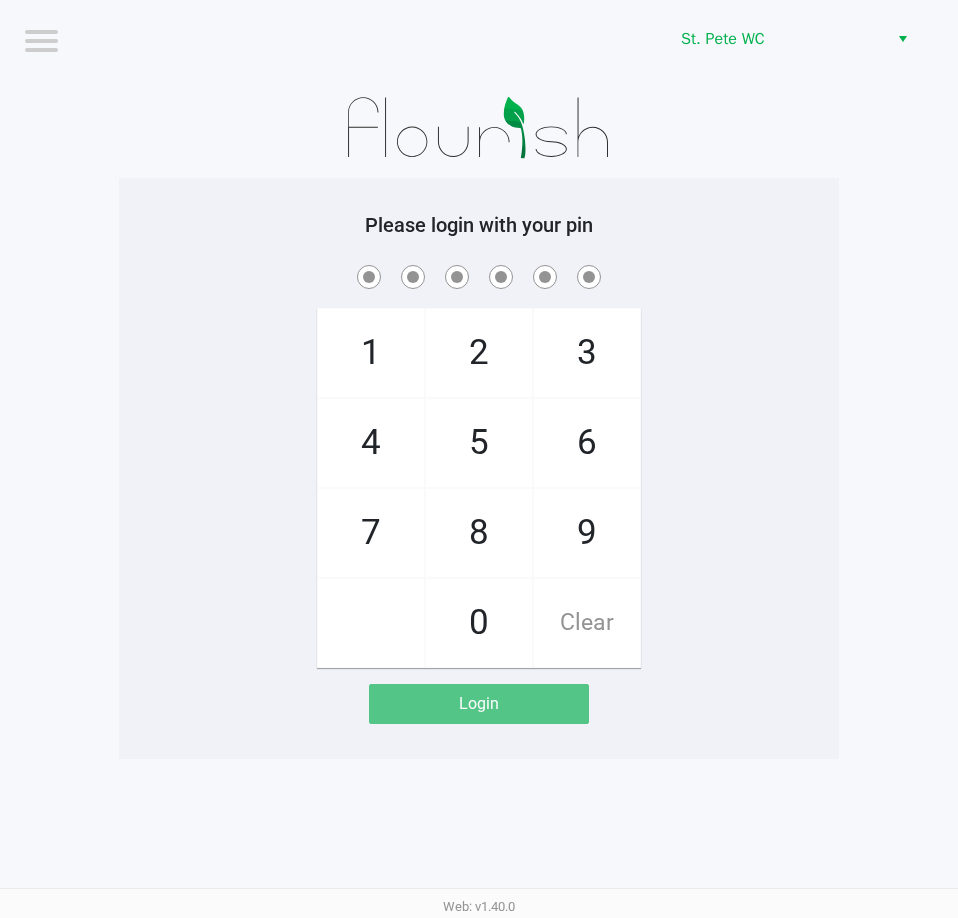 click 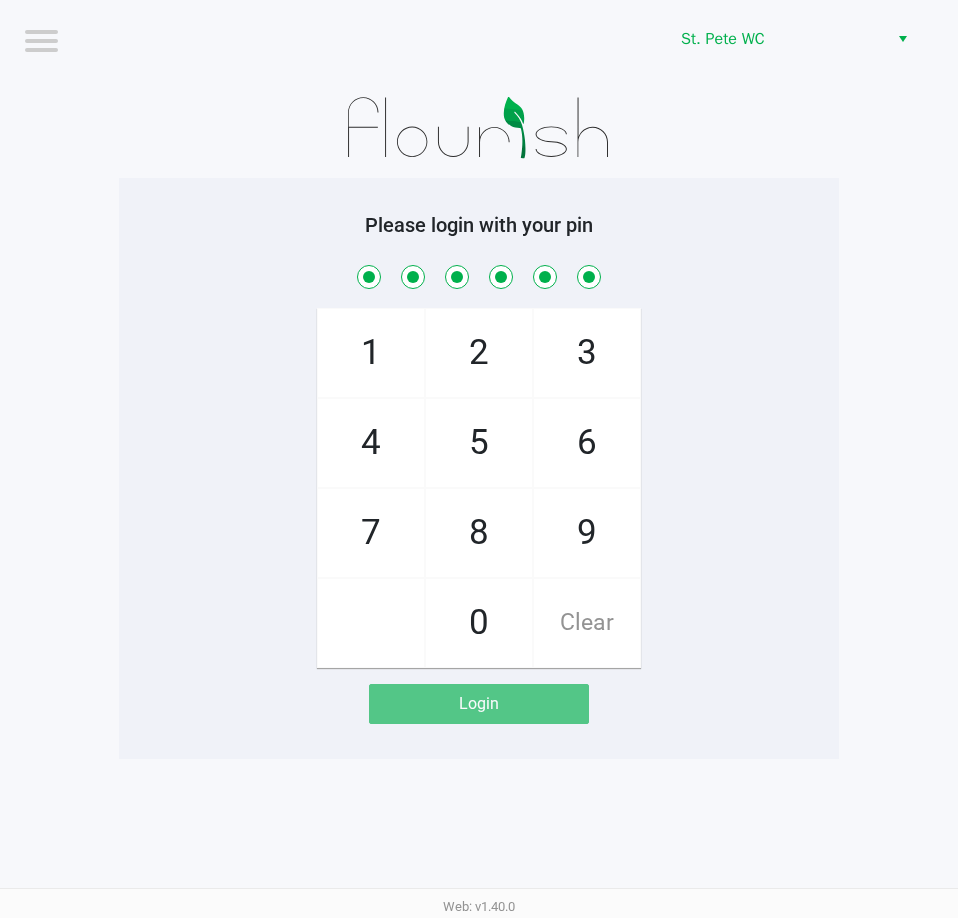 checkbox on "true" 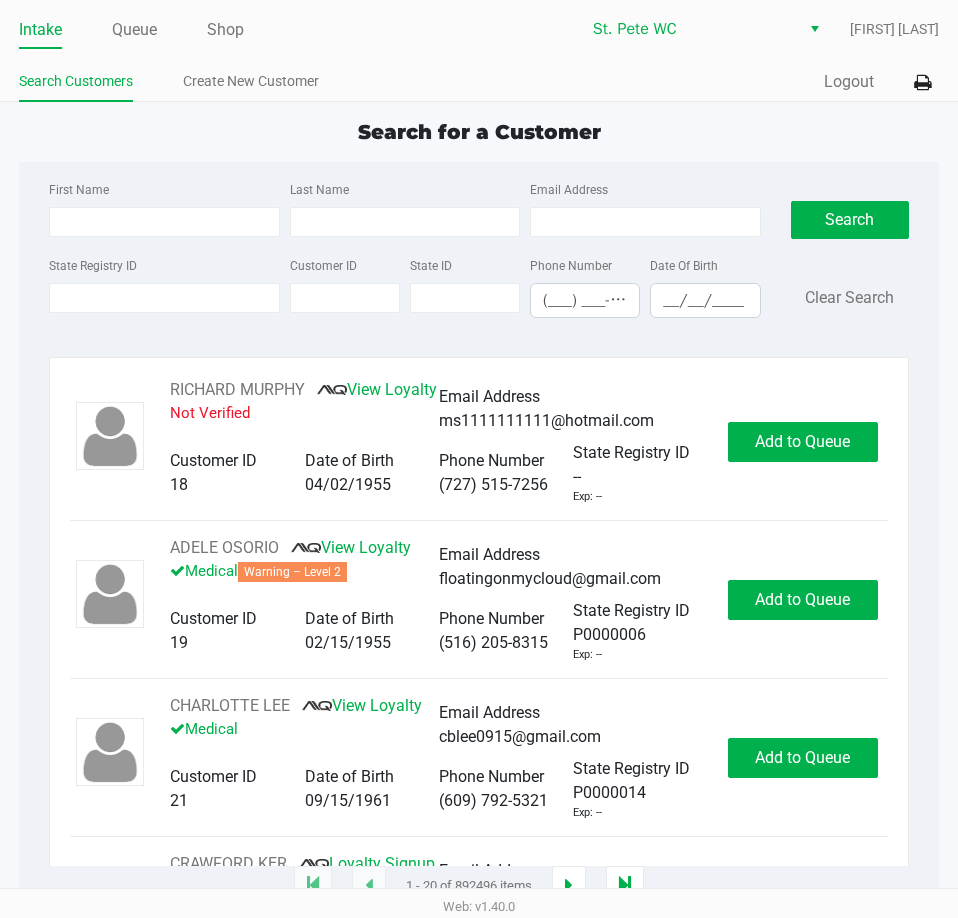 click on "Search for a Customer" 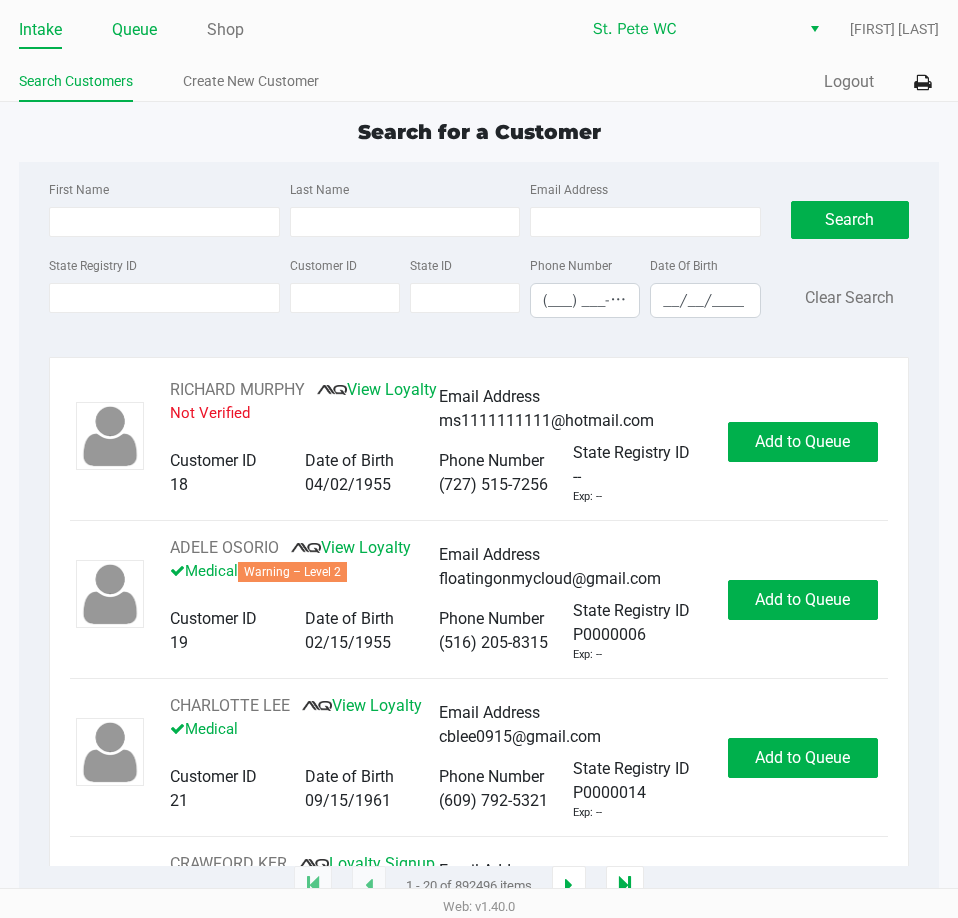 click on "Queue" 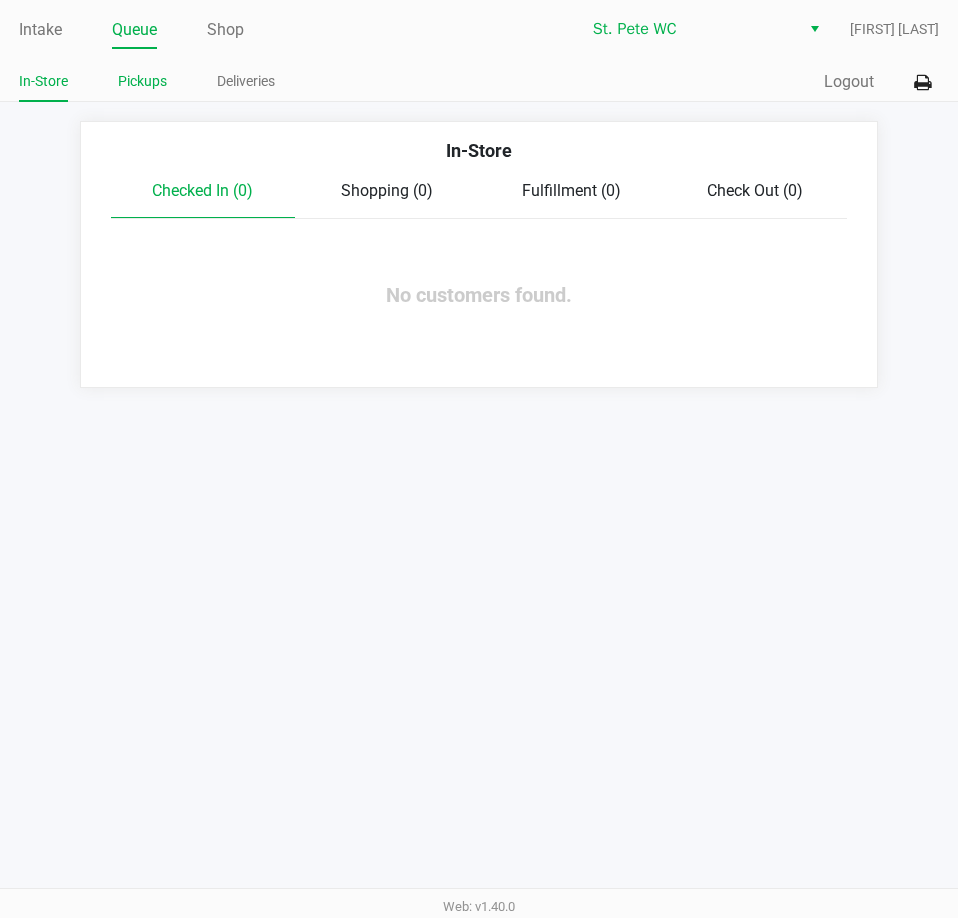 click on "Pickups" 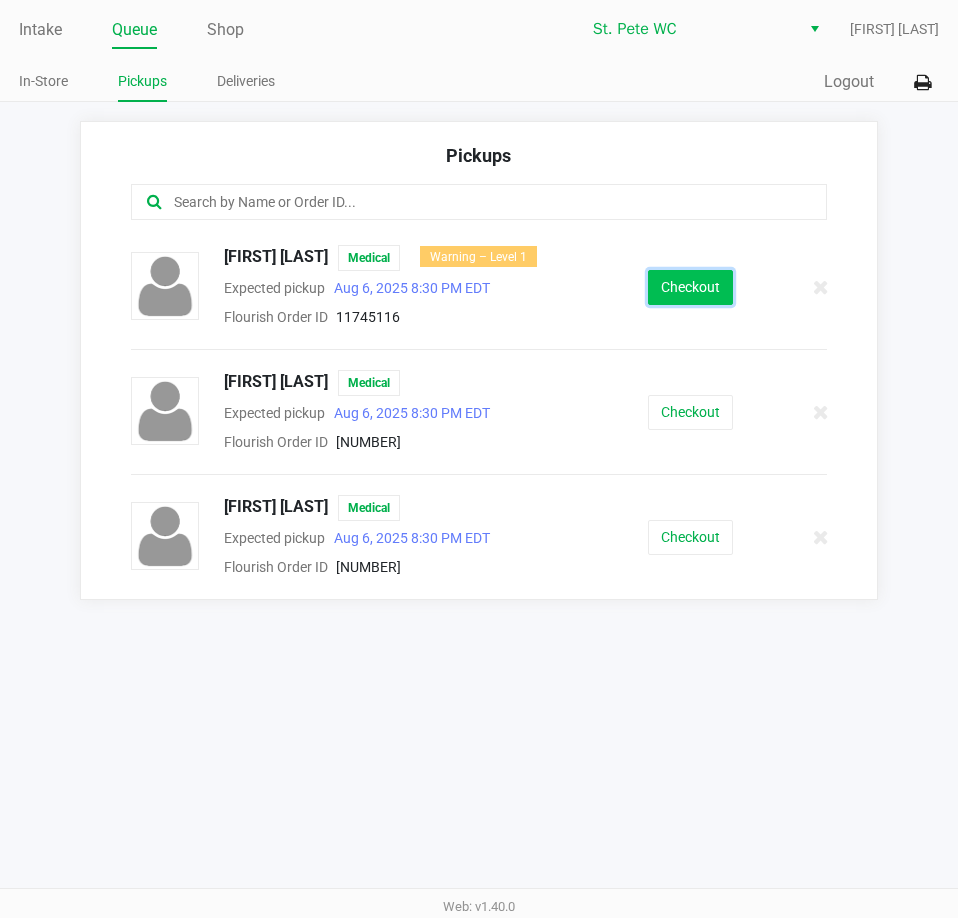click on "Checkout" 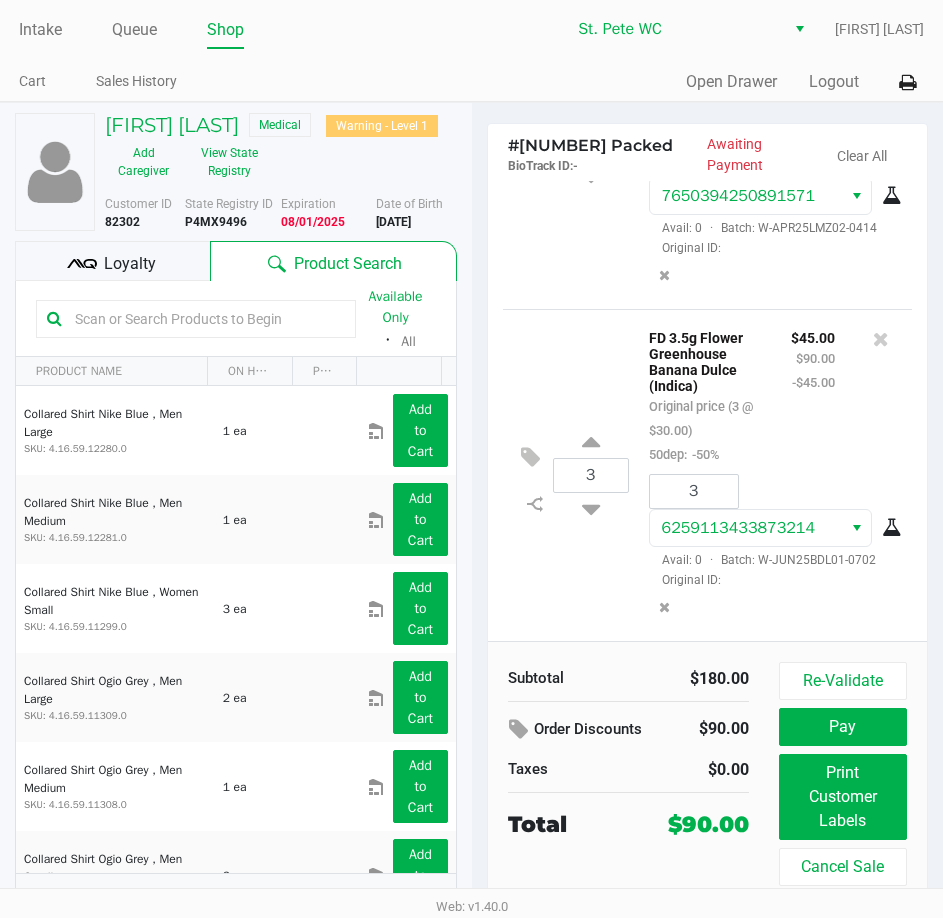 scroll, scrollTop: 212, scrollLeft: 0, axis: vertical 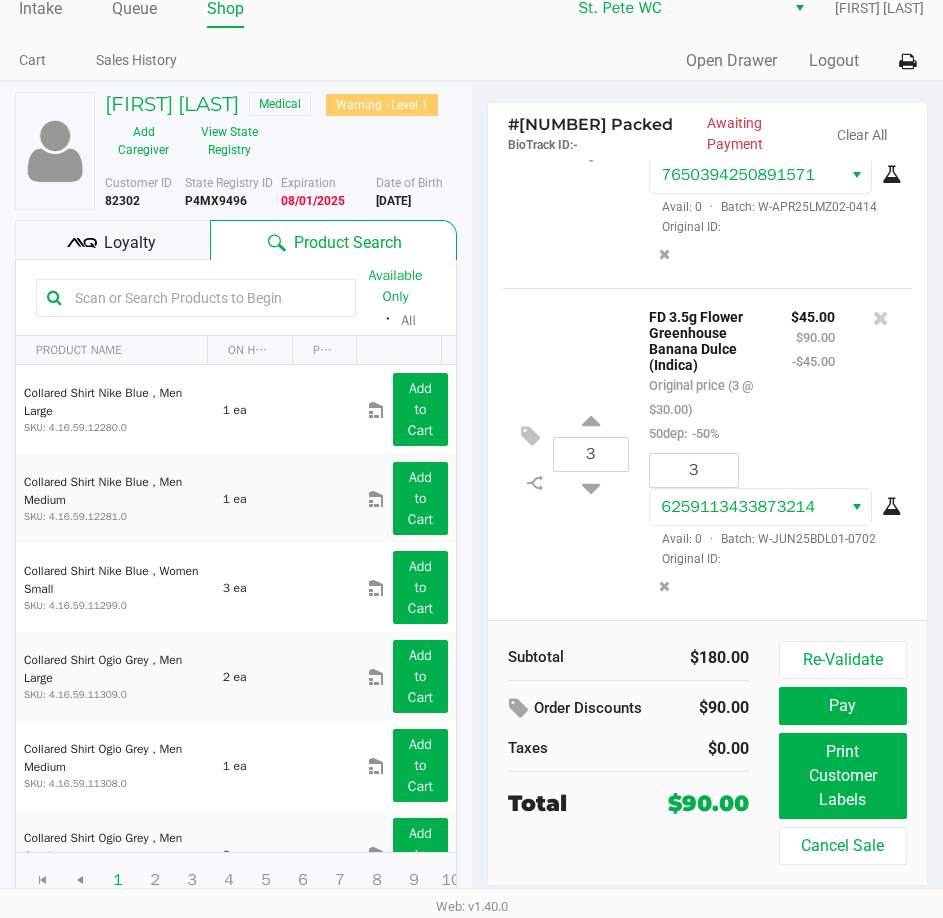 click on "Loyalty" 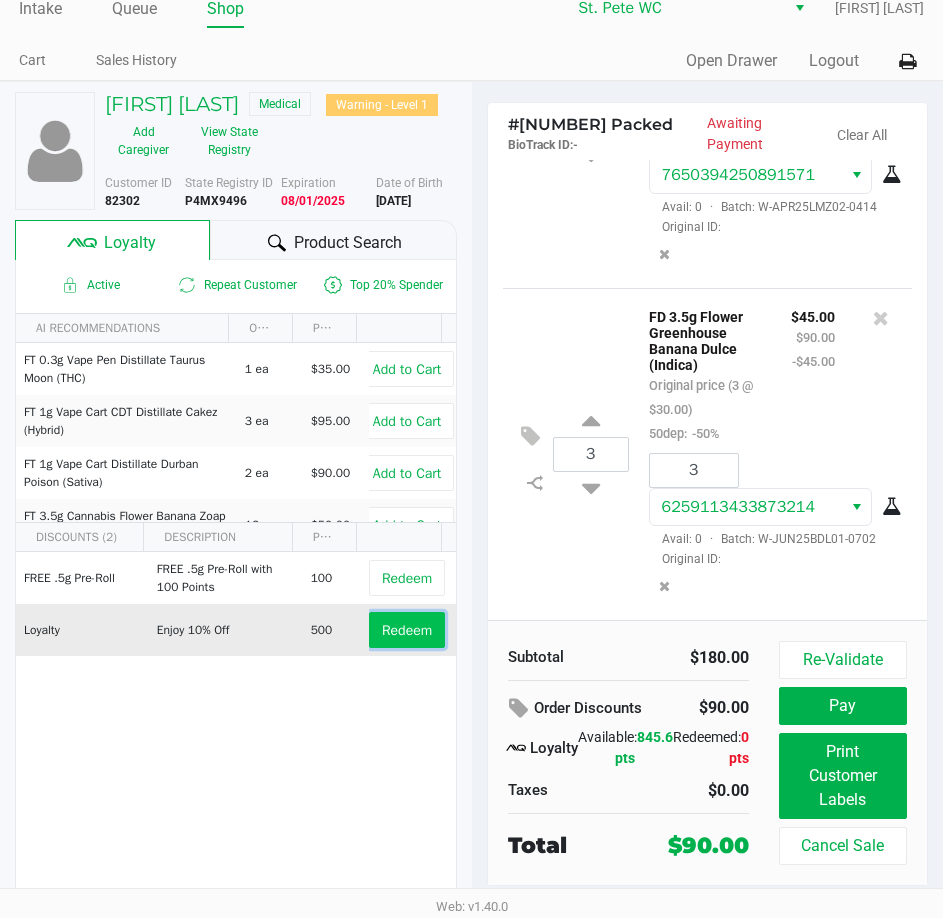 click on "Redeem" 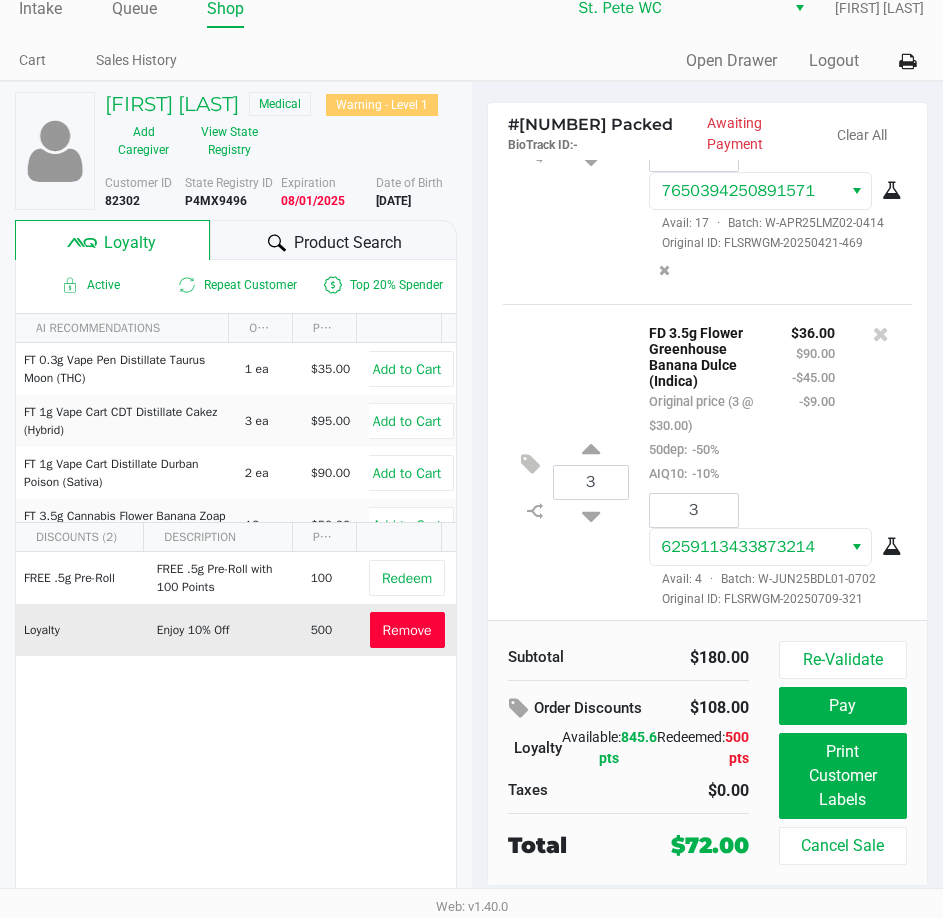 scroll, scrollTop: 260, scrollLeft: 0, axis: vertical 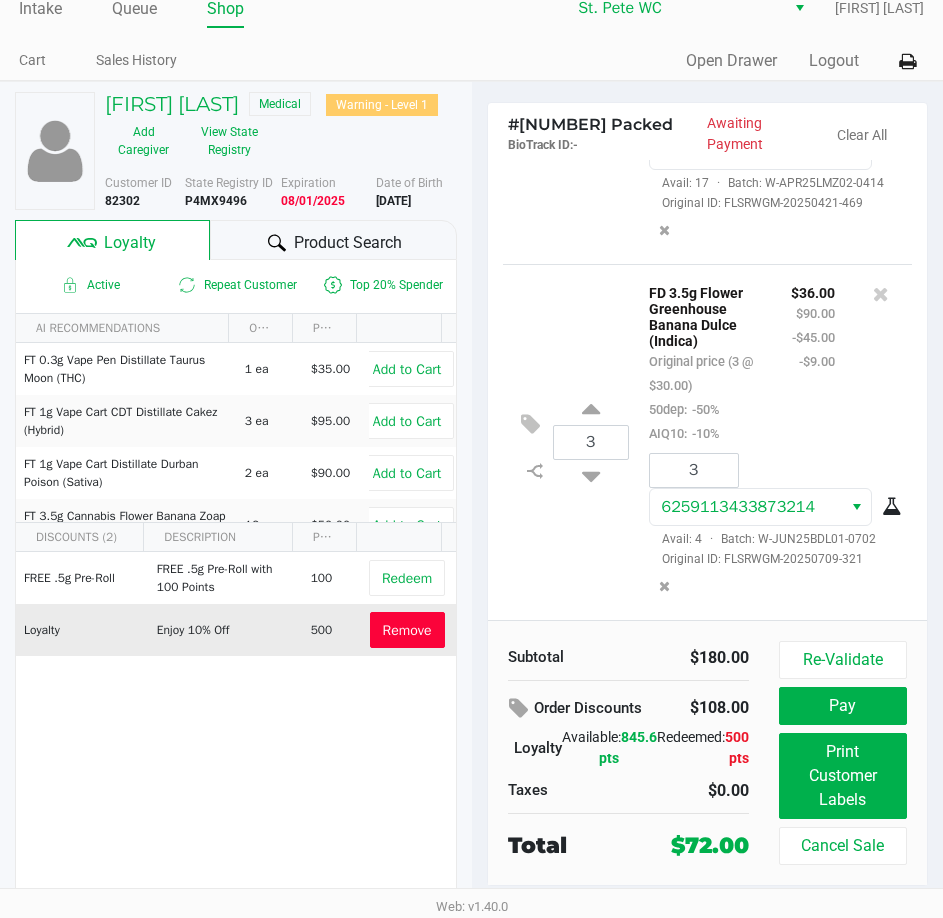 click on "3  FD 3.5g Flower Greenhouse Banana Dulce (Indica)   Original price (3 @ $30.00)  50dep:  -50%  AIQ10:  -10% $36.00 $90.00 -$45.00 -$9.00 3 6259113433873214  Avail: 4  ·  Batch: W-JUN25BDL01-0702   Original ID: FLSRWGM-20250709-321" 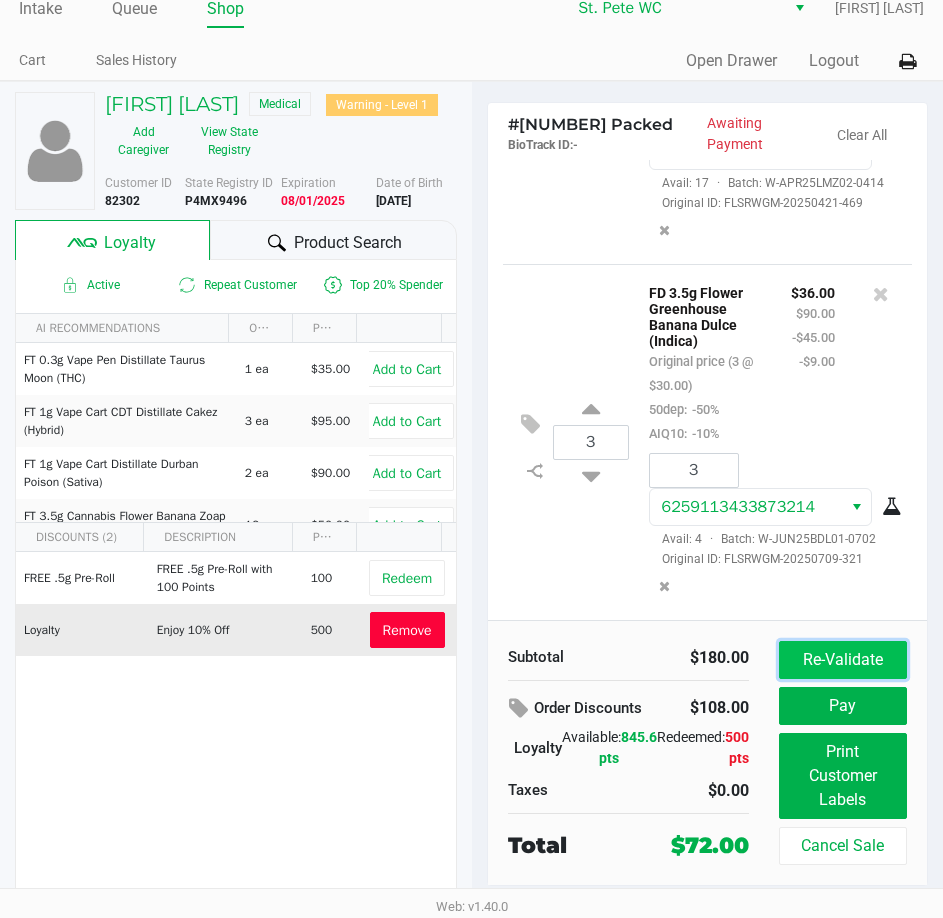 click on "Re-Validate" 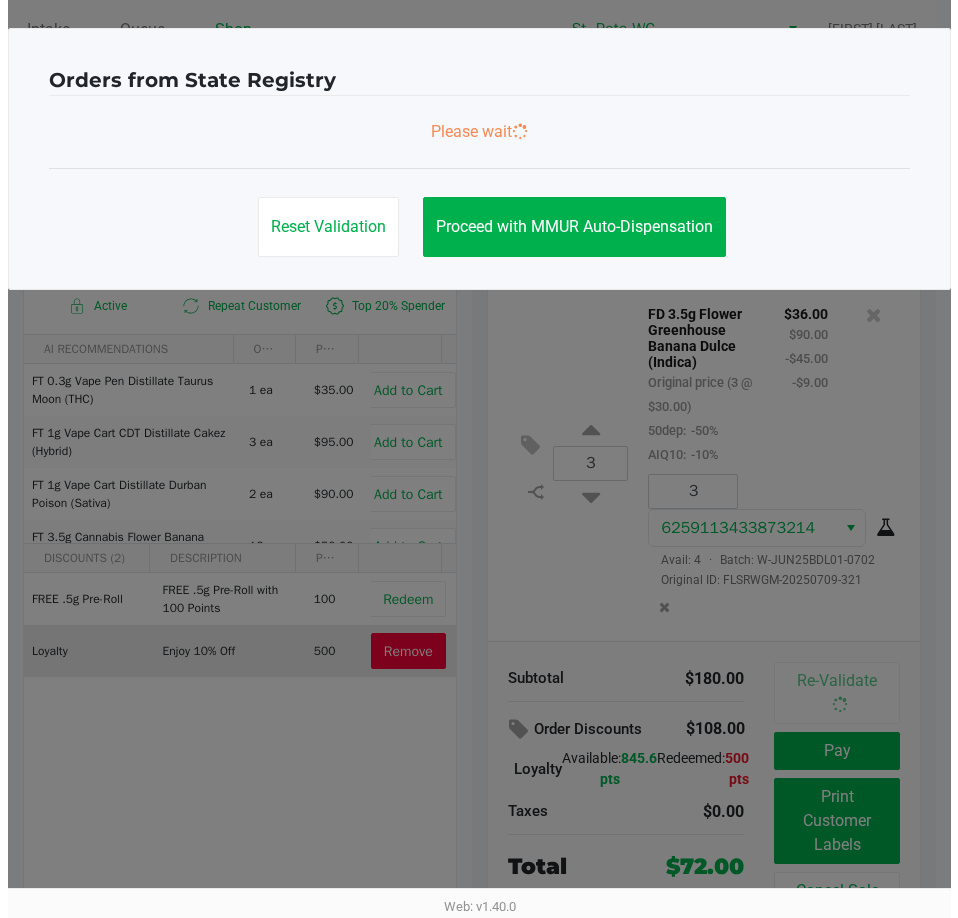 scroll, scrollTop: 0, scrollLeft: 0, axis: both 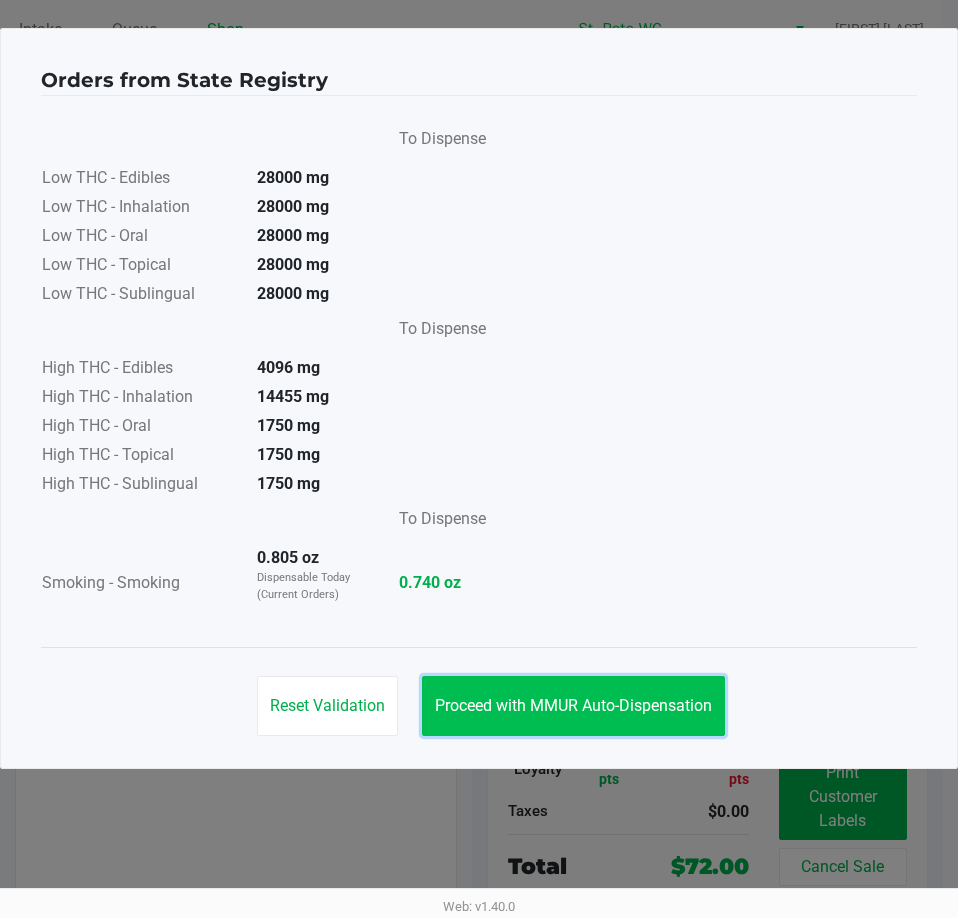 click on "Proceed with MMUR Auto-Dispensation" 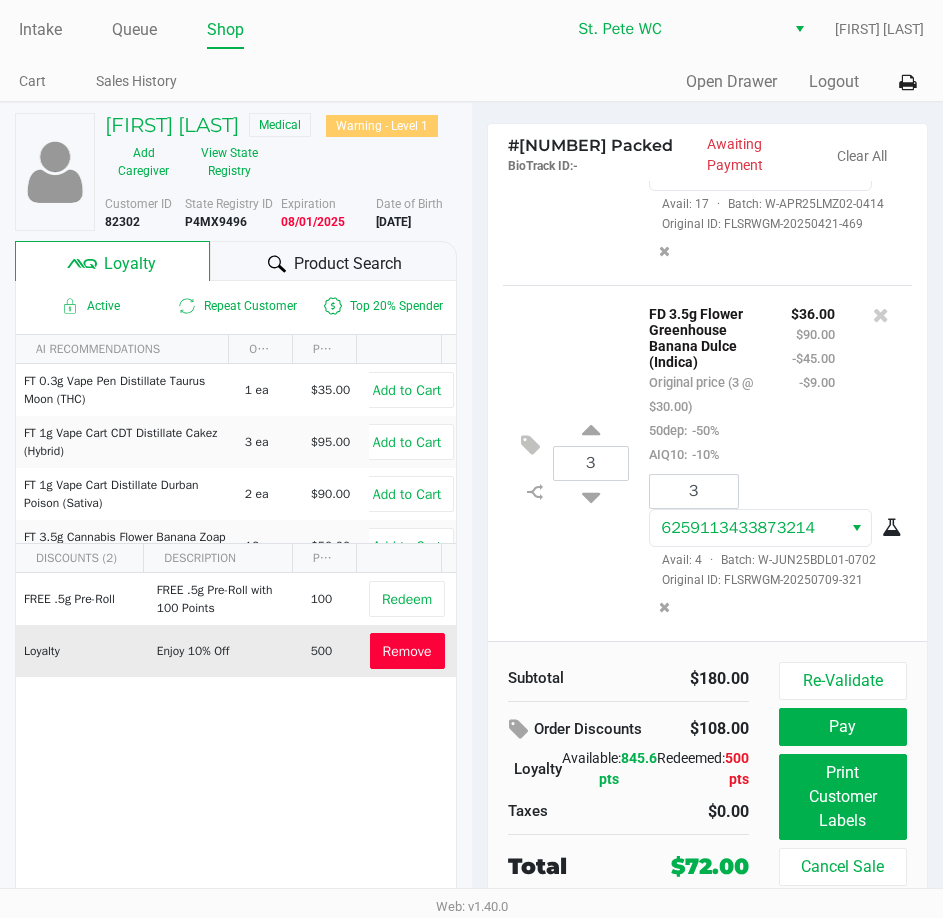 click on "3  FD 3.5g Flower Greenhouse Banana Dulce (Indica)   Original price (3 @ $30.00)  50dep:  -50%  AIQ10:  -10% $36.00 $90.00 -$45.00 -$9.00 3 6259113433873214  Avail: 4  ·  Batch: W-JUN25BDL01-0702   Original ID: FLSRWGM-20250709-321" 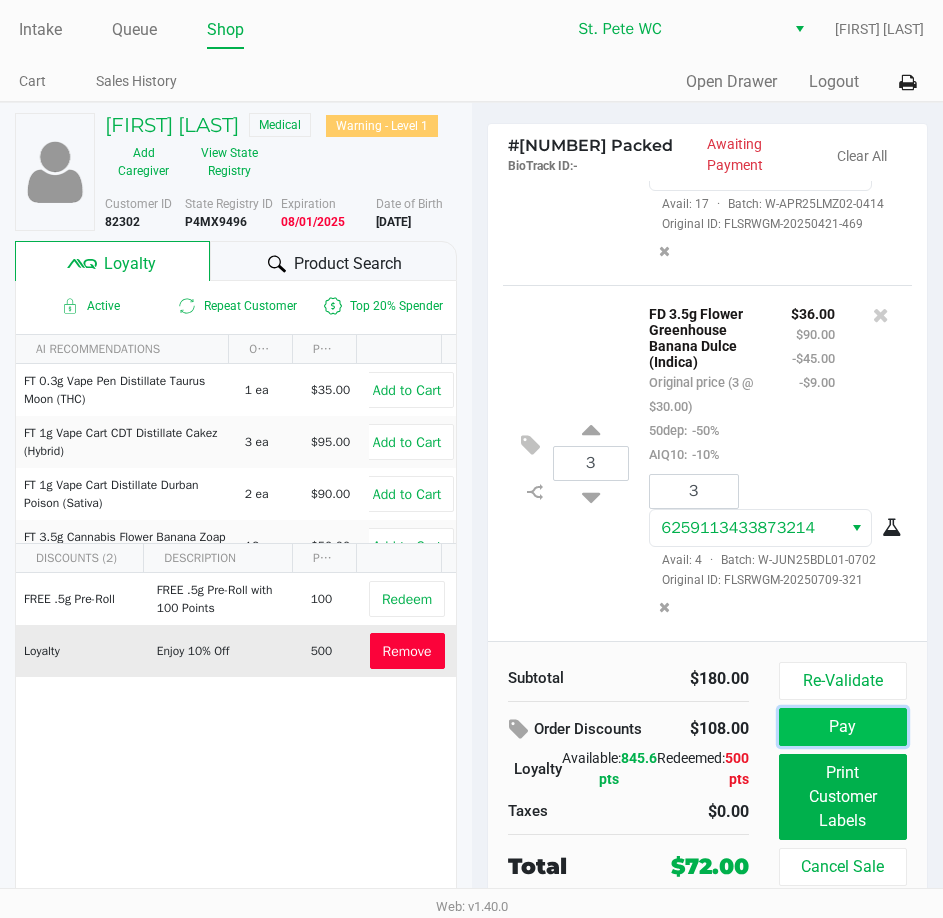 click on "Pay" 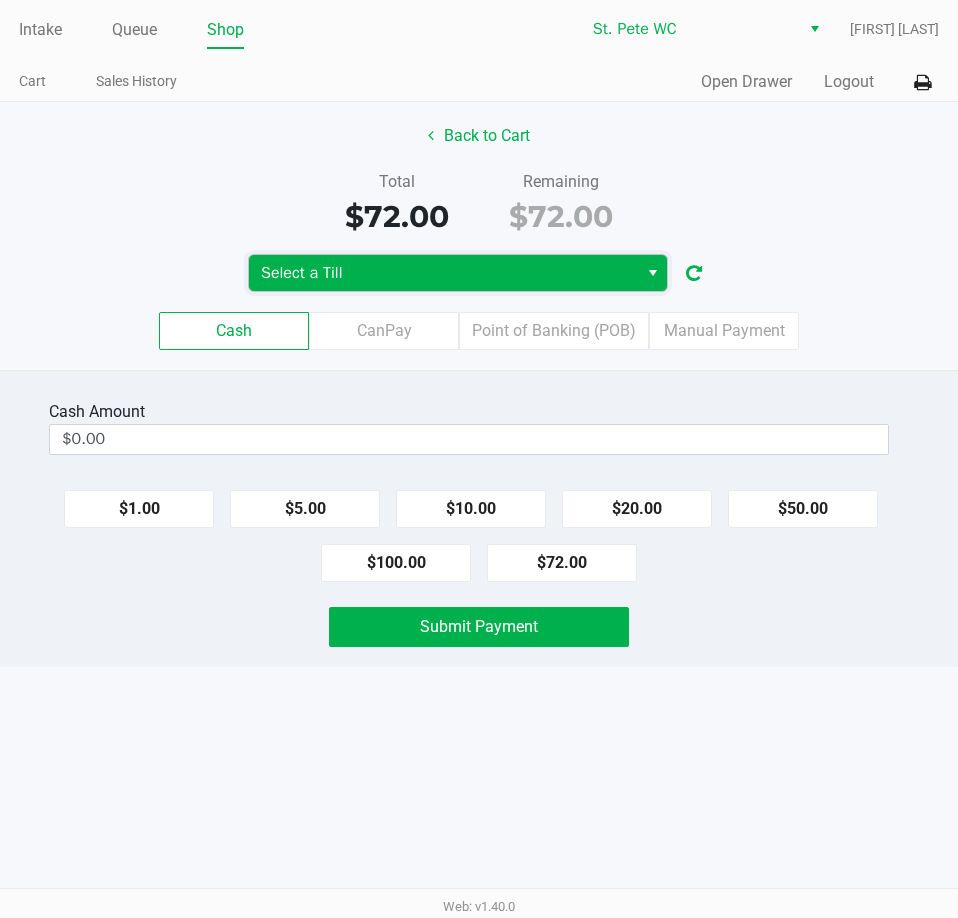 click on "Select a Till" at bounding box center (443, 273) 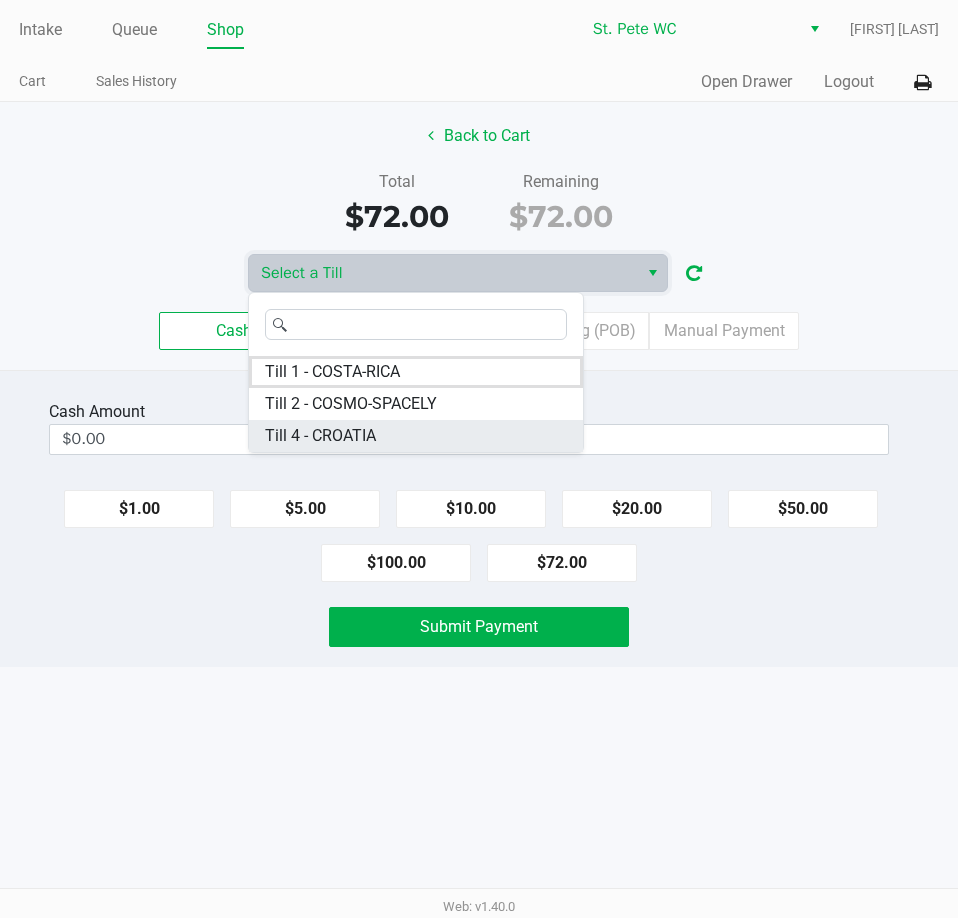click on "Till 4 - CROATIA" at bounding box center [416, 436] 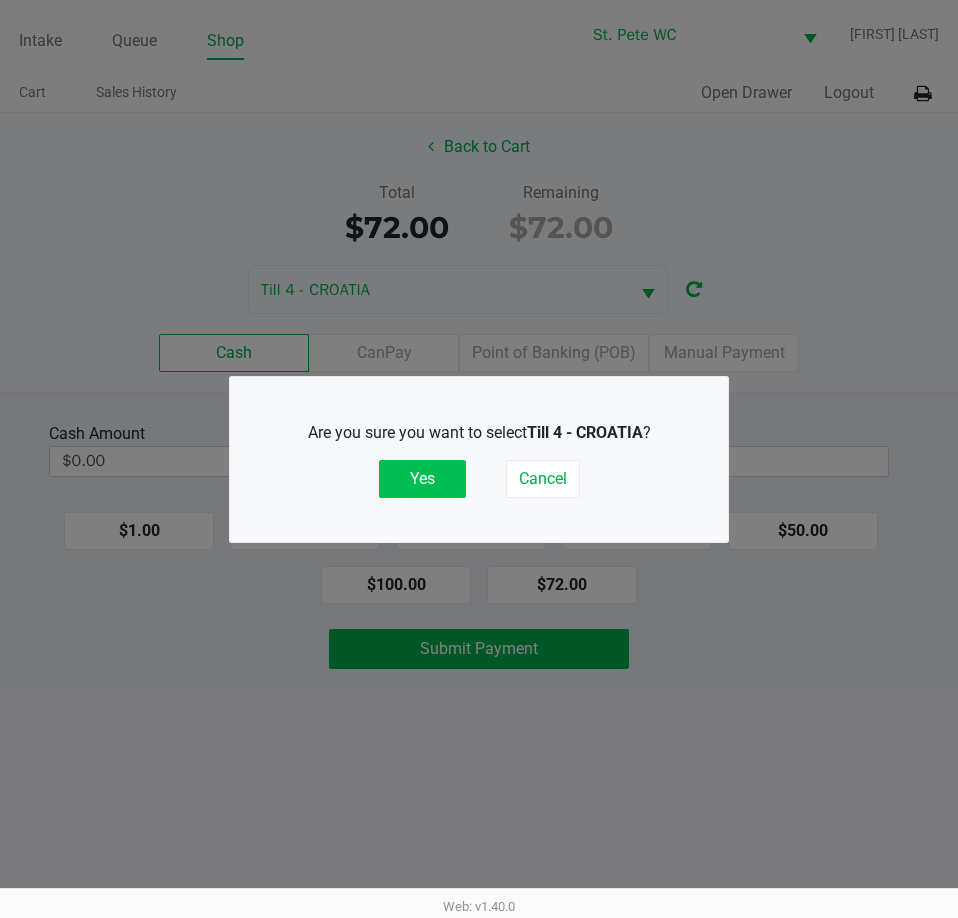 click on "Yes" 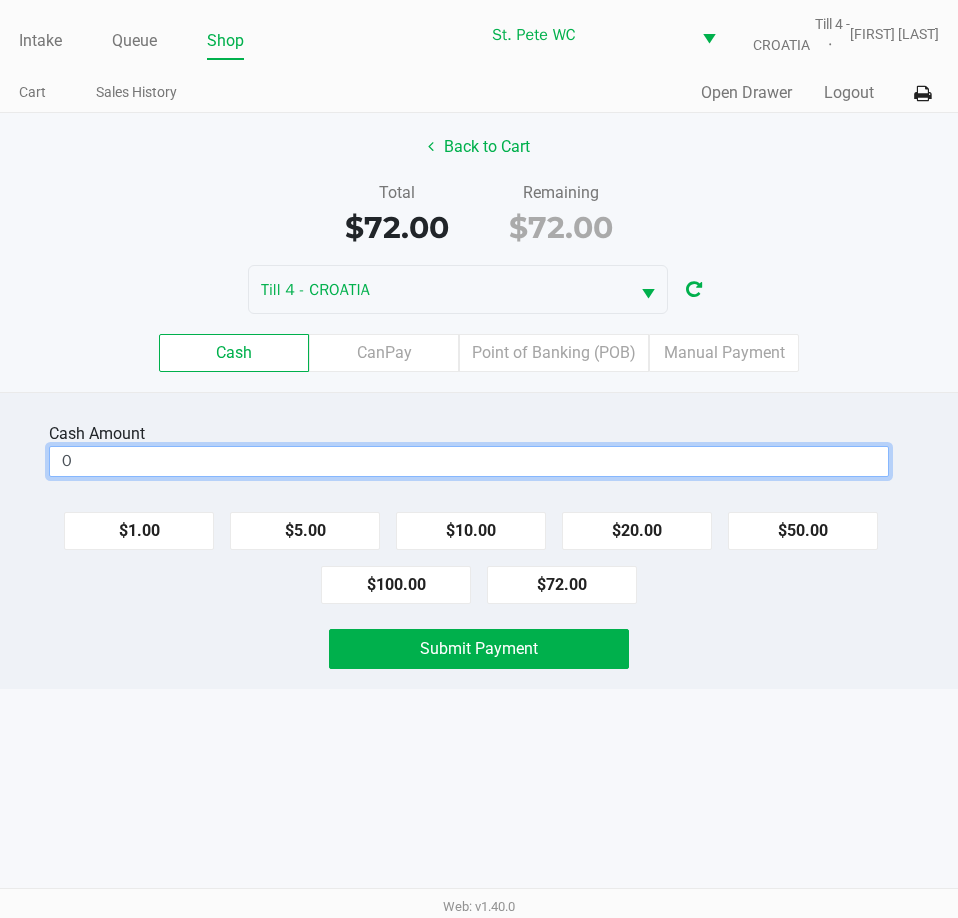 click on "0" at bounding box center (469, 461) 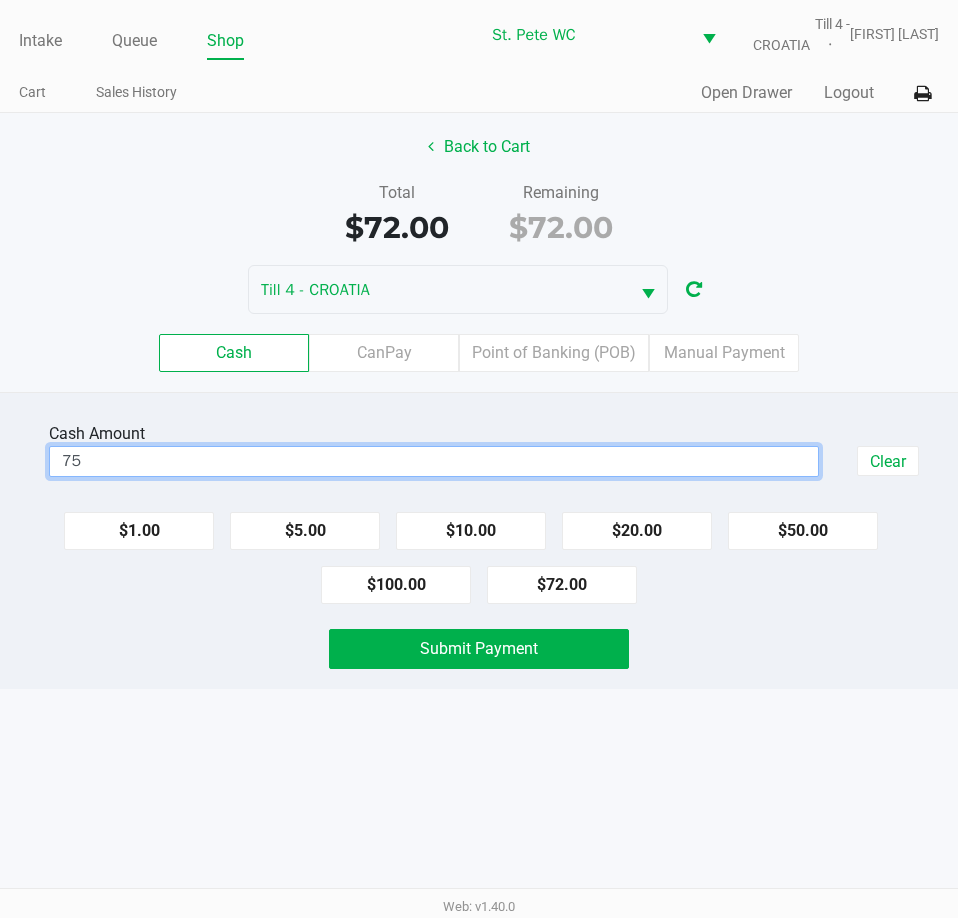 type on "$75.00" 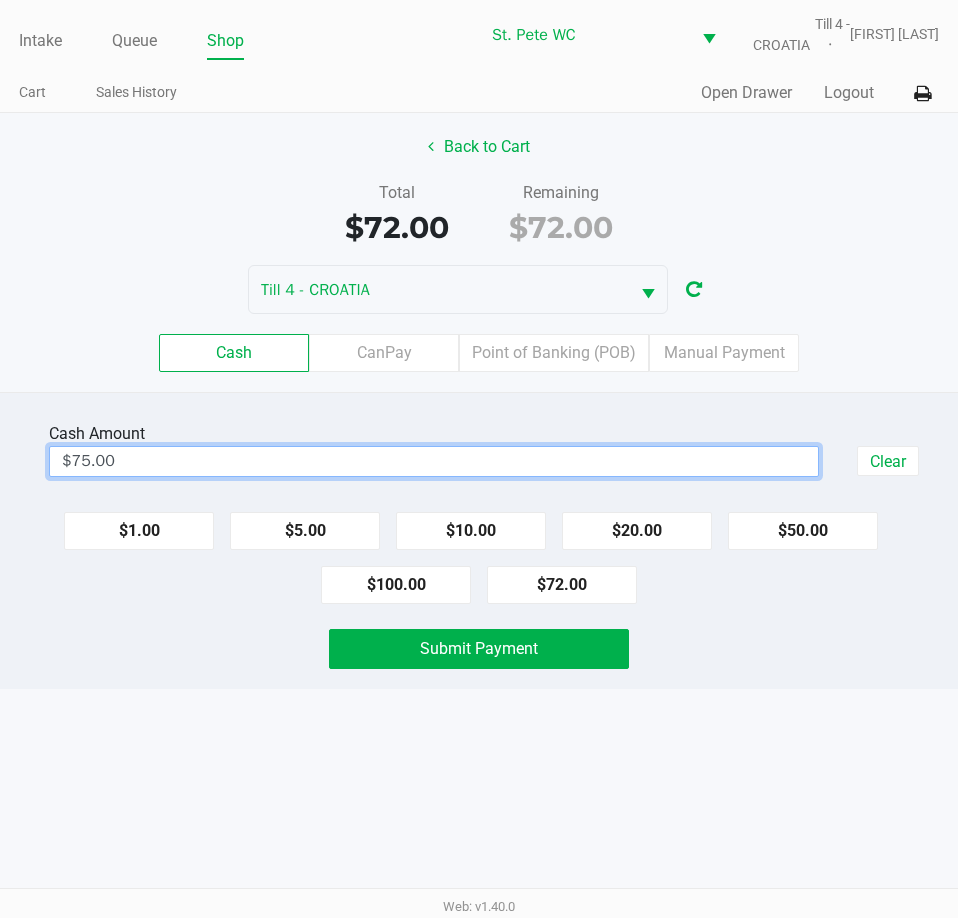 click on "Submit Payment" 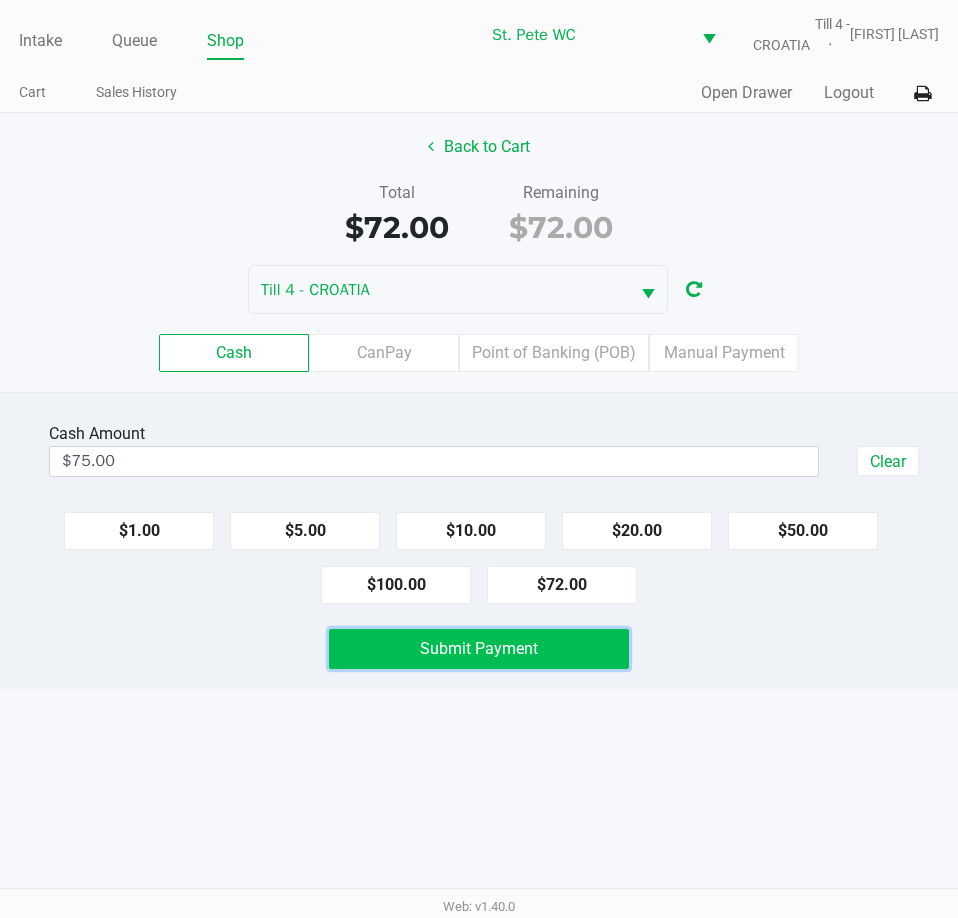 drag, startPoint x: 387, startPoint y: 665, endPoint x: 378, endPoint y: 673, distance: 12.0415945 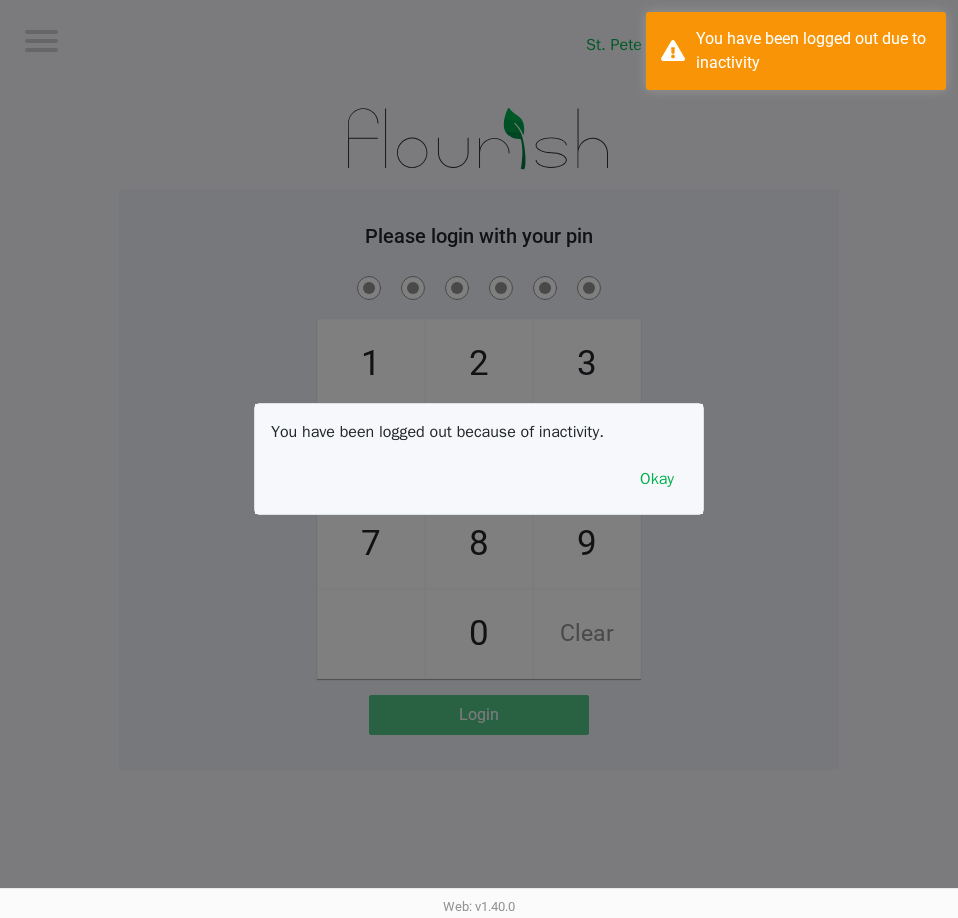 click 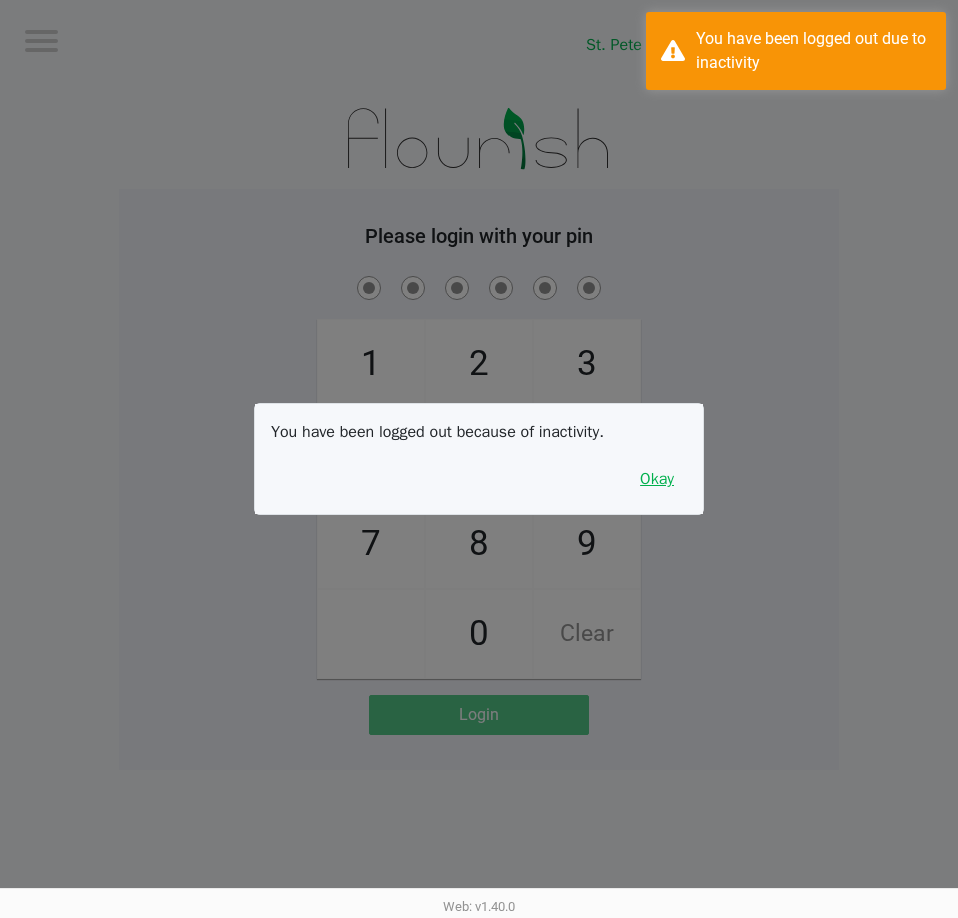 click on "Okay" at bounding box center [657, 479] 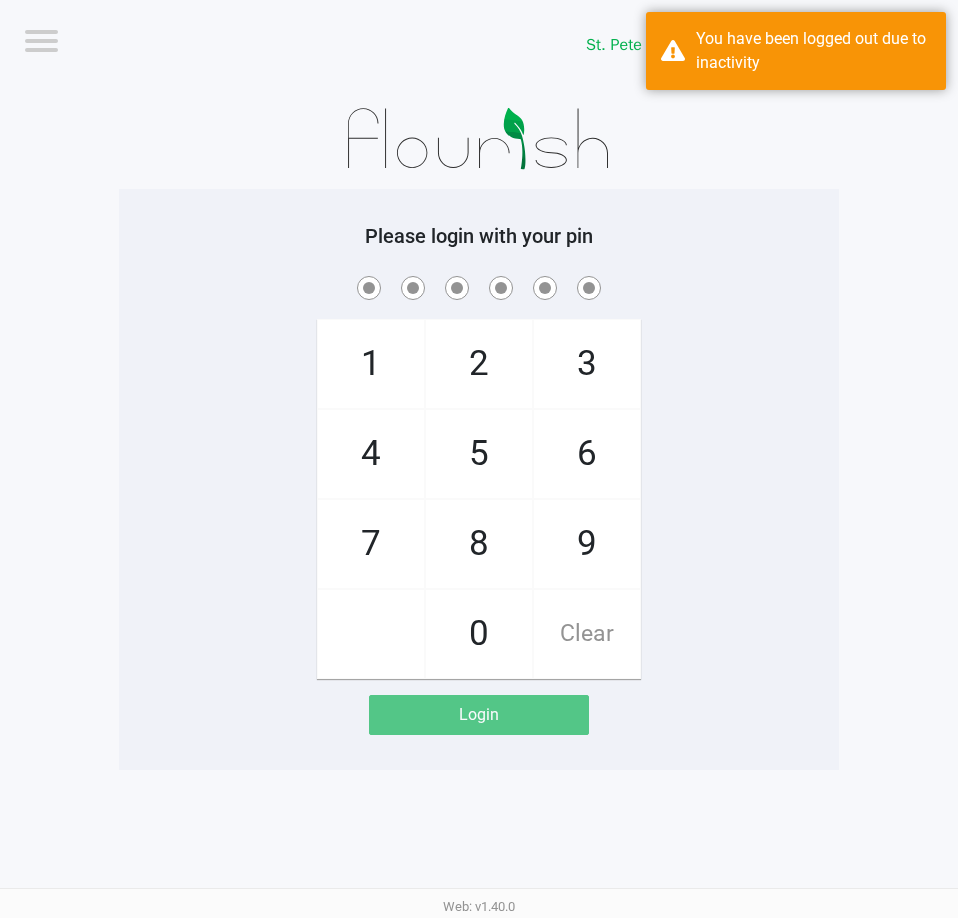 click on "1   4   7       2   5   8   0   3   6   9   Clear" 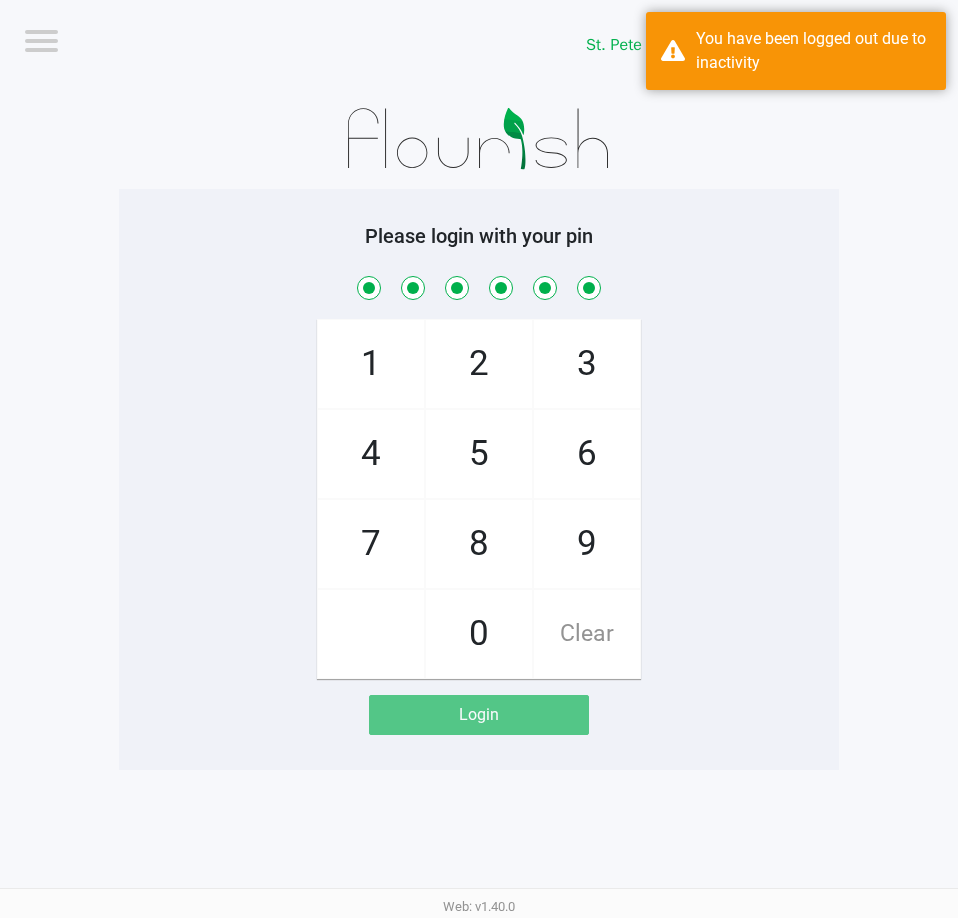 checkbox on "true" 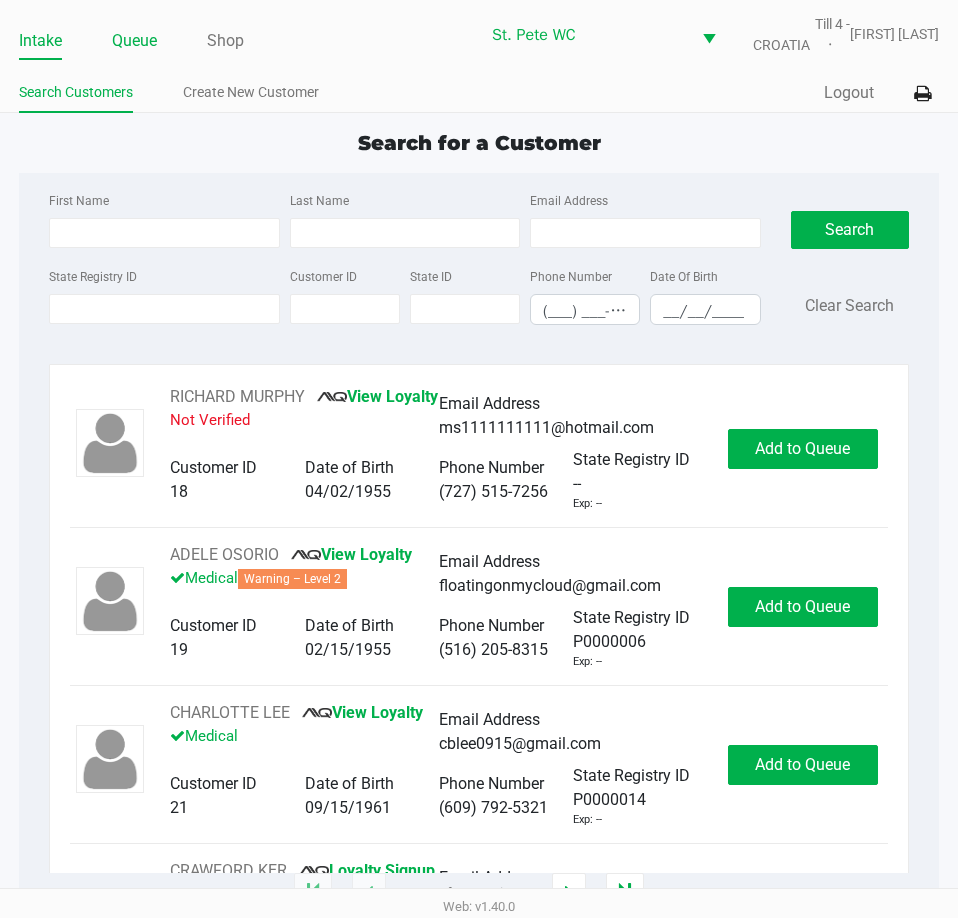 click on "Queue" 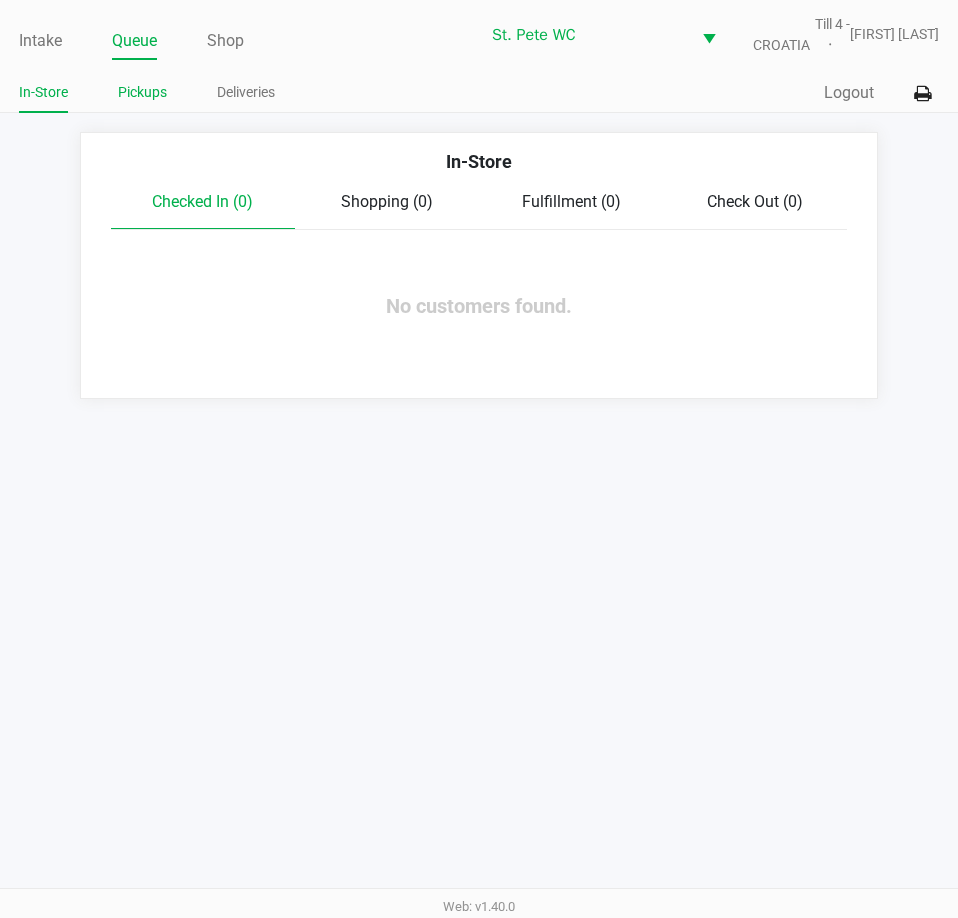 click on "Pickups" 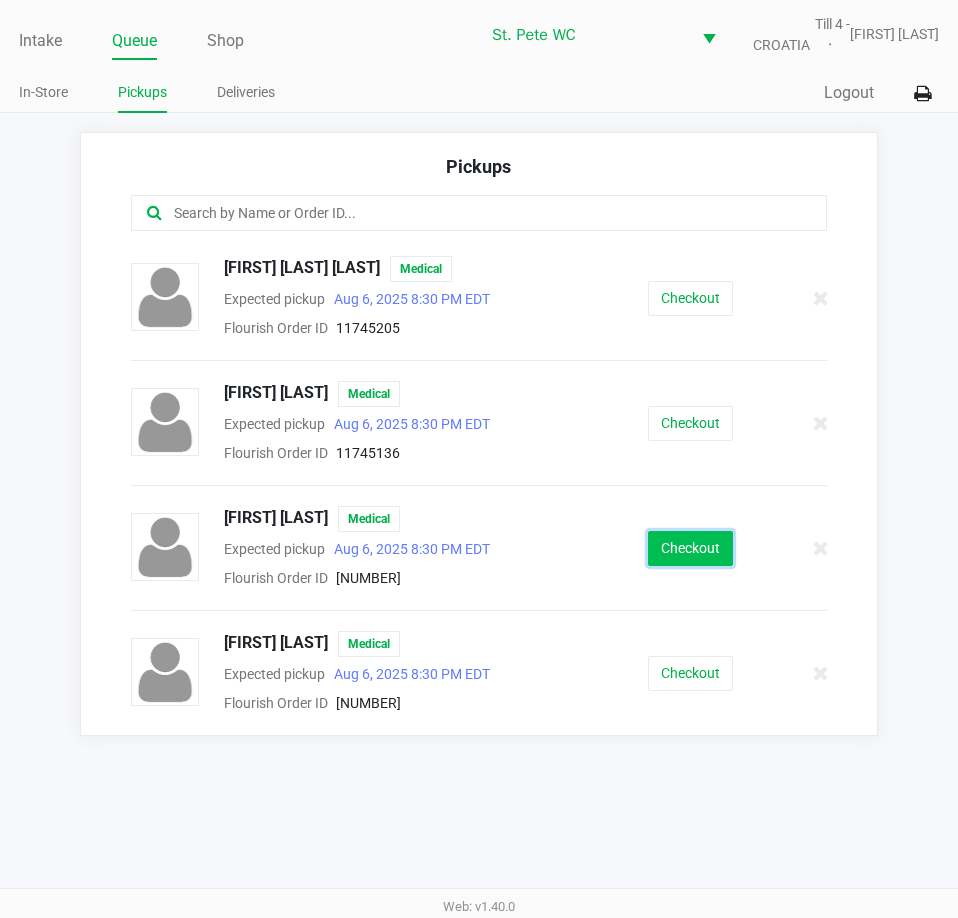 click on "Checkout" 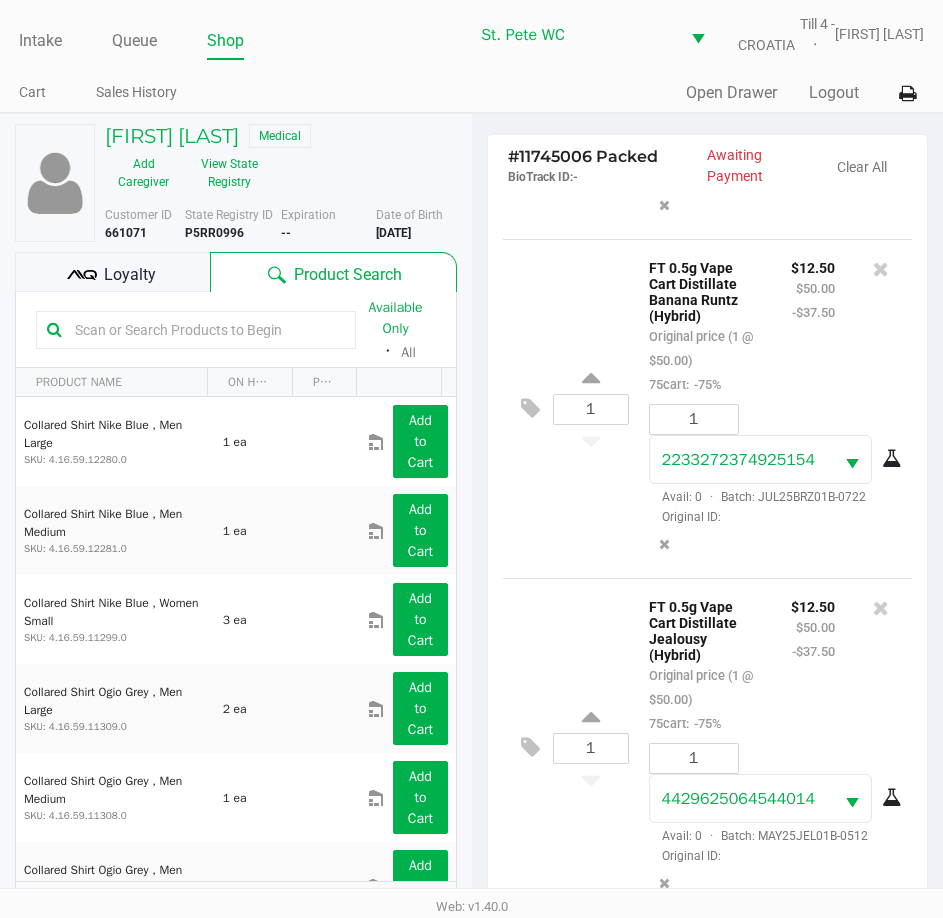 scroll, scrollTop: 1381, scrollLeft: 0, axis: vertical 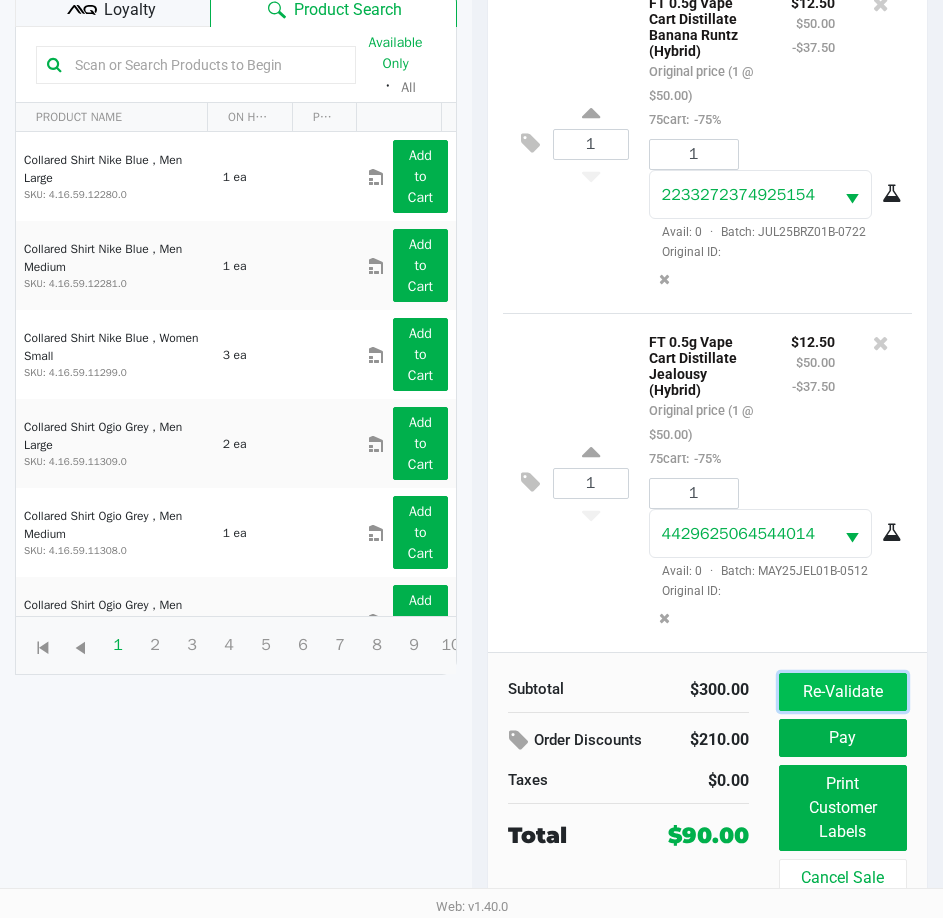 click on "Re-Validate" 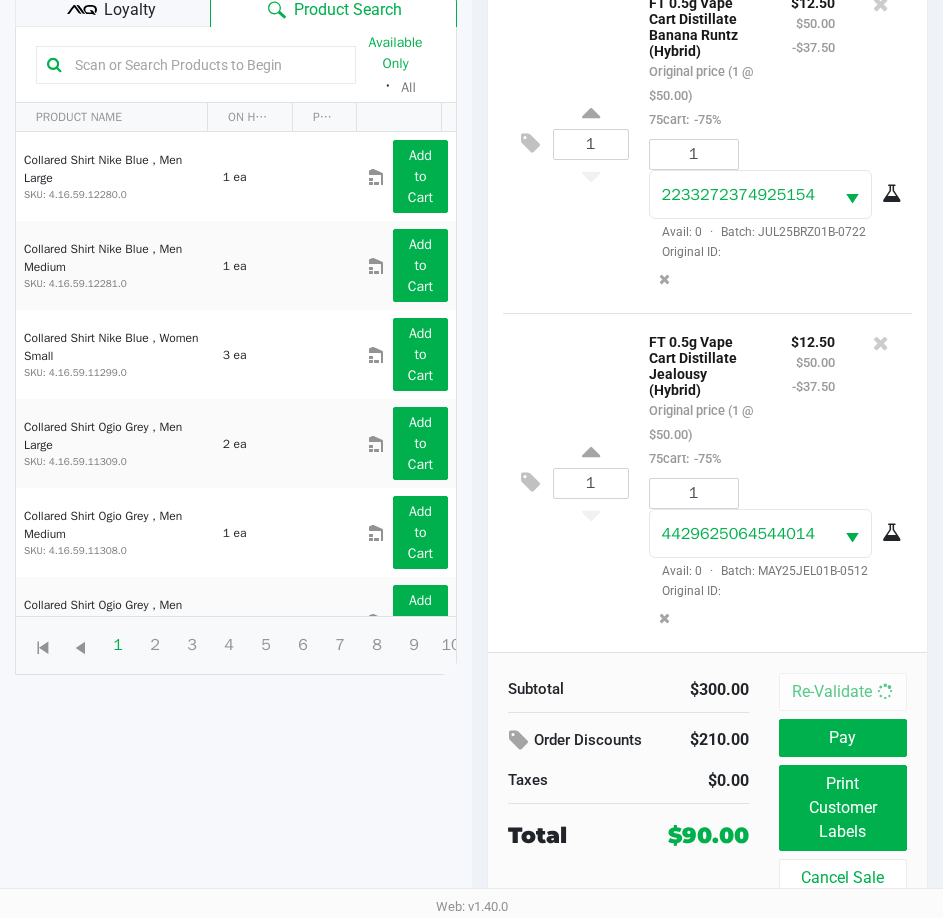 scroll, scrollTop: 0, scrollLeft: 0, axis: both 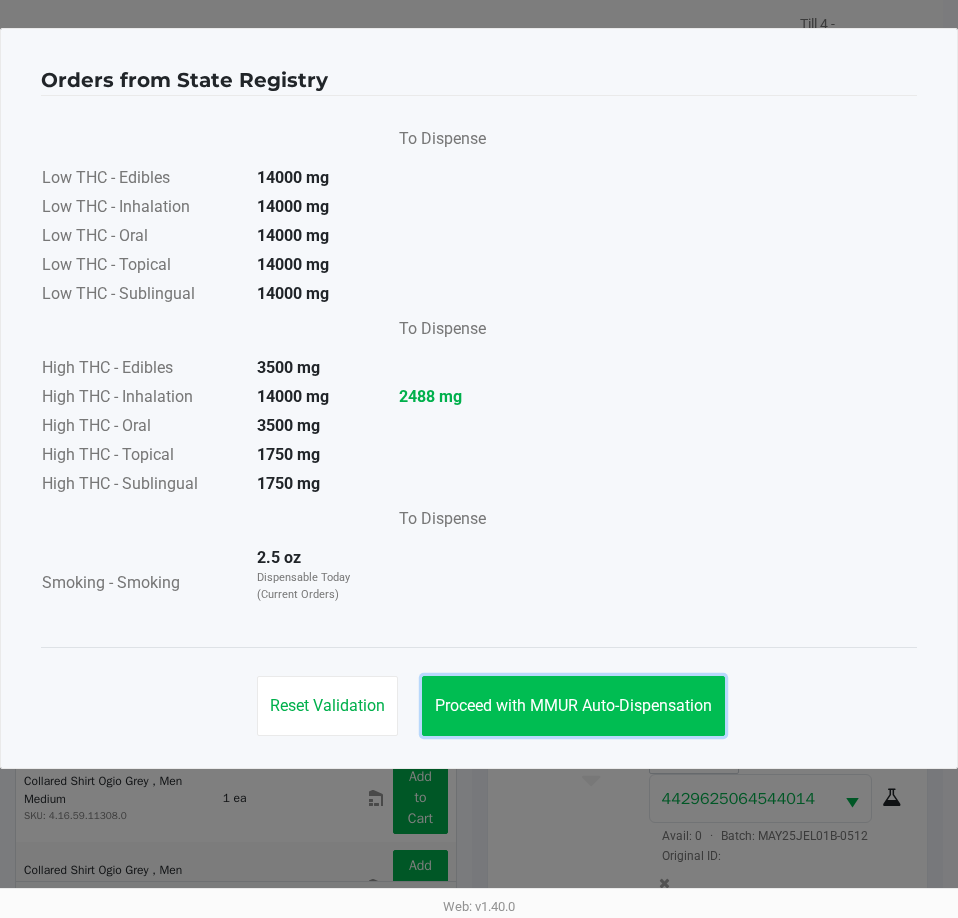 click on "Proceed with MMUR Auto-Dispensation" 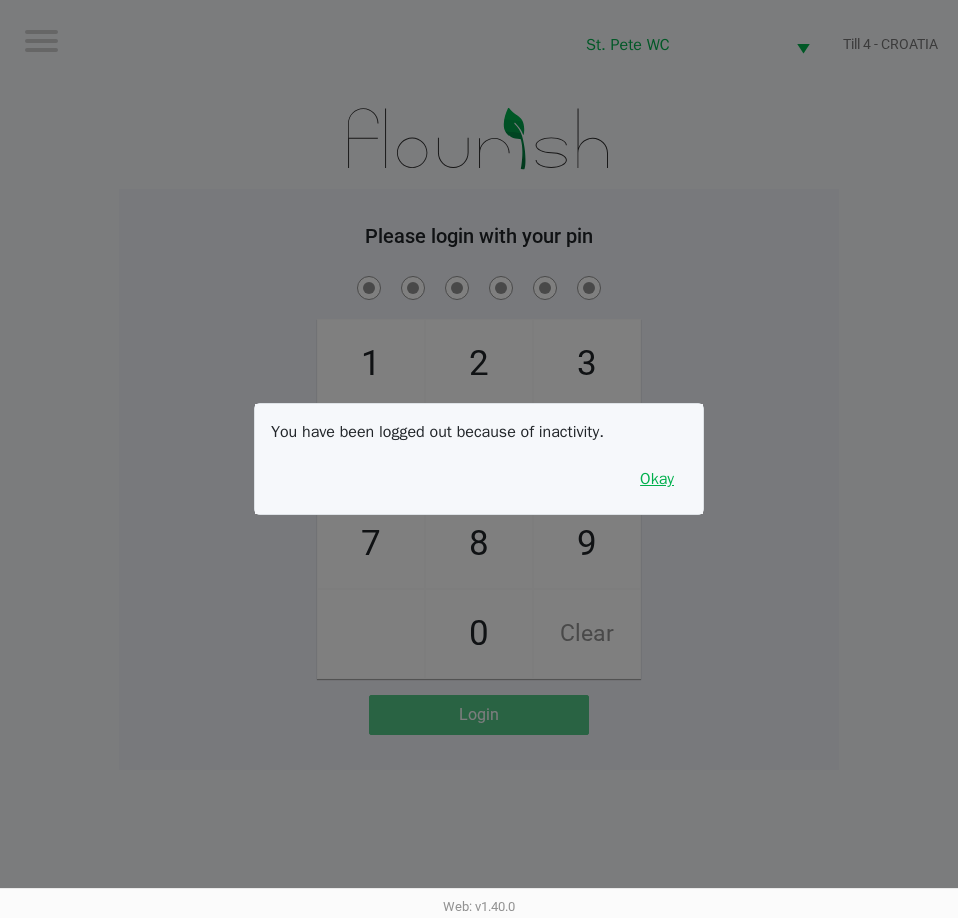 click on "Okay" at bounding box center [657, 479] 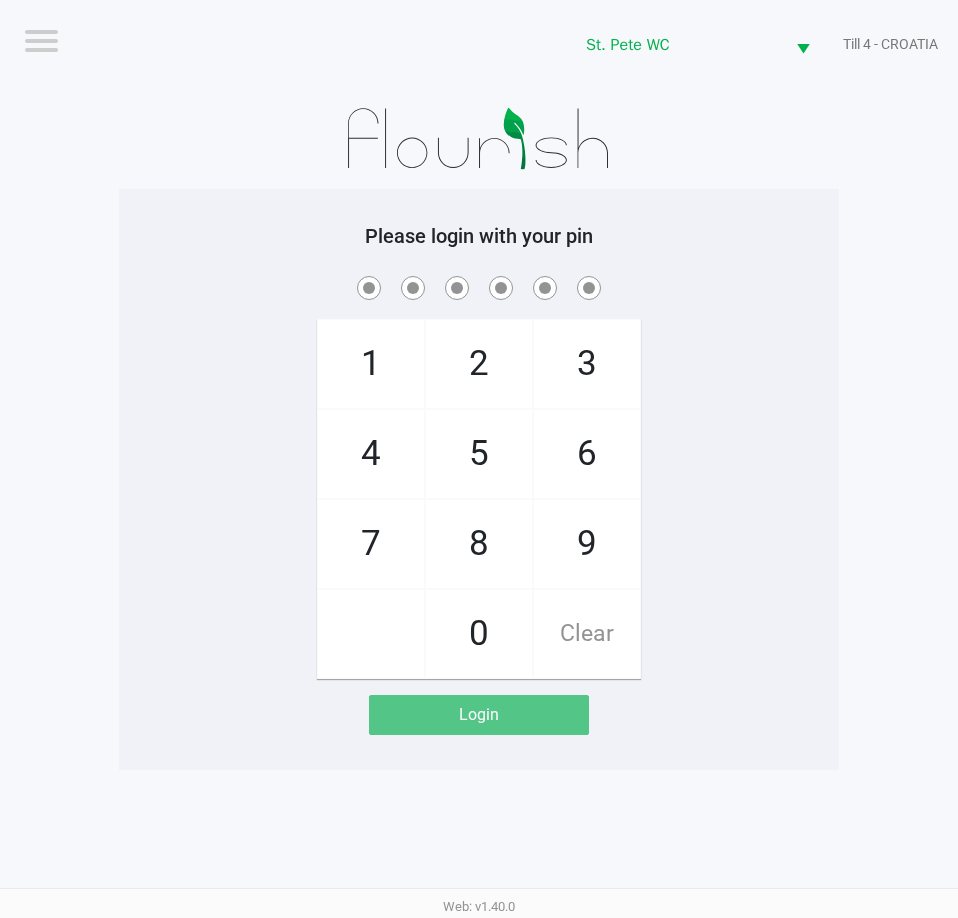 click on "1   4   7       2   5   8   0   3   6   9   Clear" 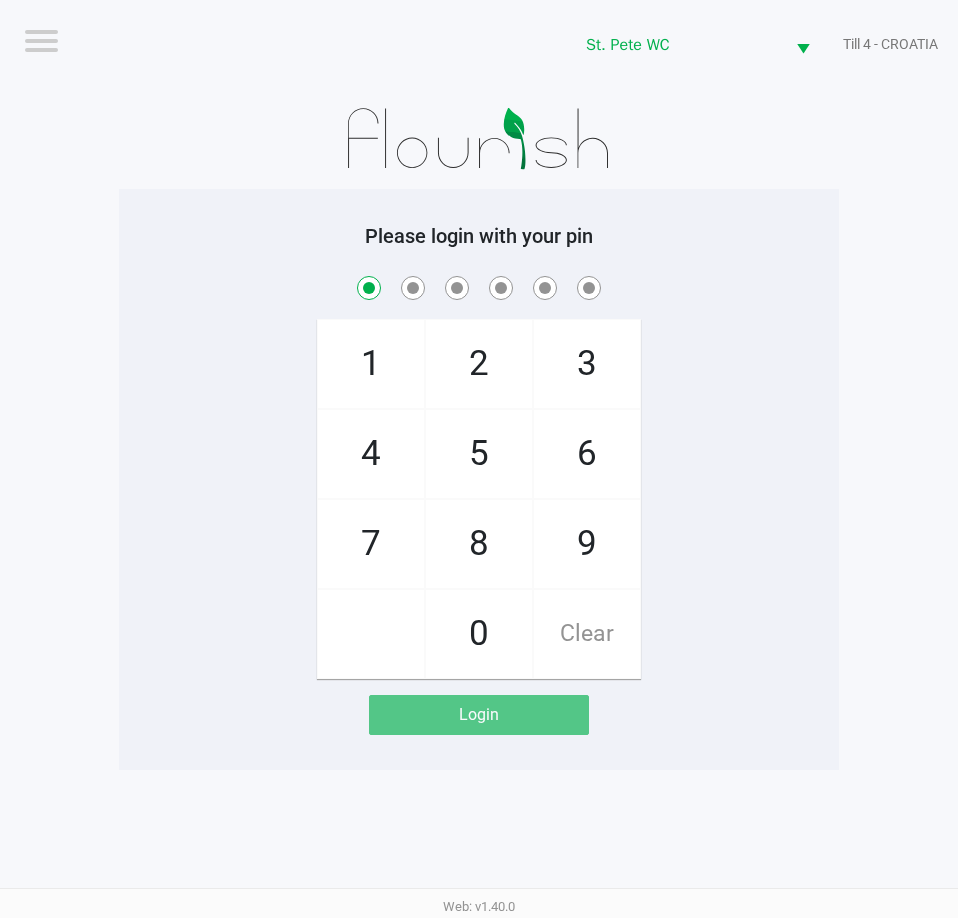 checkbox on "true" 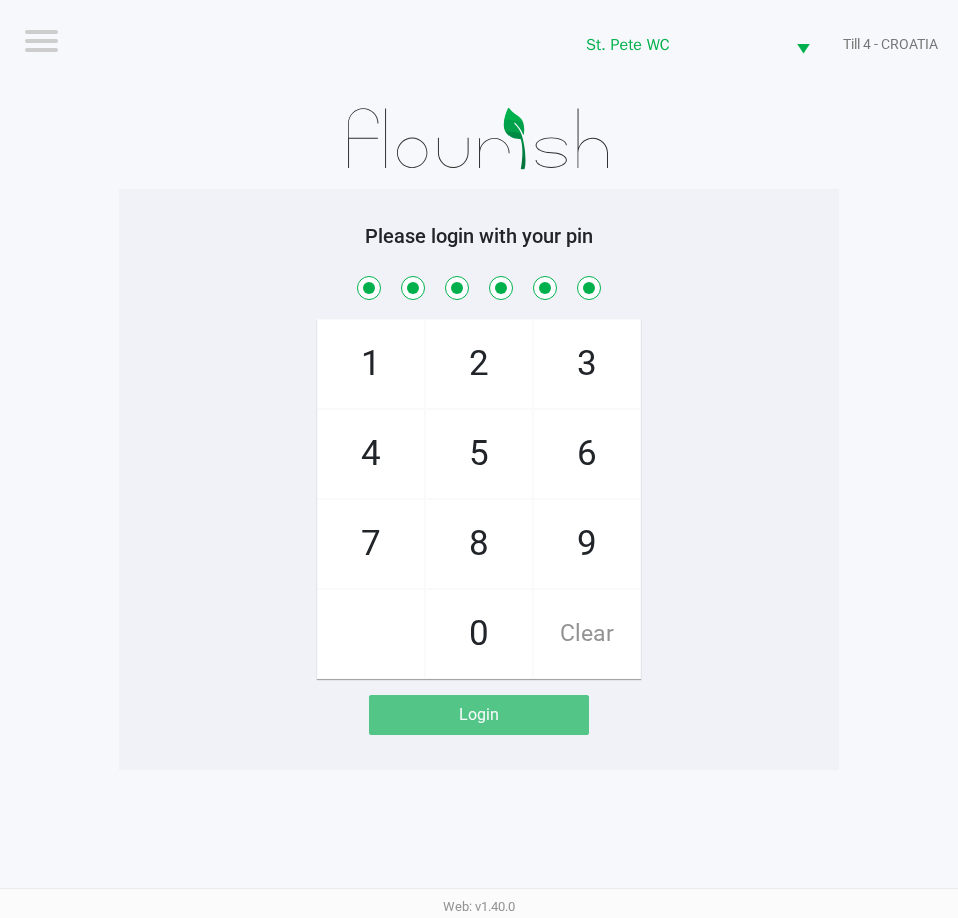checkbox on "true" 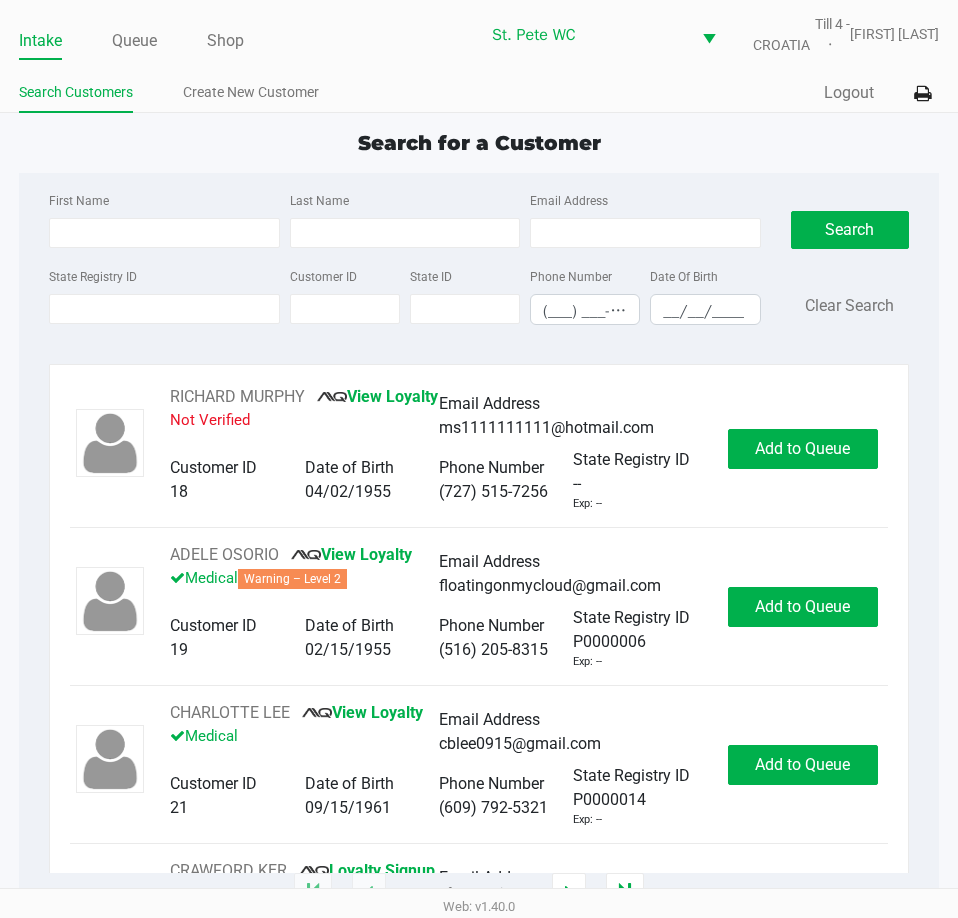 click on "Search for a Customer" 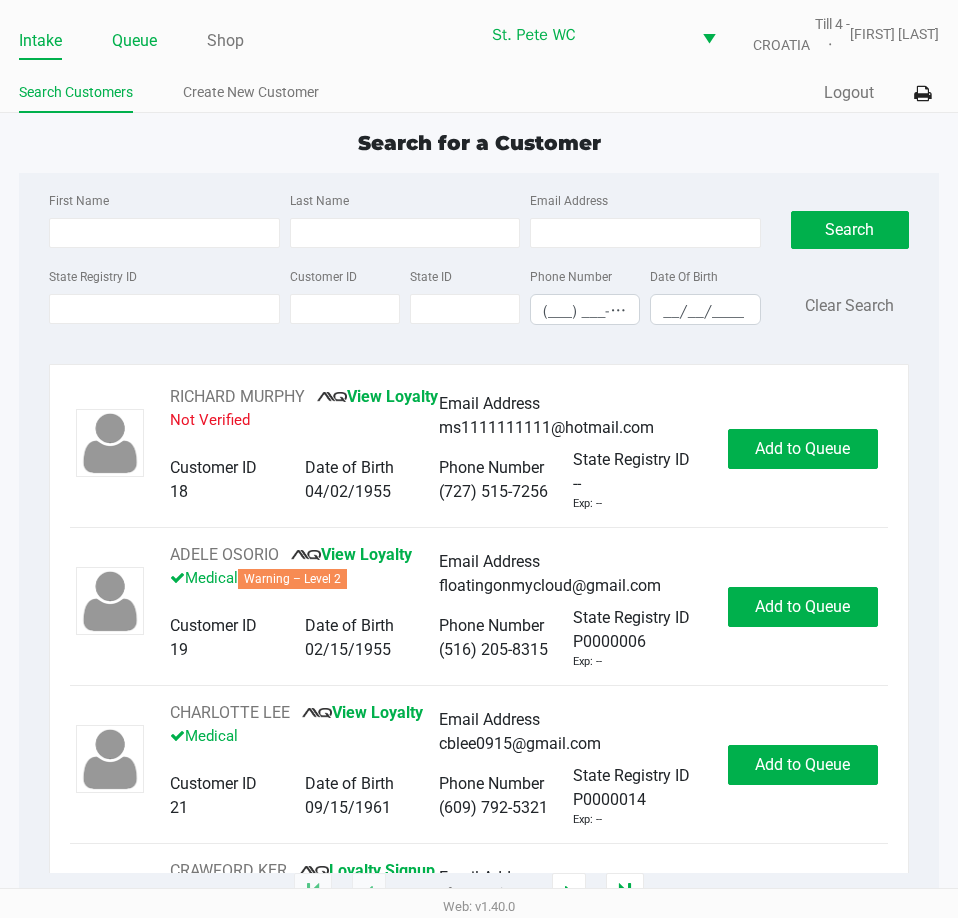click on "Queue" 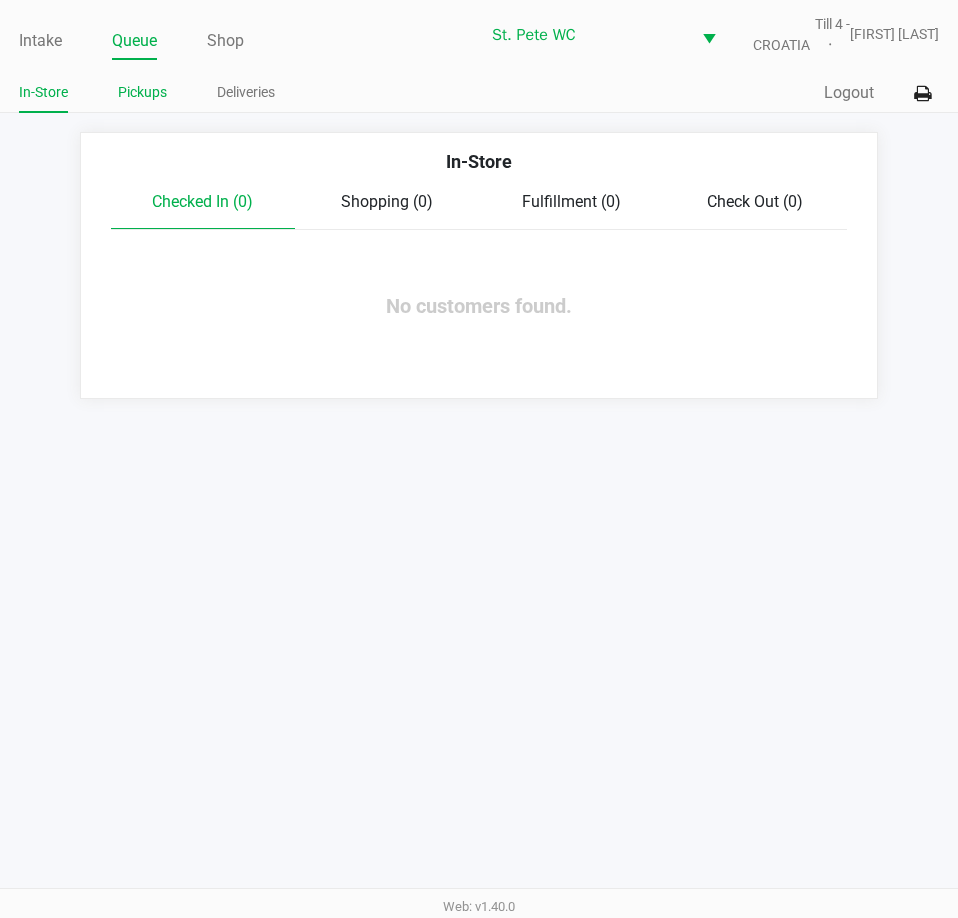 click on "Pickups" 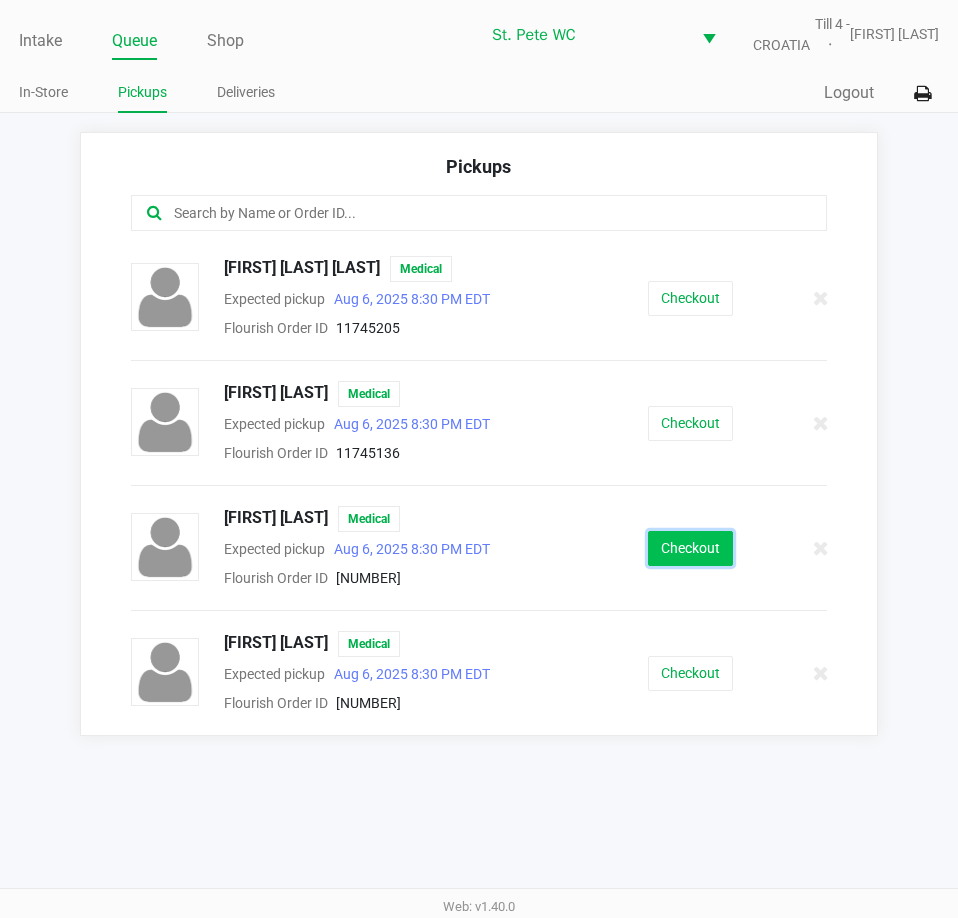 click on "Checkout" 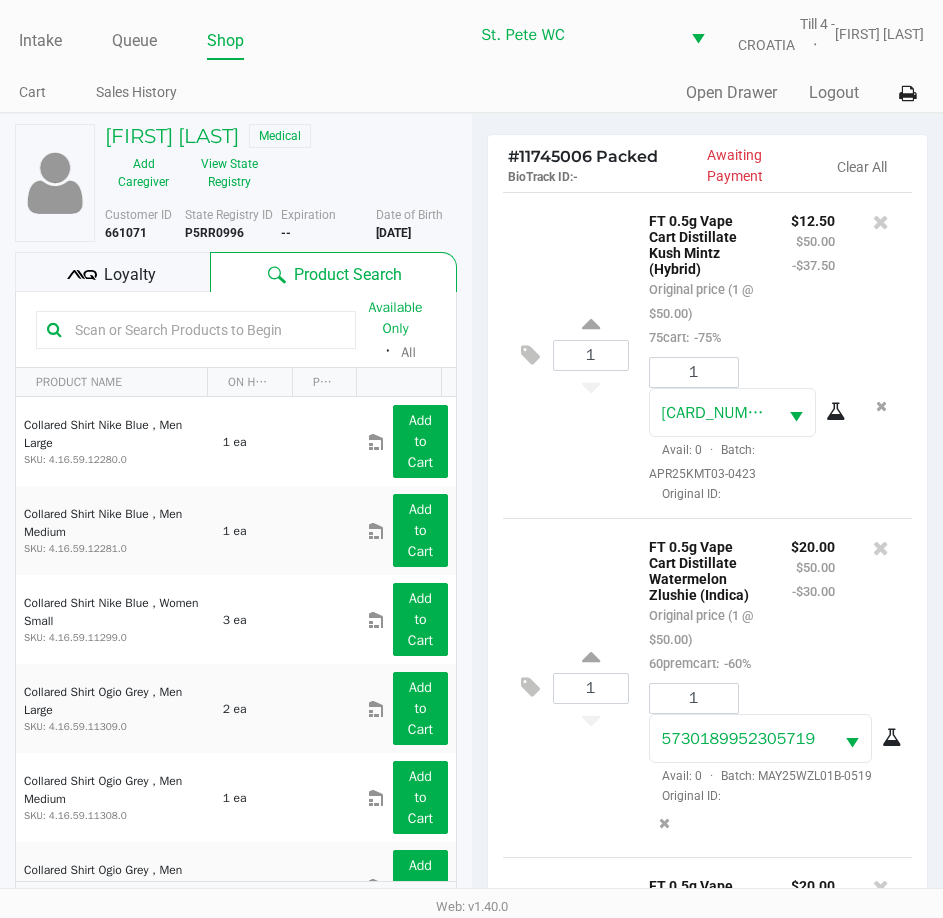 click on "1  FT 0.5g Vape Cart Distillate Kush Mintz (Hybrid)   Original price (1 @ $50.00)  75cart:  -75% $12.50 $50.00 -$37.50 1 8884309342792157  Avail: 0  ·  Batch: APR25KMT03-0423   Original ID:" 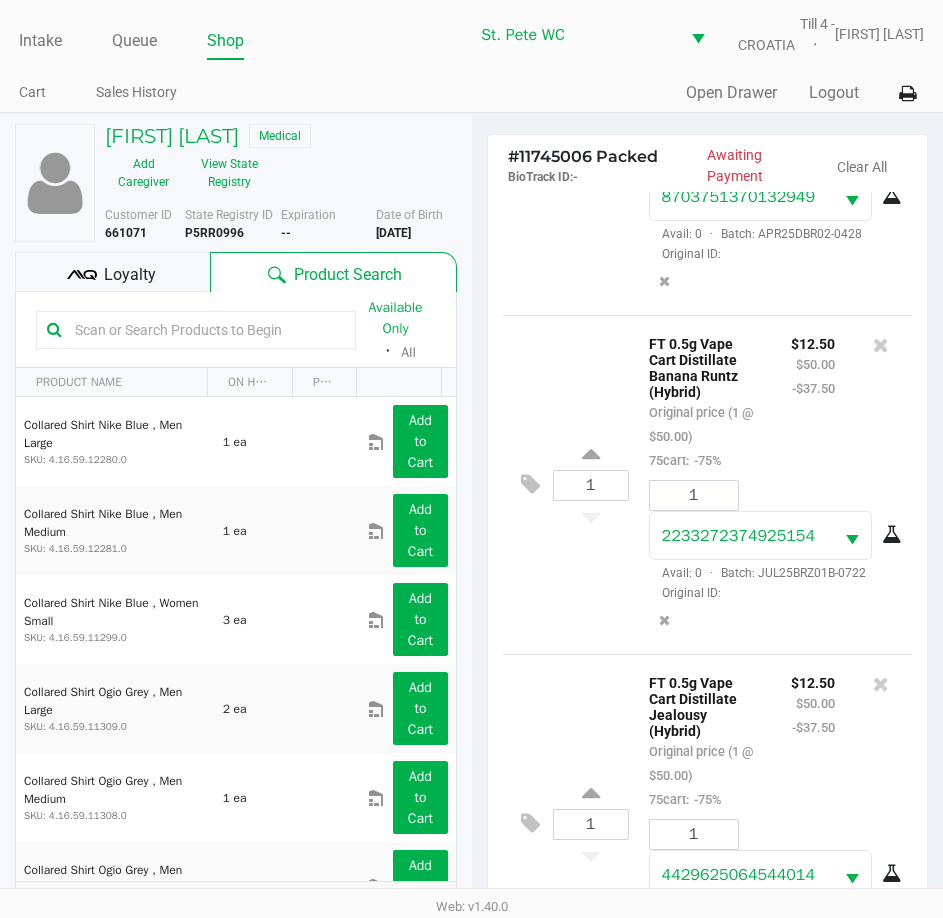 scroll, scrollTop: 1381, scrollLeft: 0, axis: vertical 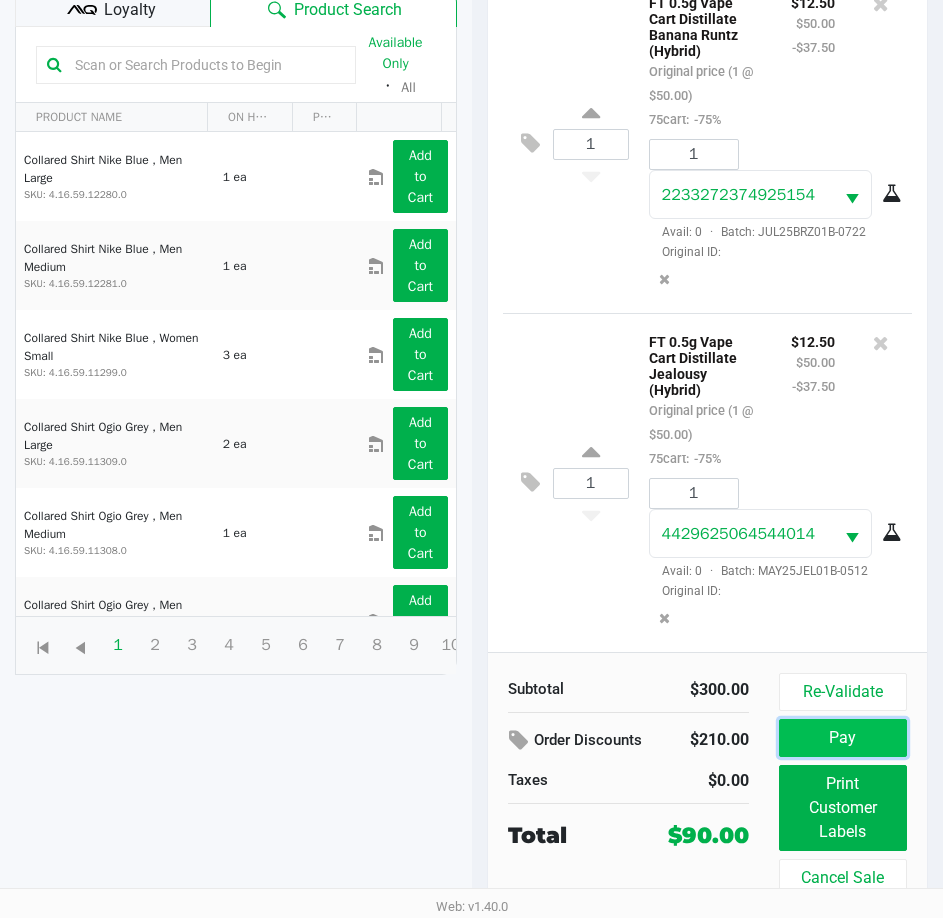 click on "Pay" 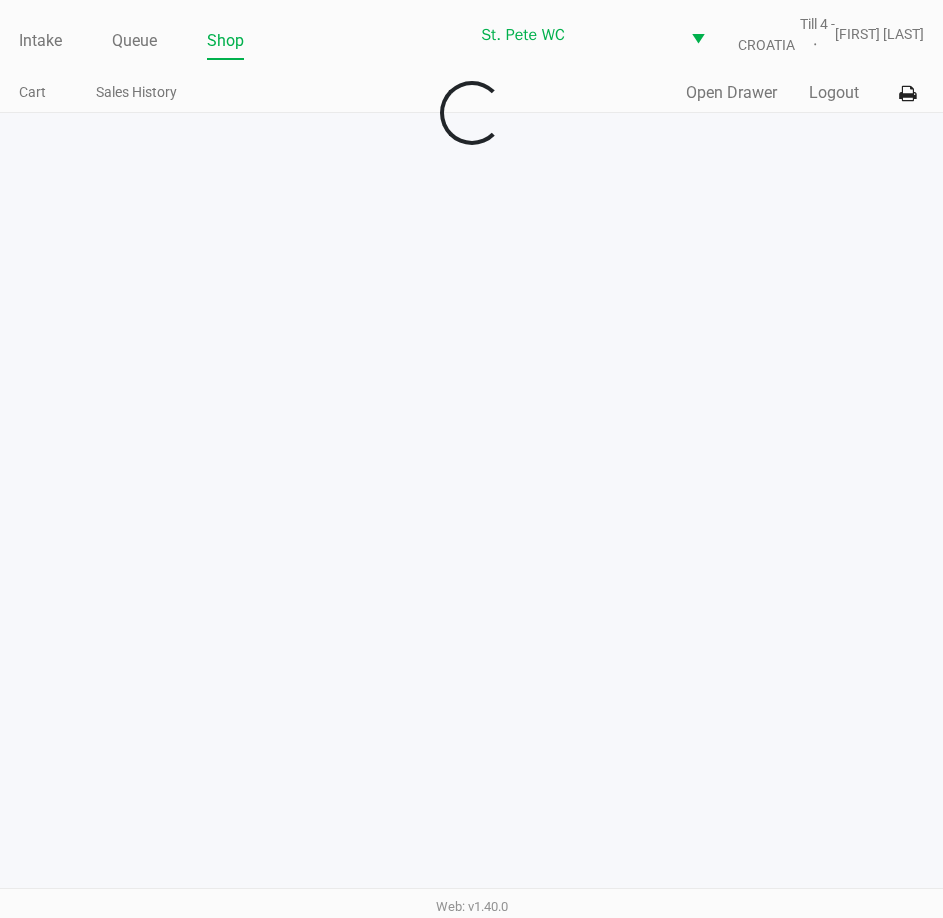 scroll, scrollTop: 0, scrollLeft: 0, axis: both 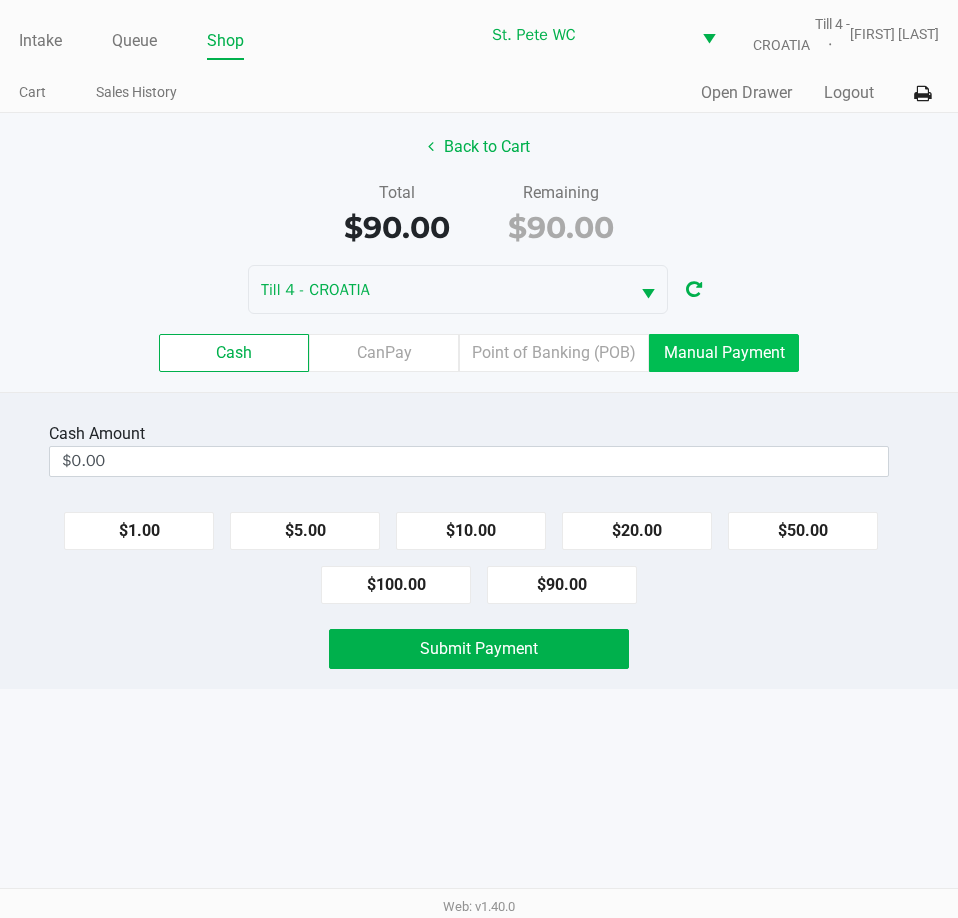 click on "Manual Payment" 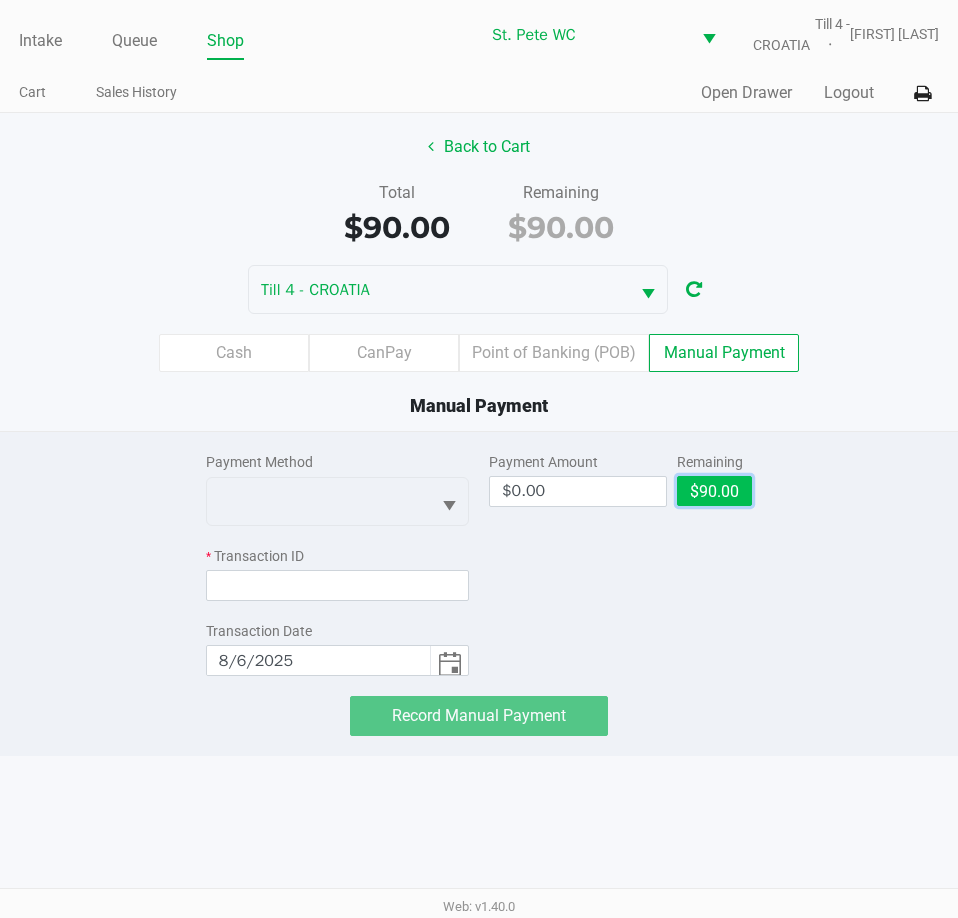 click on "$90.00" 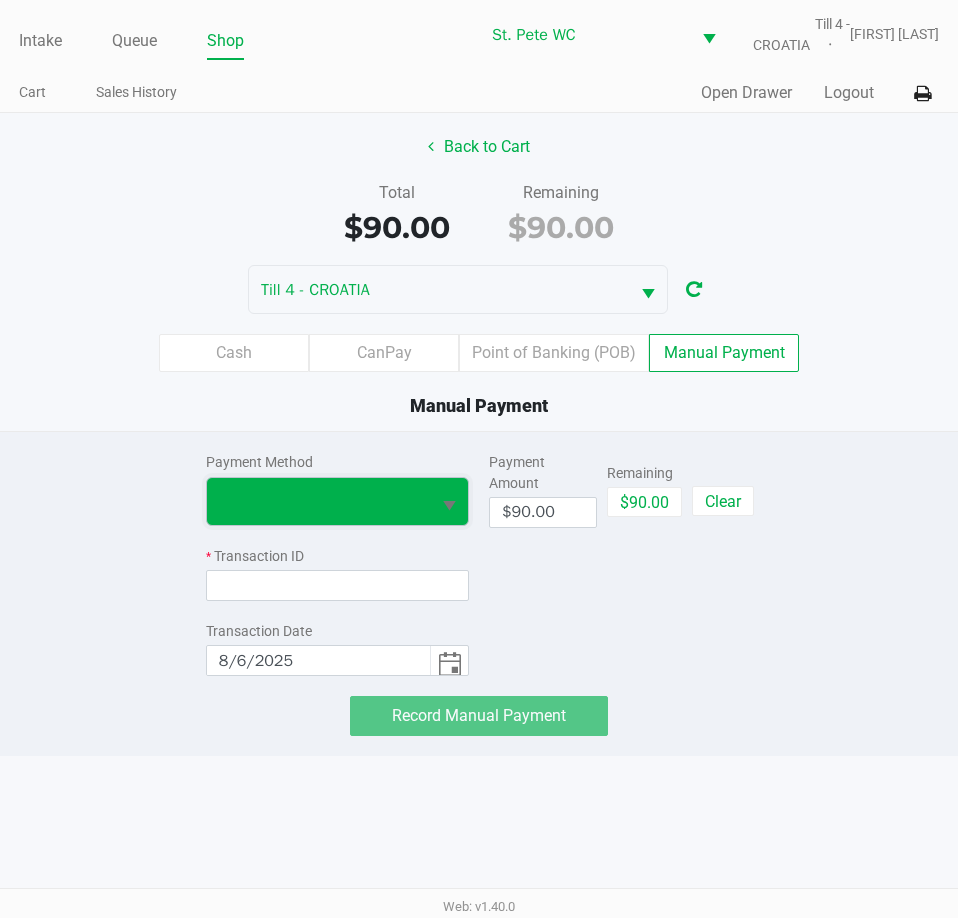 click at bounding box center [318, 501] 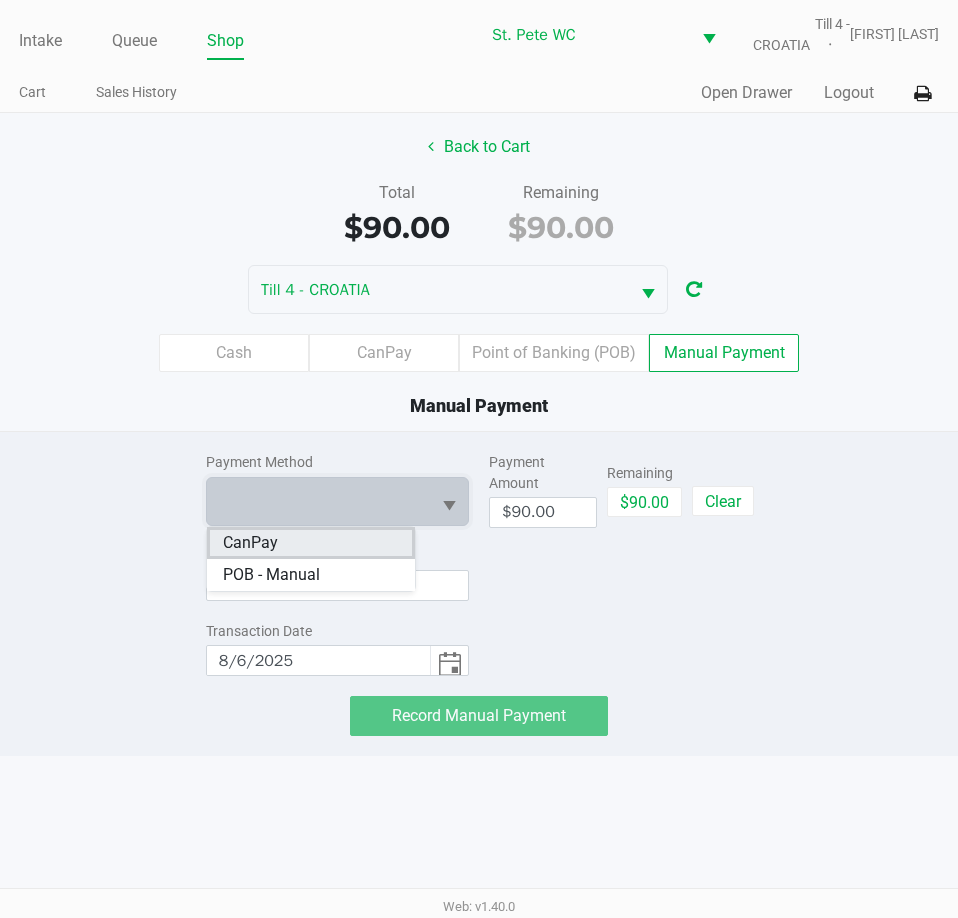 click on "CanPay" at bounding box center [250, 543] 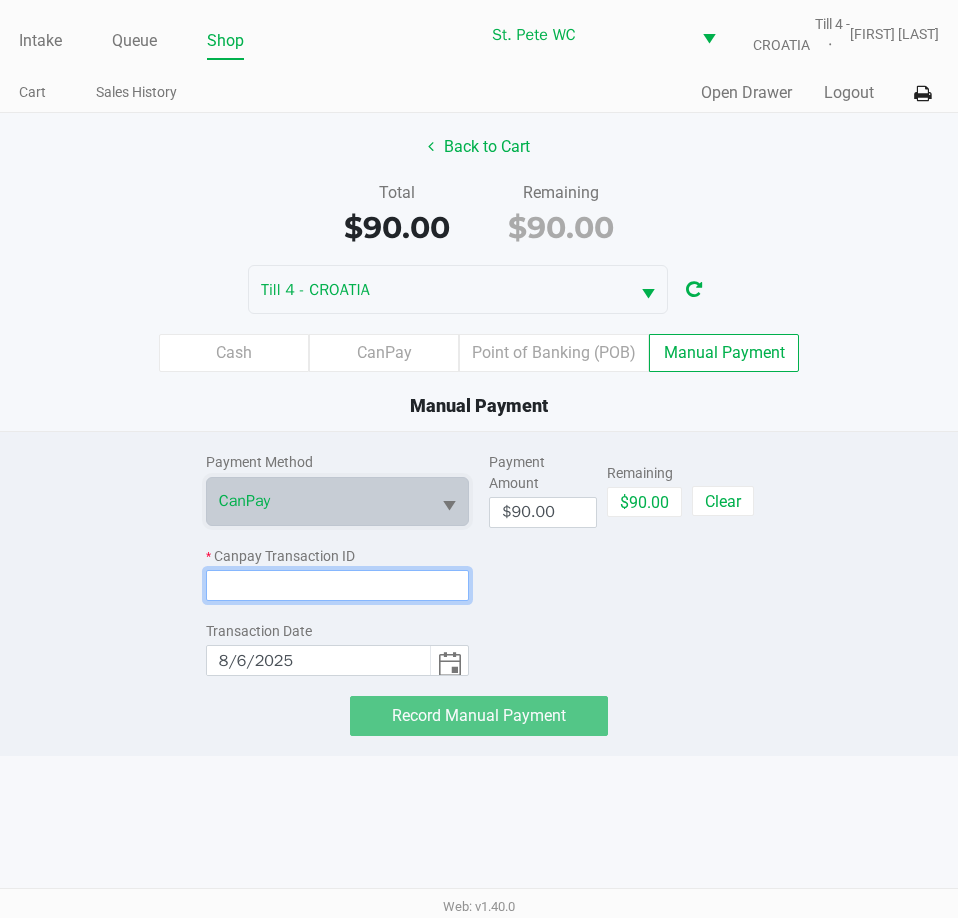 click 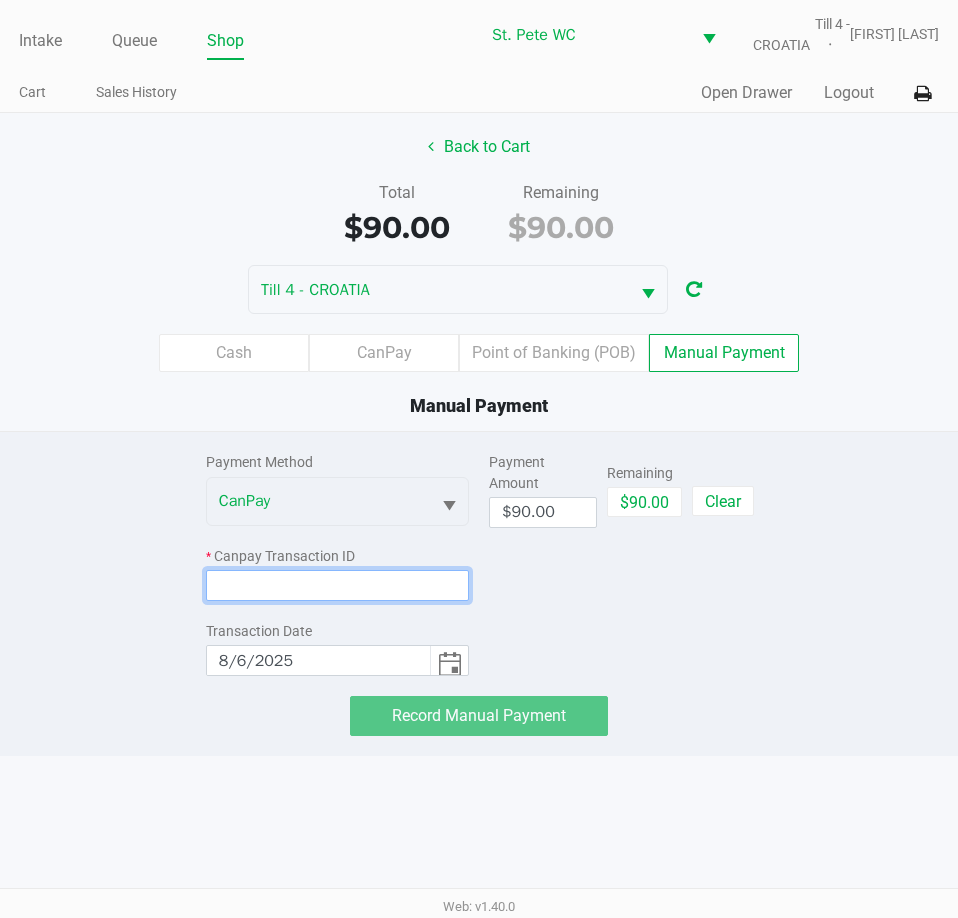 paste on "EBI2ESA0IGEJ" 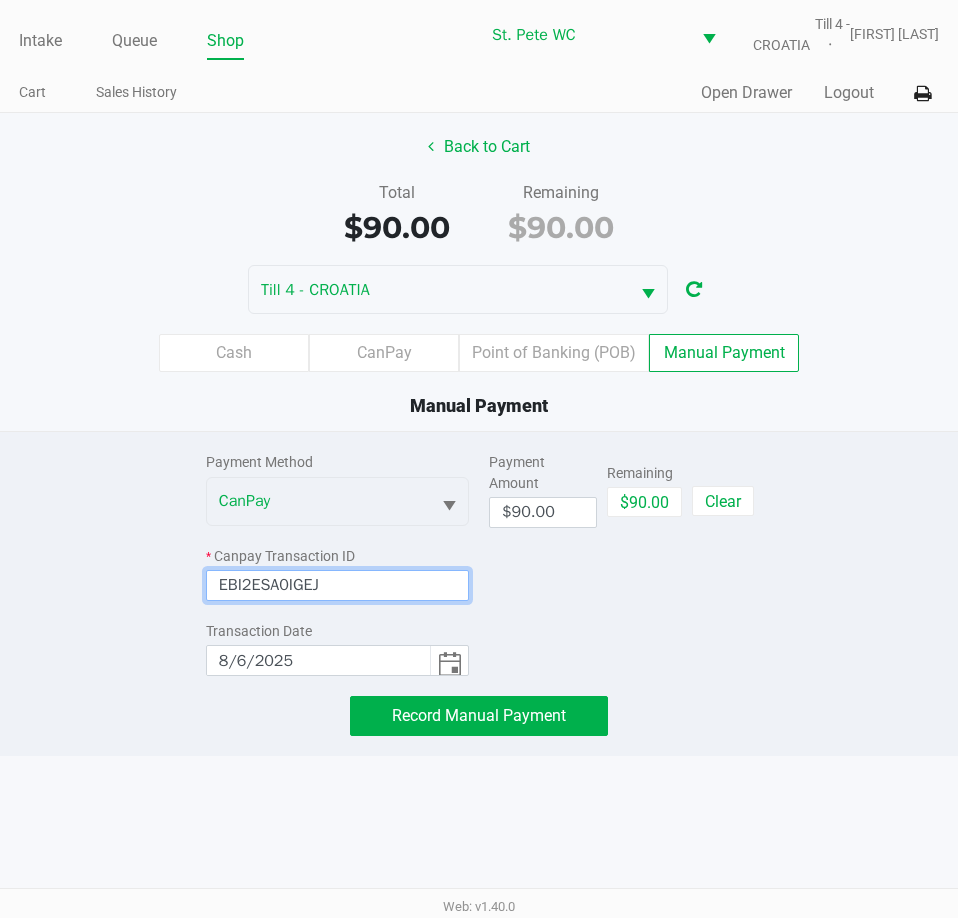 type on "EBI2ESA0IGEJ" 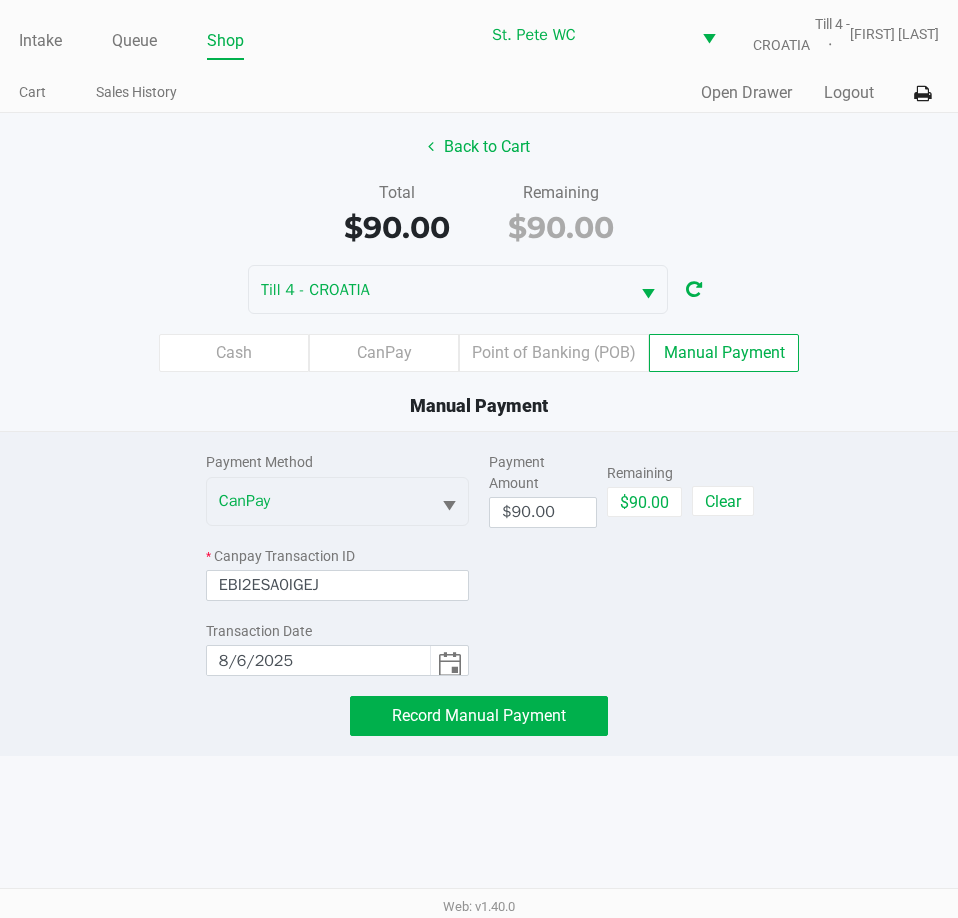 click on "Payment Method  CanPay *  Canpay Transaction ID  EBI2ESA0IGEJ  Transaction Date  8/6/2025  Payment Amount  $90.00  Remaining   $90.00   Clear   Record Manual Payment" 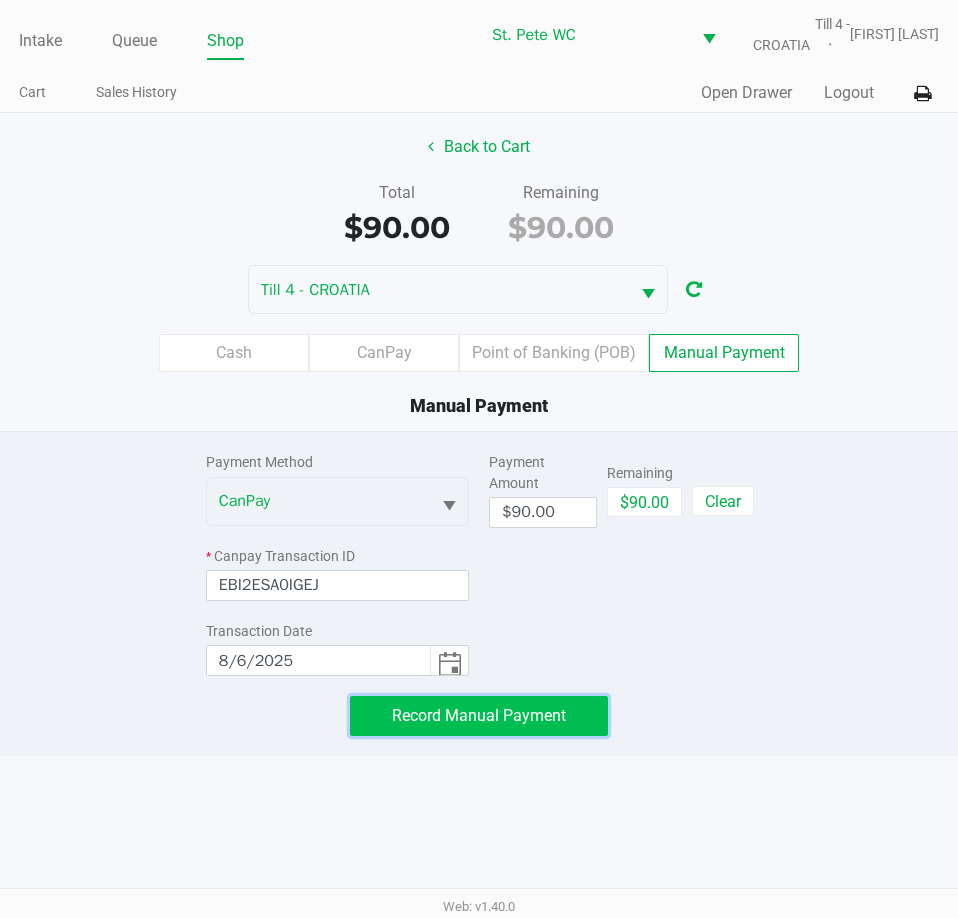click on "Record Manual Payment" 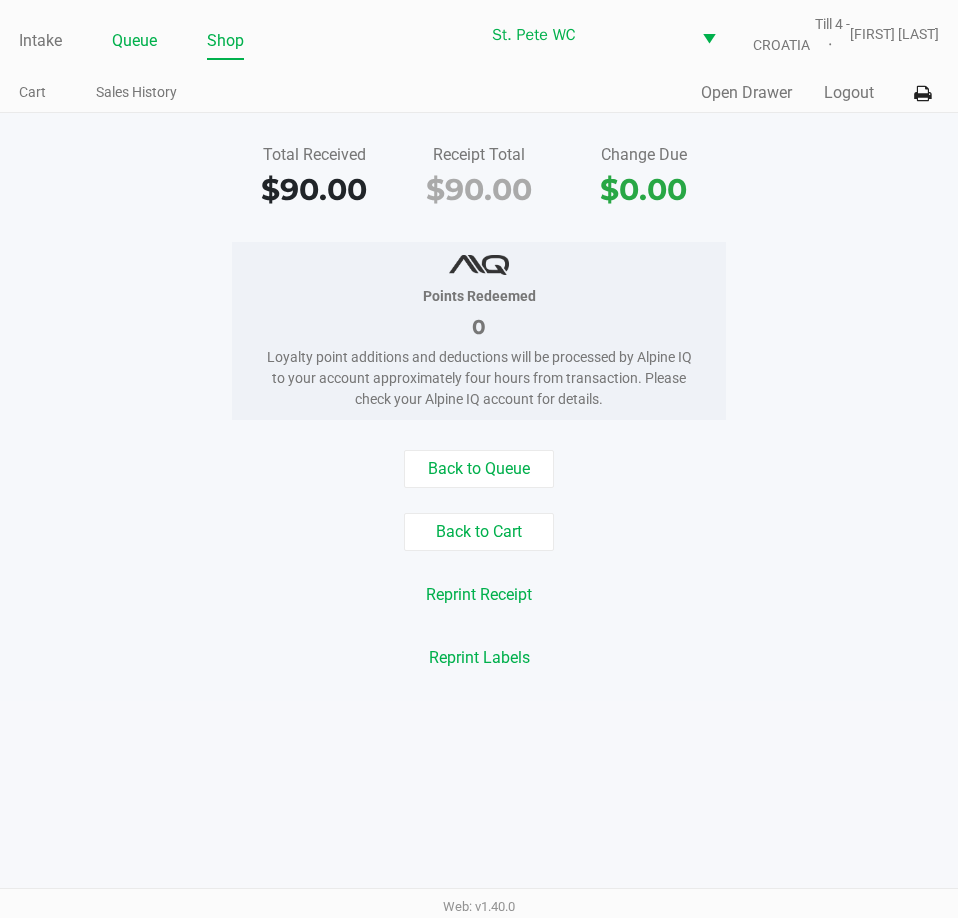 click on "Queue" 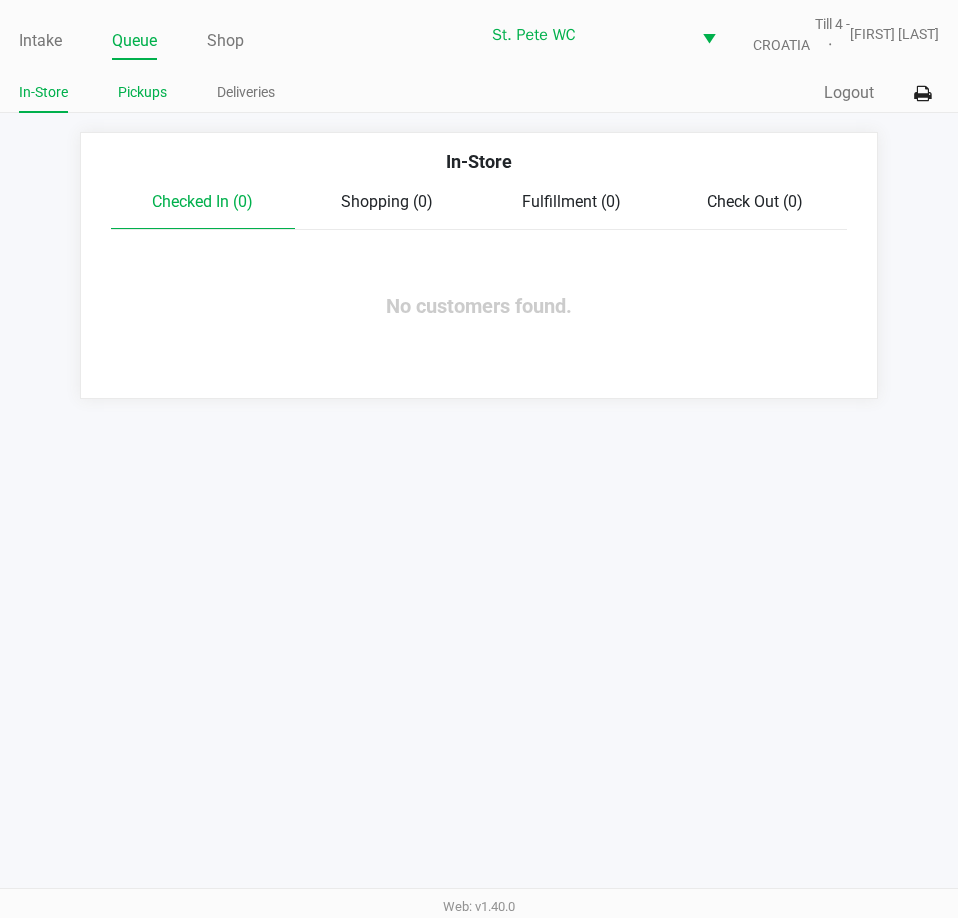 click on "Pickups" 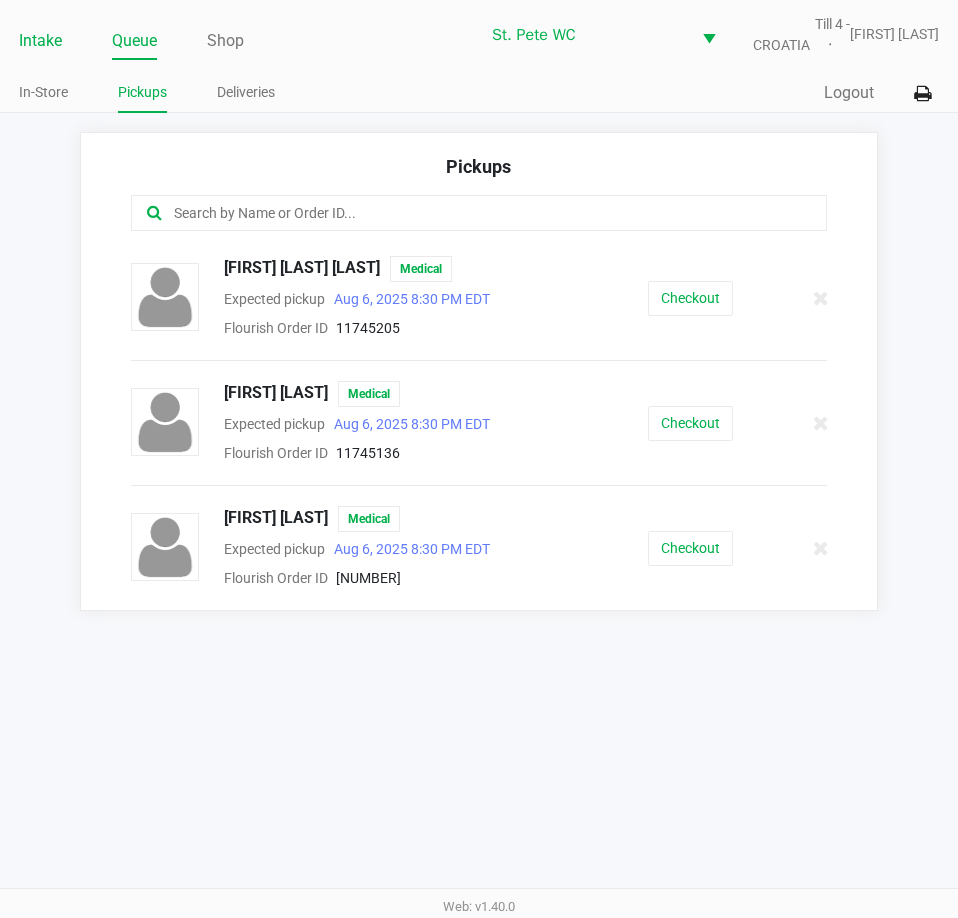 click on "Intake" 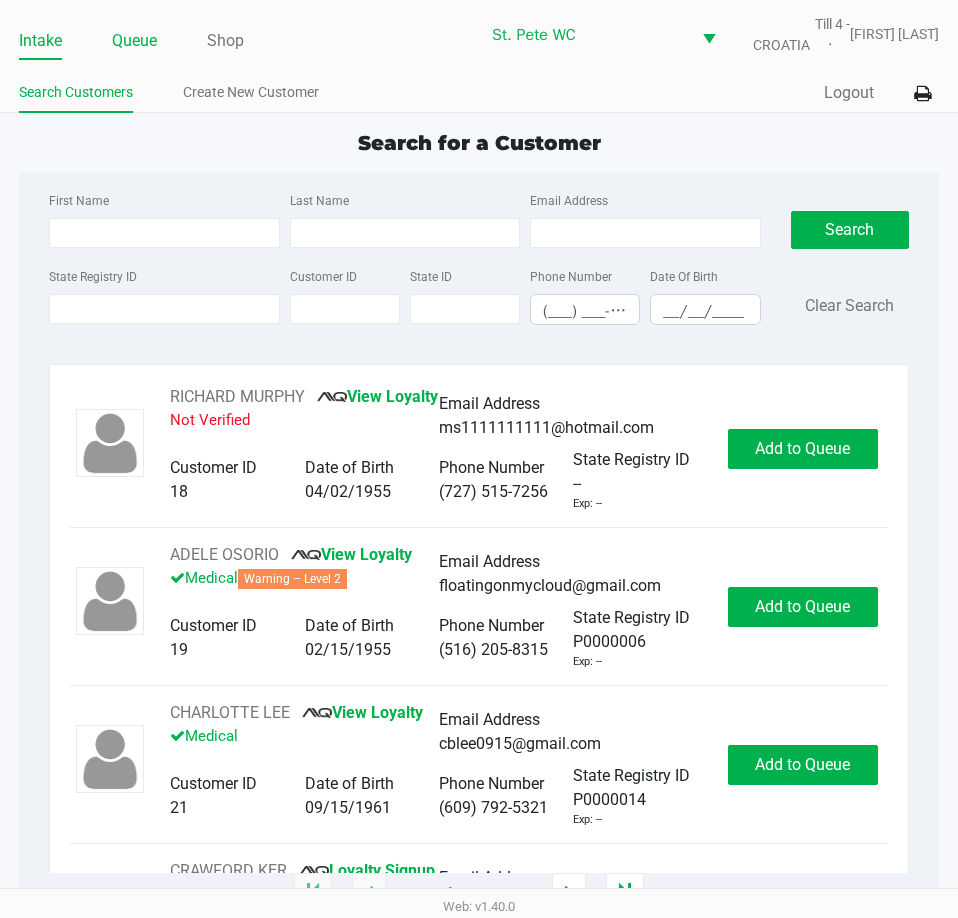click on "Queue" 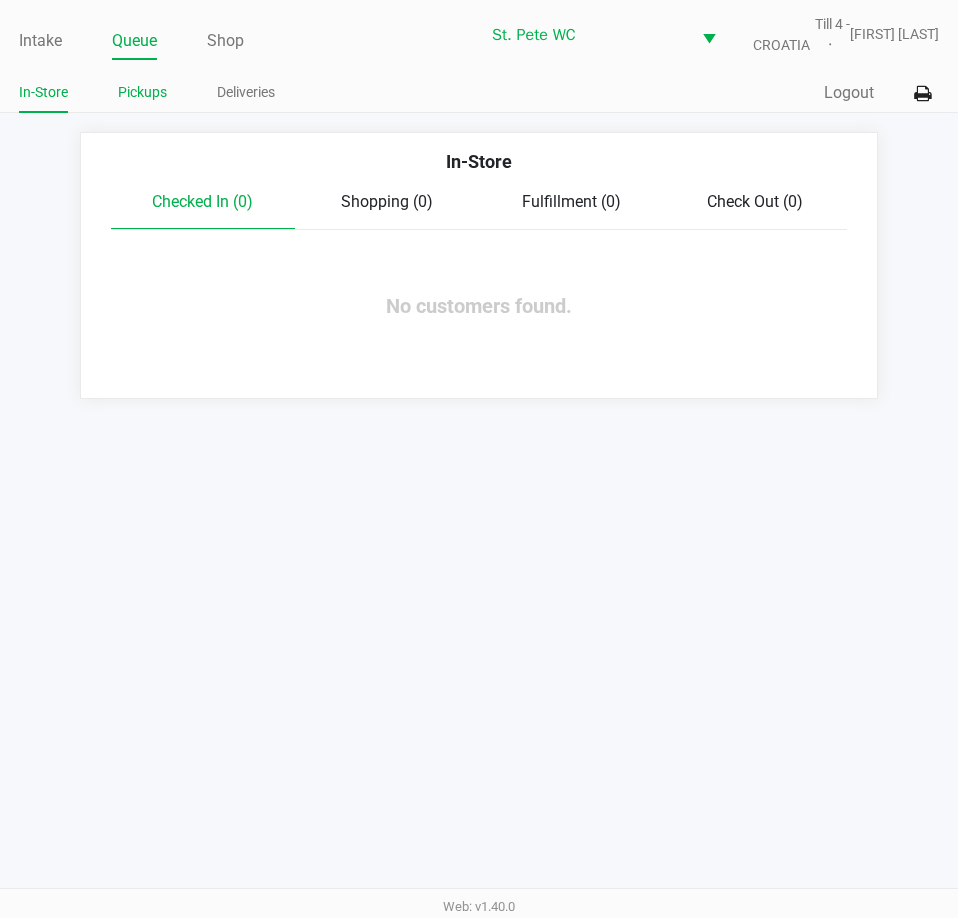 click on "Pickups" 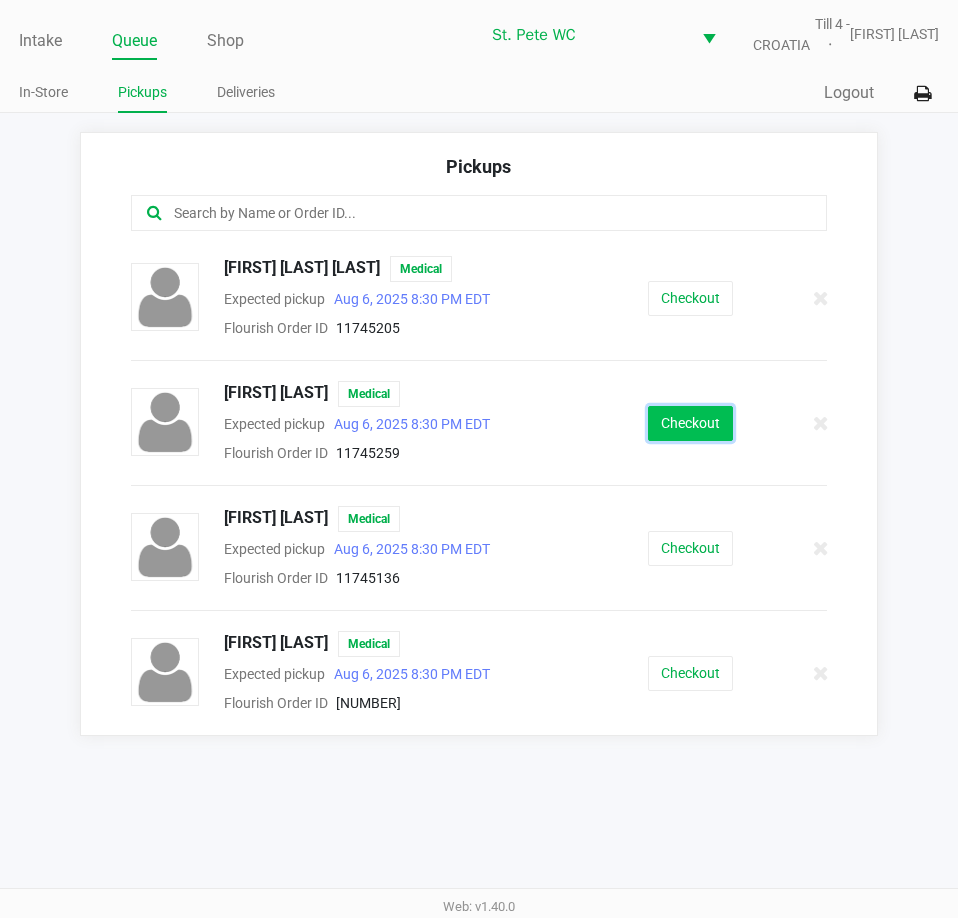 click on "Checkout" 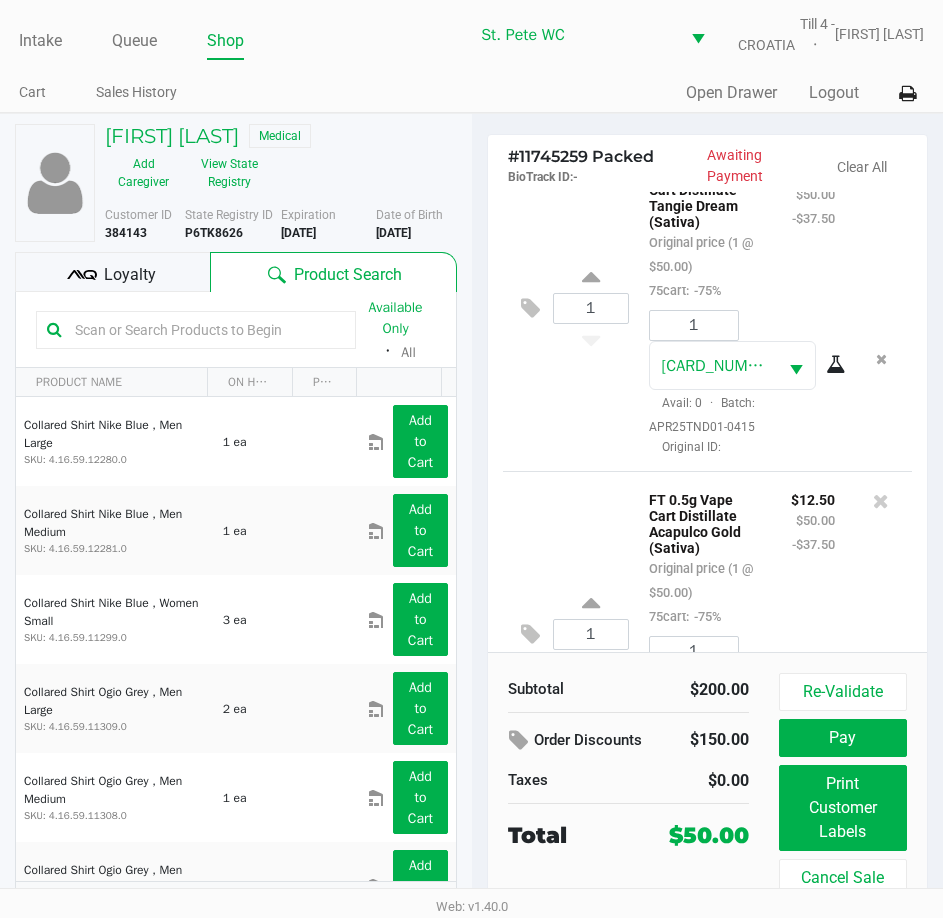 scroll, scrollTop: 912, scrollLeft: 0, axis: vertical 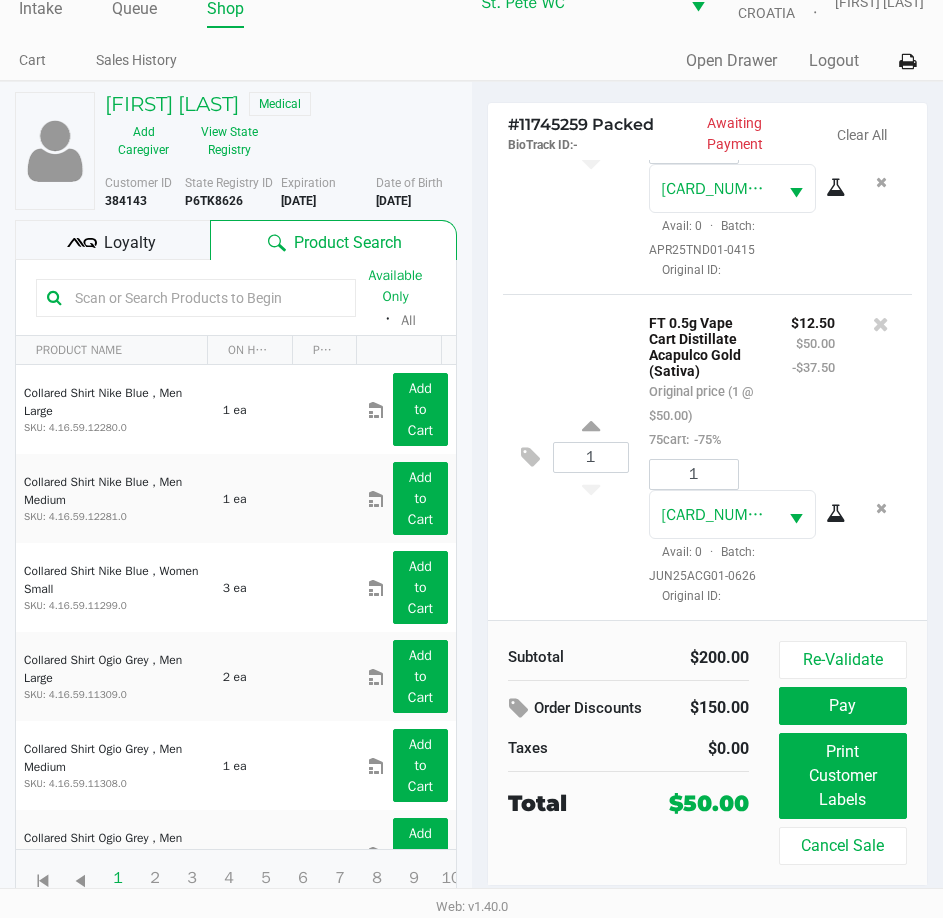 click on "Loyalty" 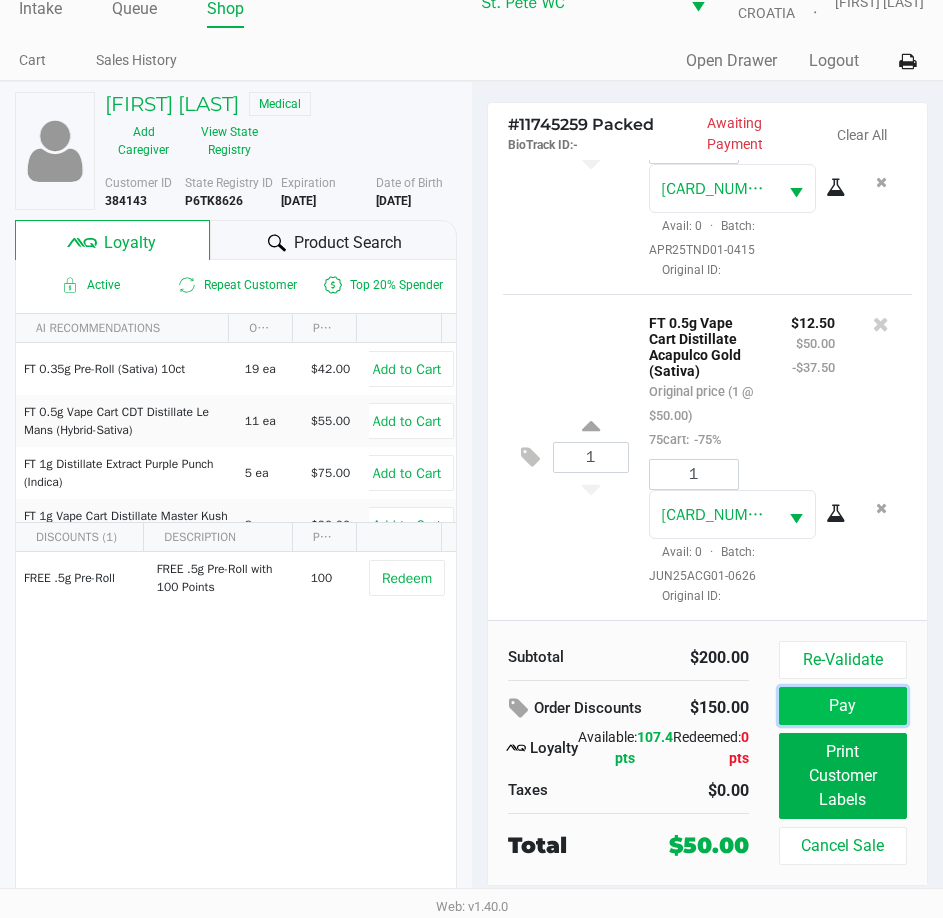 click on "Pay" 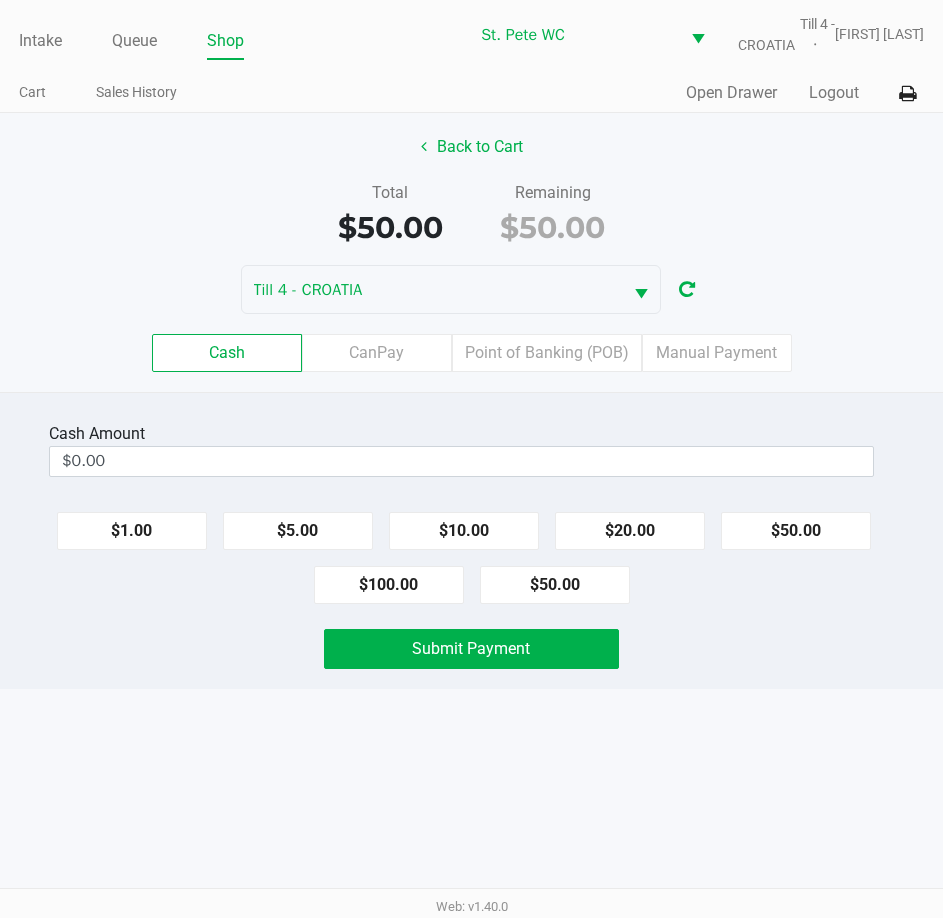 scroll, scrollTop: 0, scrollLeft: 0, axis: both 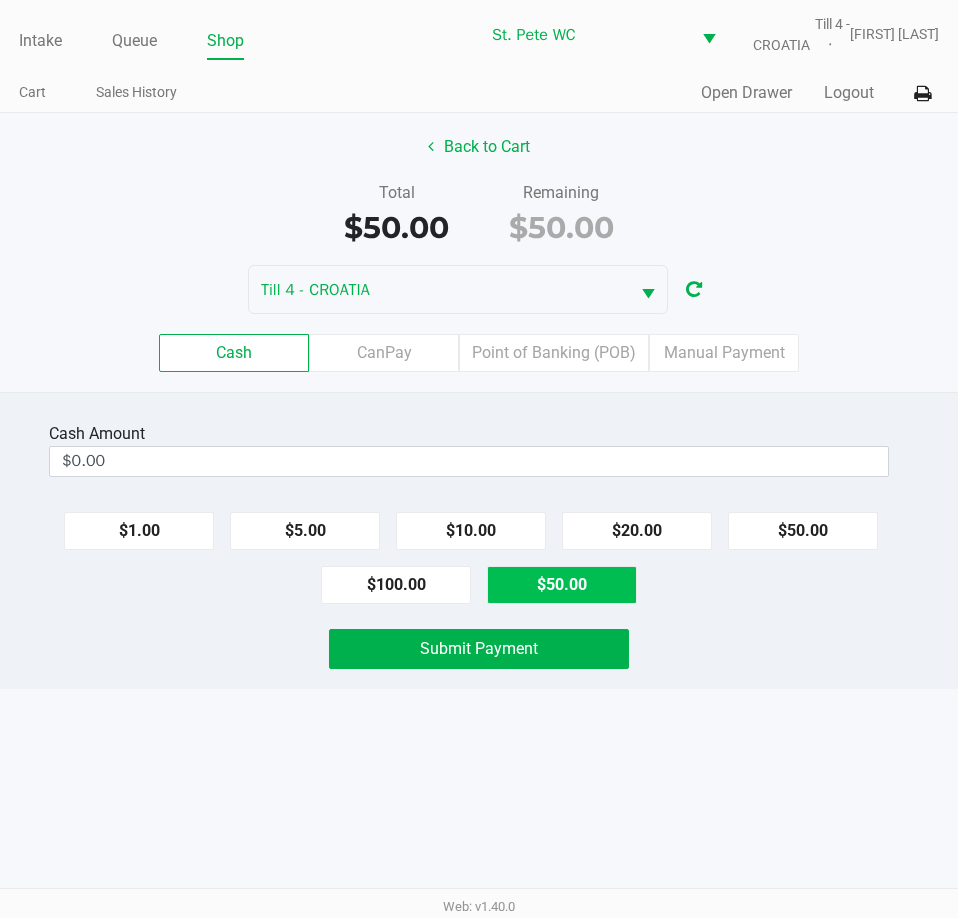 click on "$50.00" 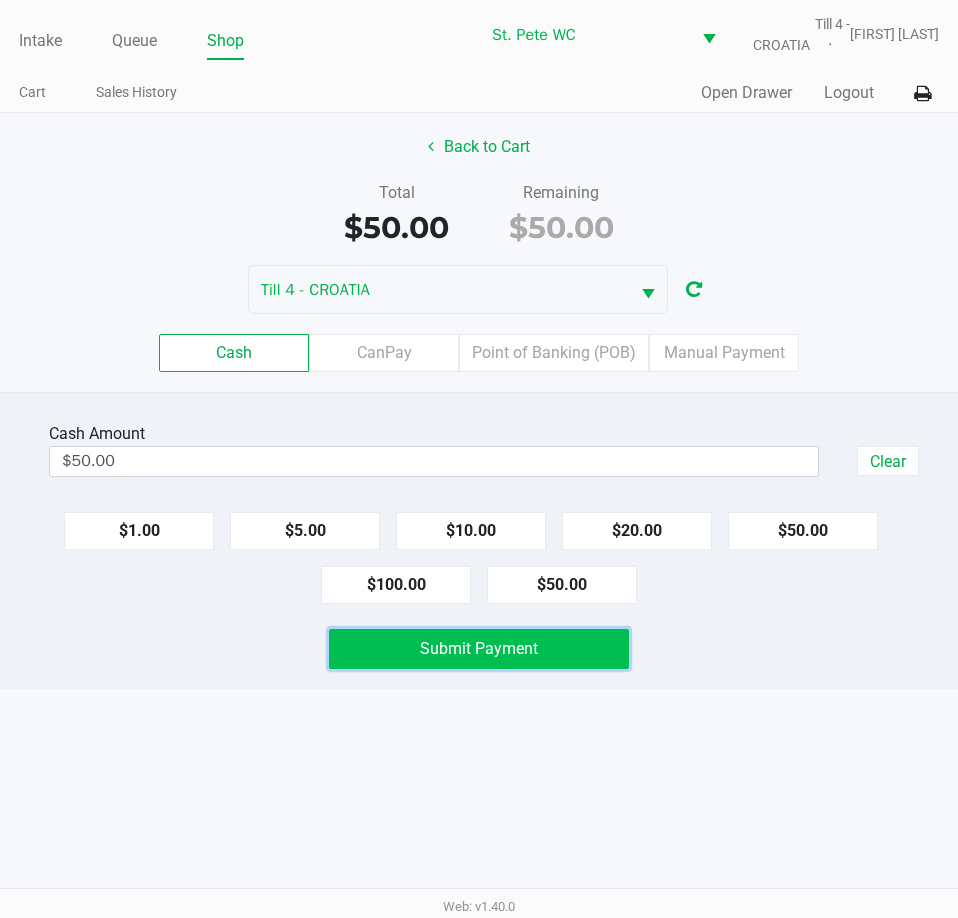 click on "Submit Payment" 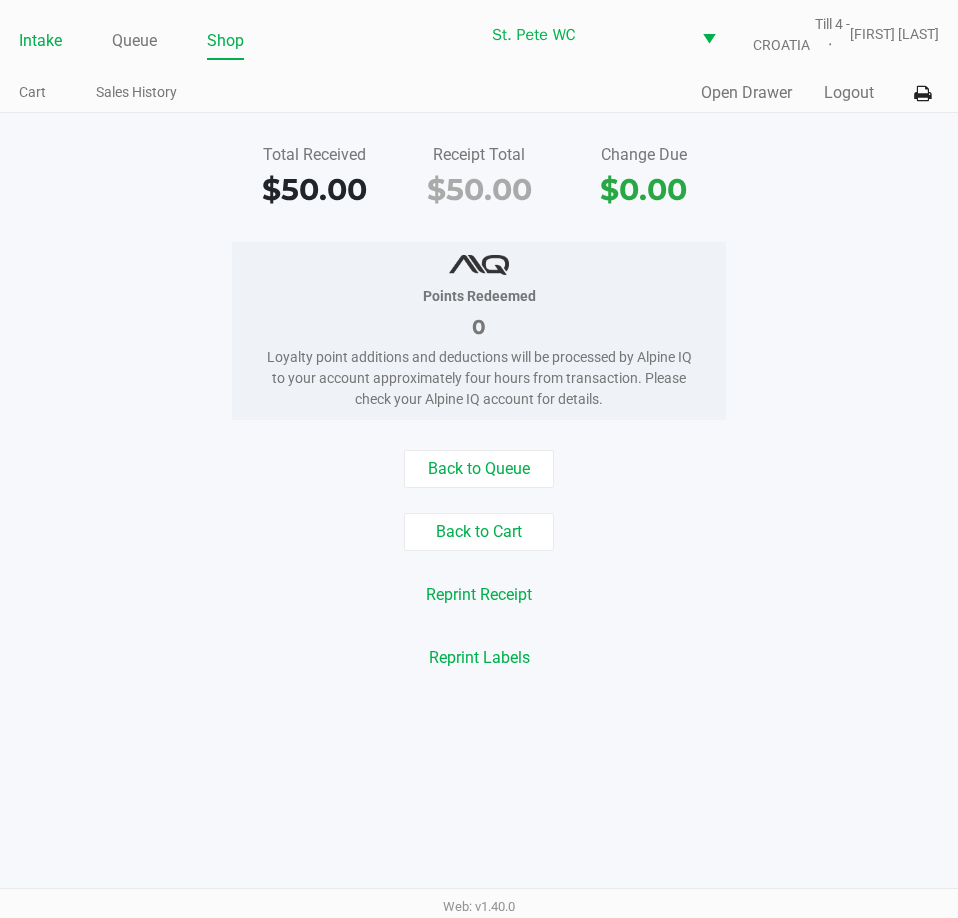 click on "Intake" 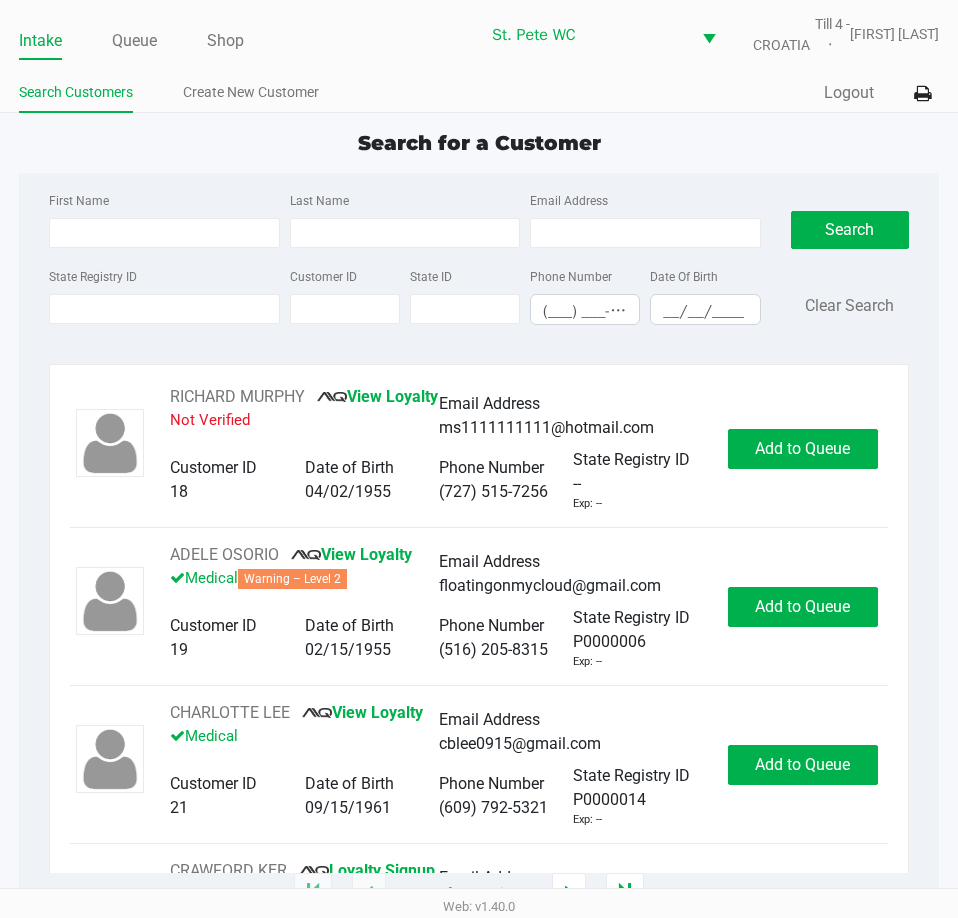 click on "Search for a Customer" 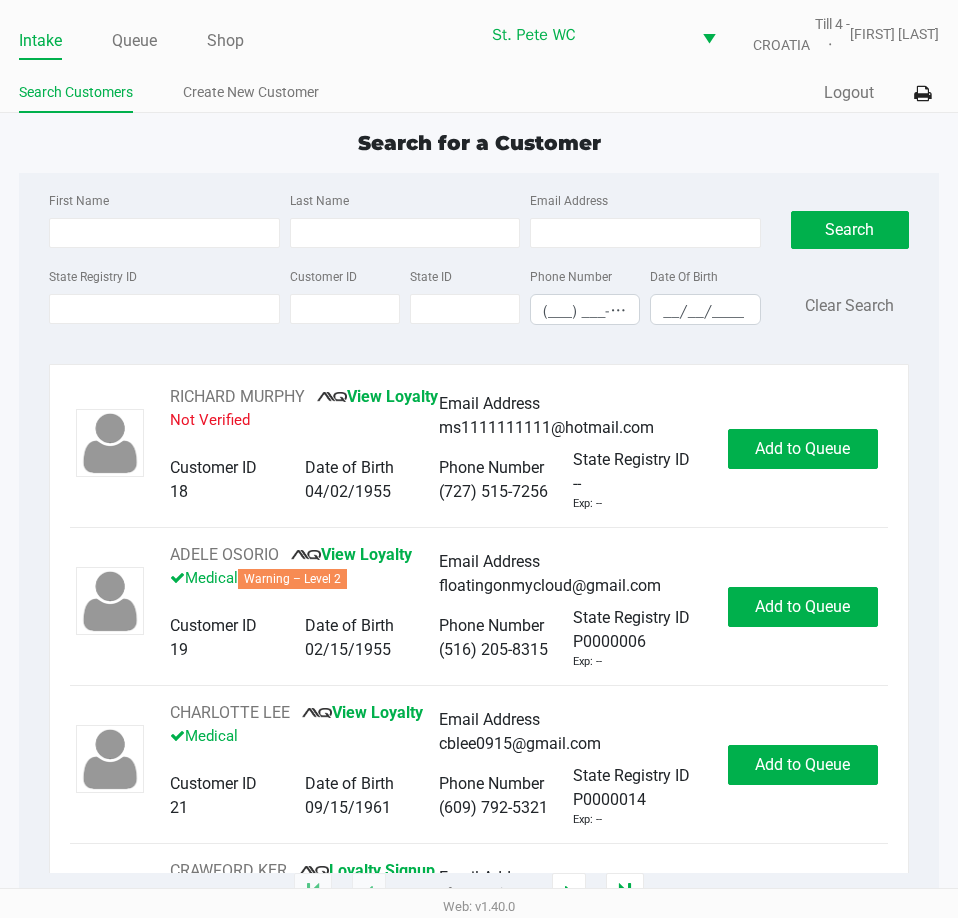 type on "GABRIELLA" 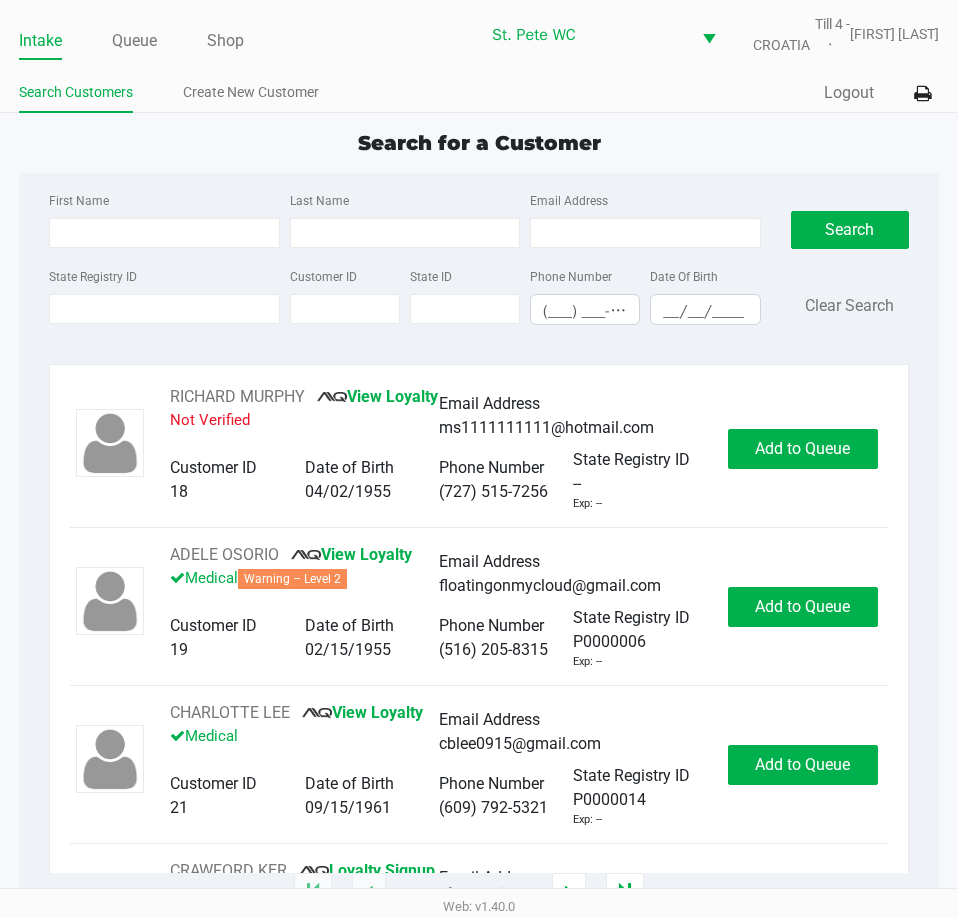 type on "SCHMID" 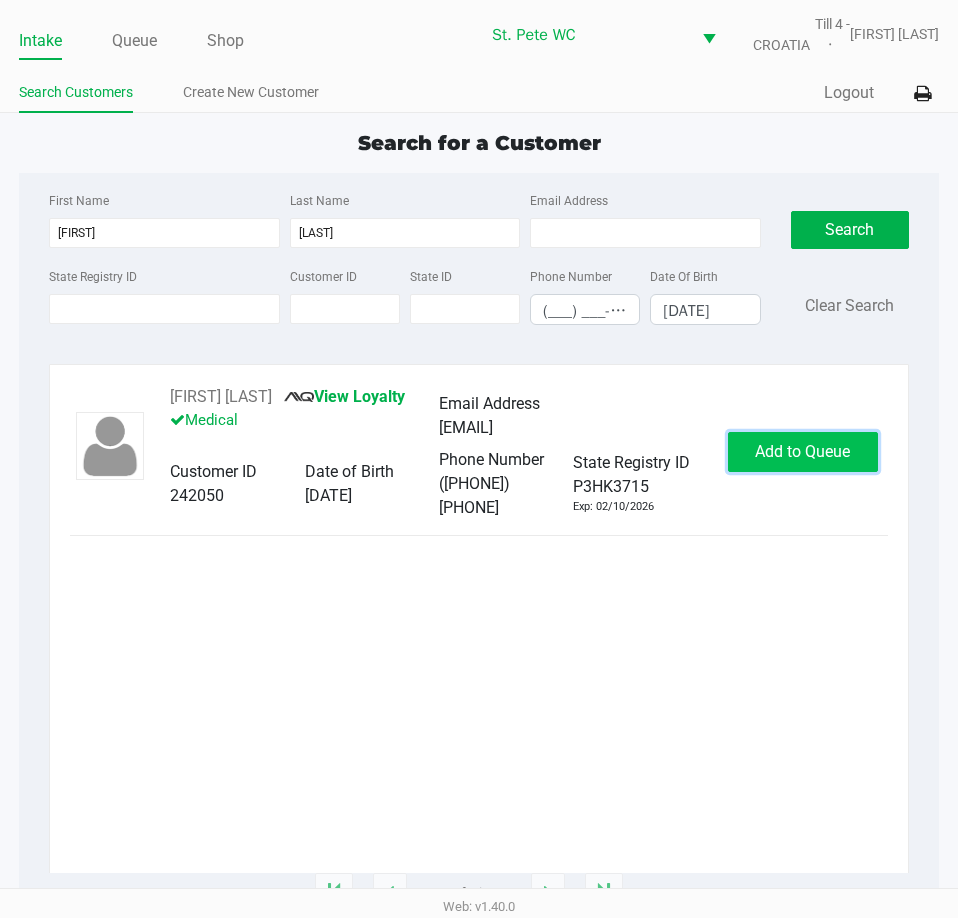 click on "Add to Queue" 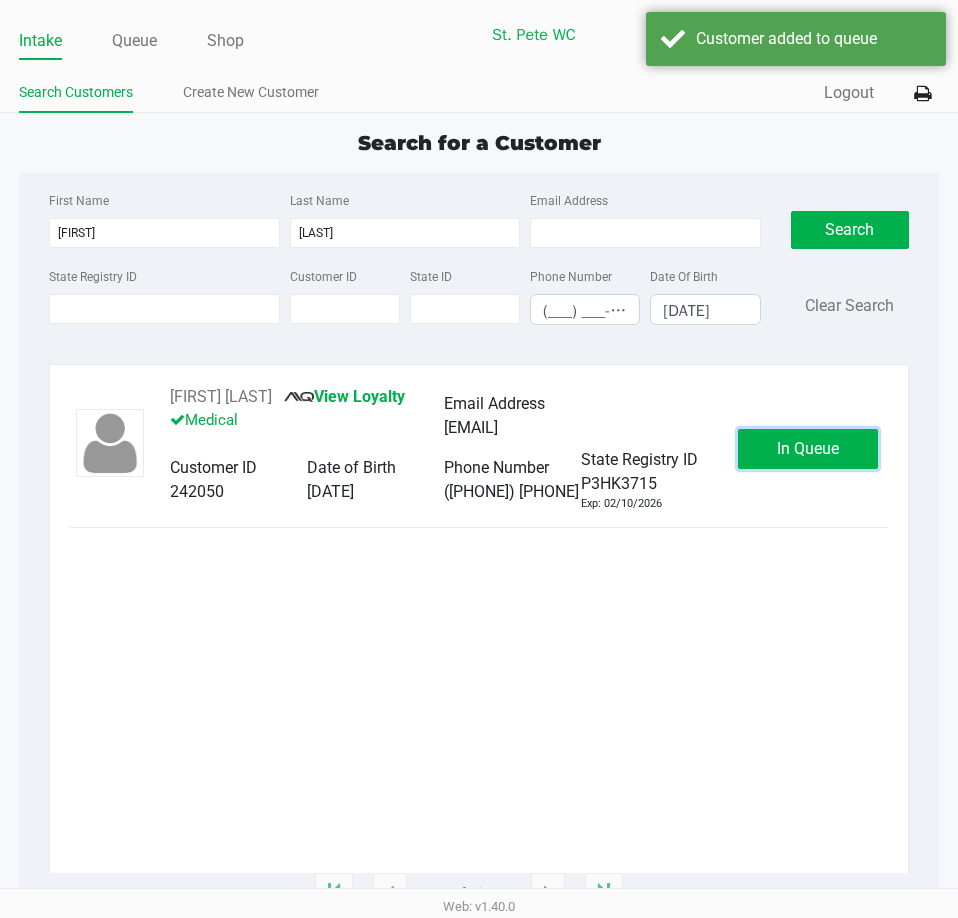 click on "In Queue" 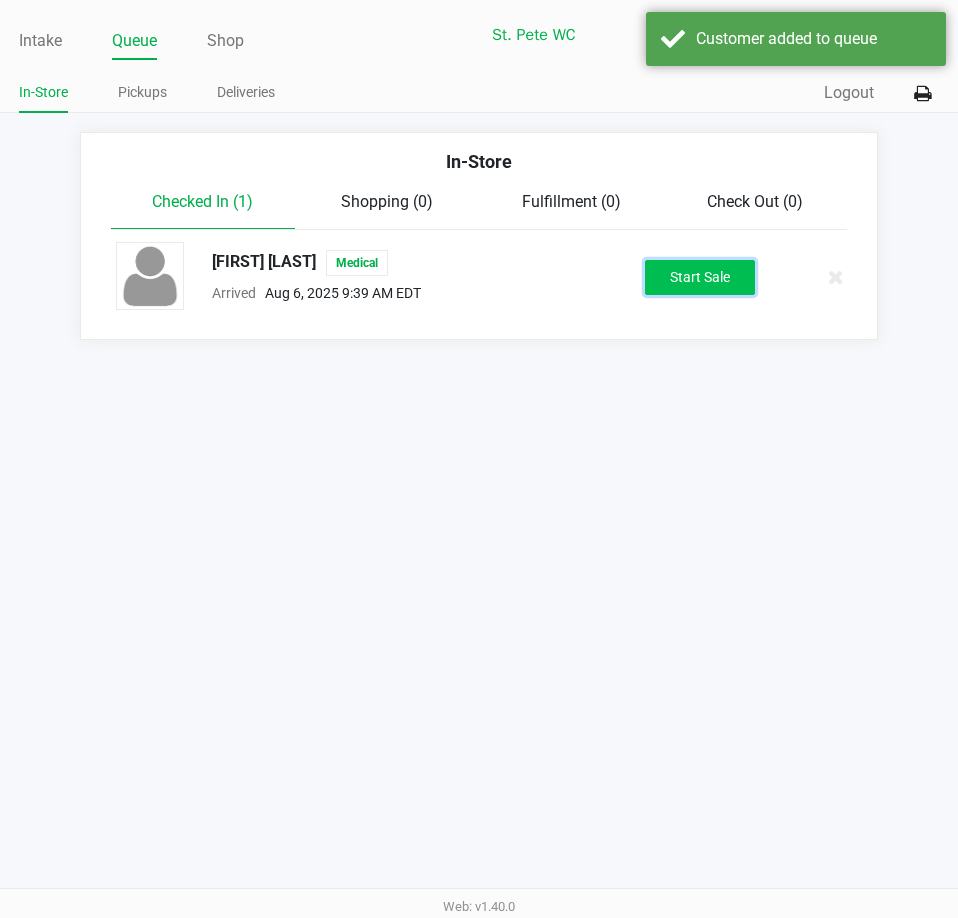 click on "Start Sale" 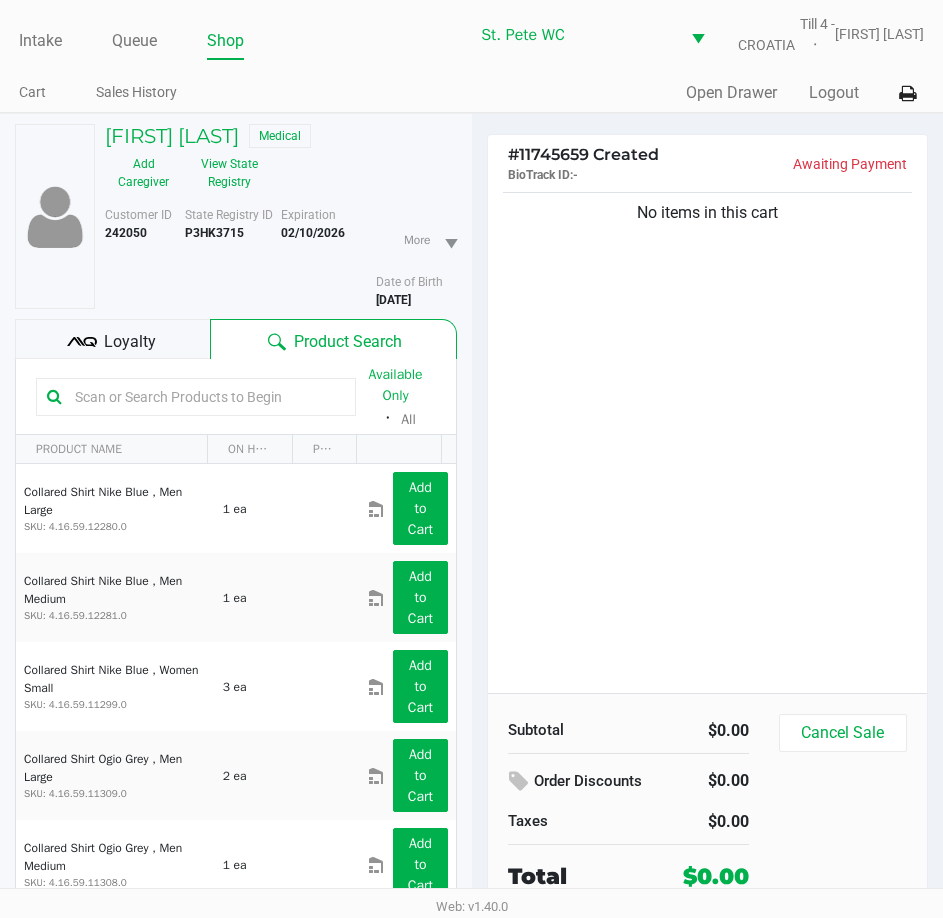 click on "No items in this cart" 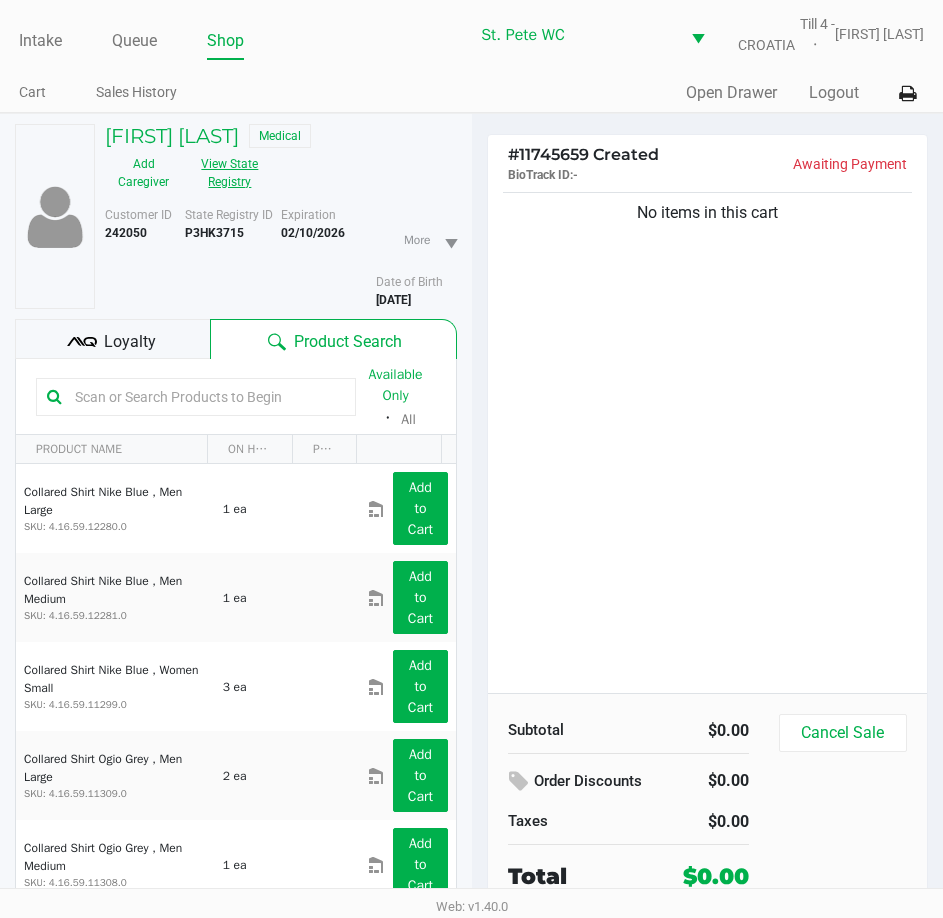 click on "View State Registry" 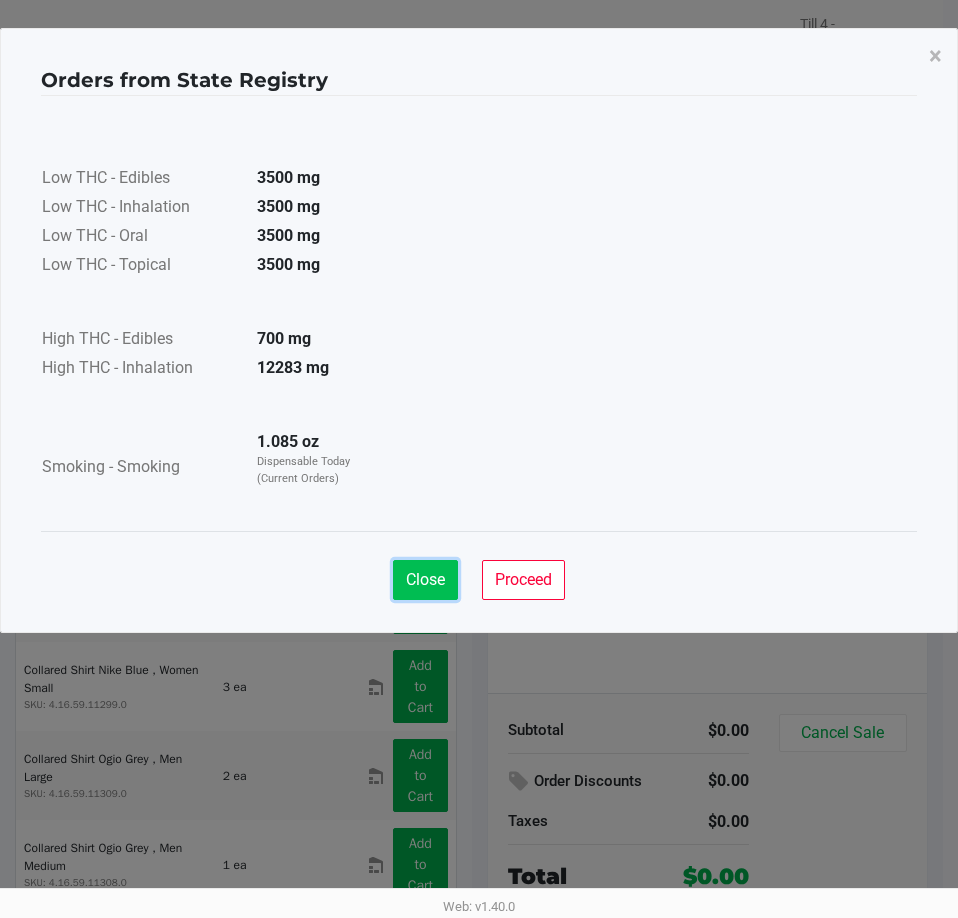 click on "Close" 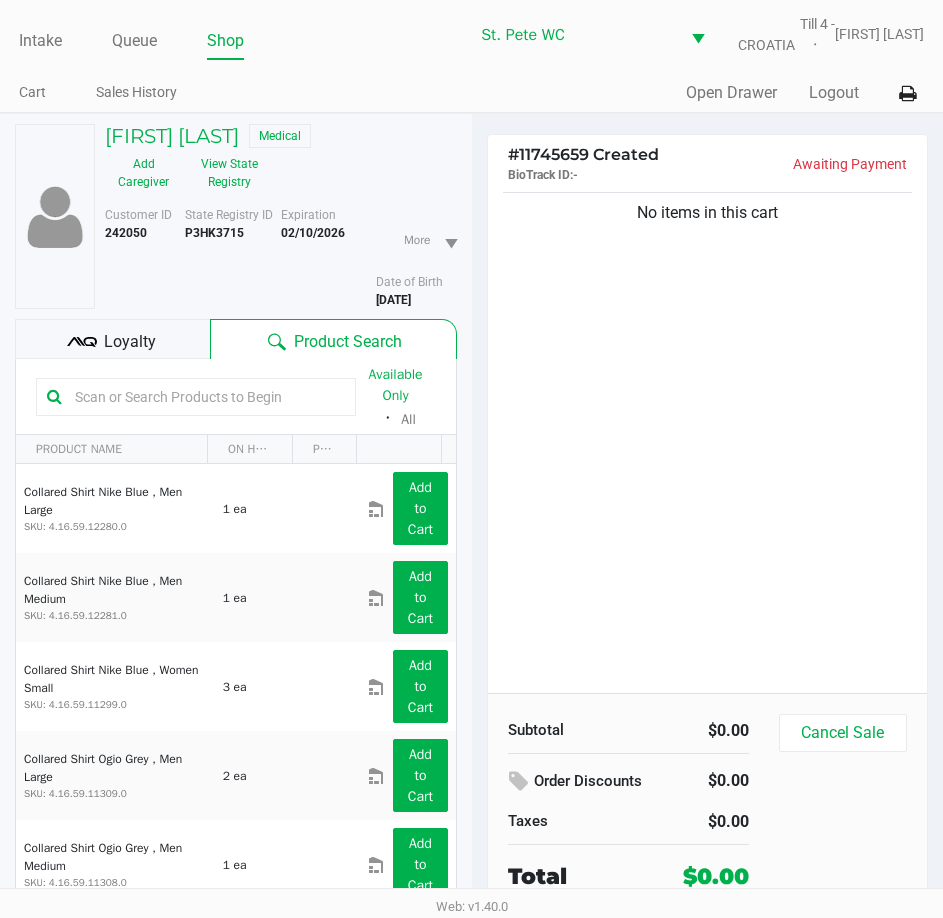 click on "No items in this cart" 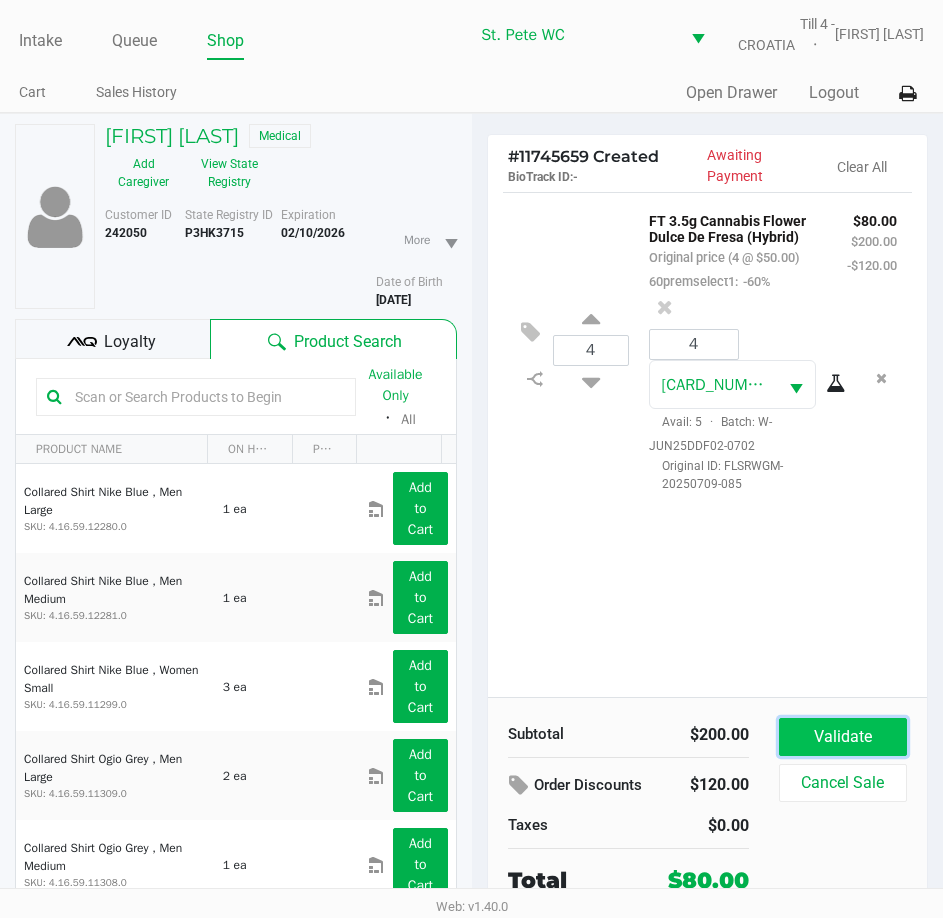 click on "Validate" 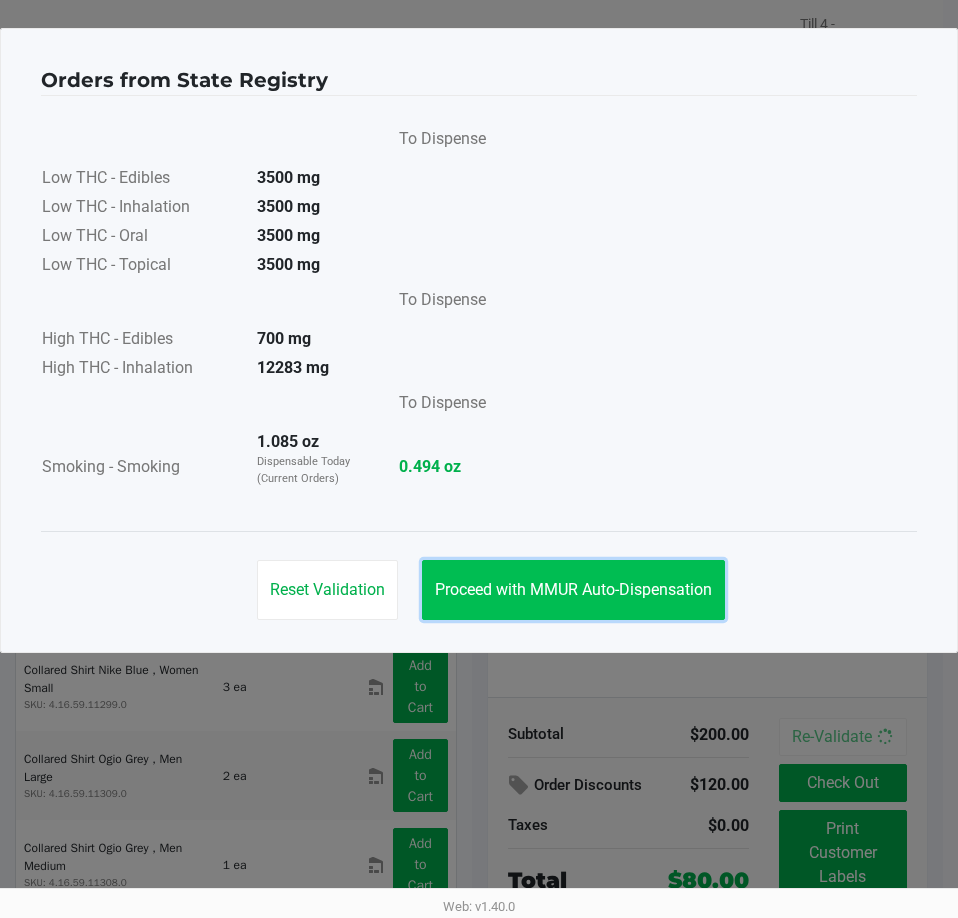 click on "Proceed with MMUR Auto-Dispensation" 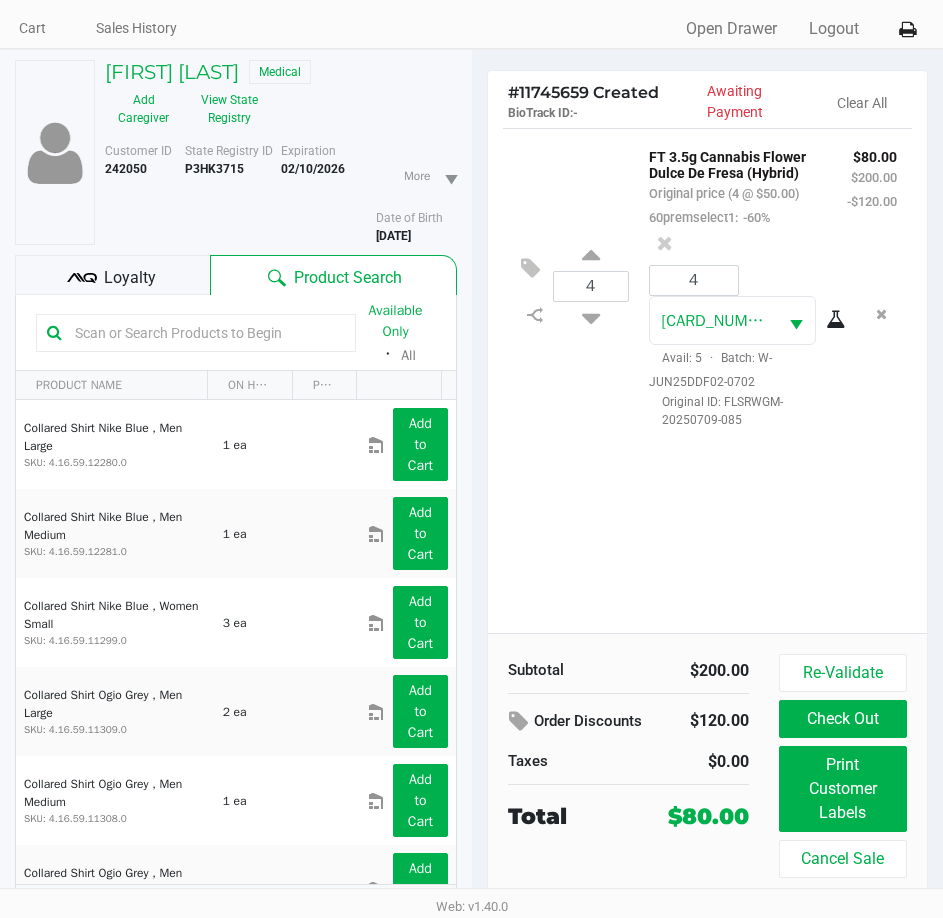 scroll, scrollTop: 99, scrollLeft: 0, axis: vertical 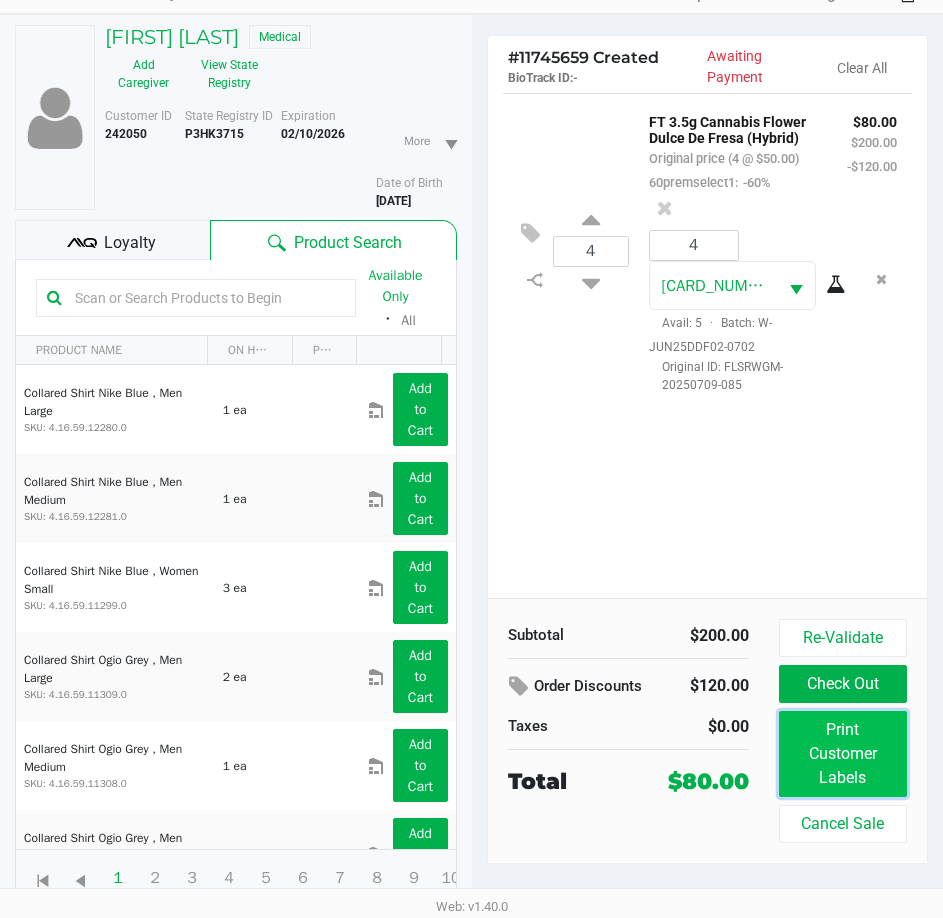 click on "Print Customer Labels" 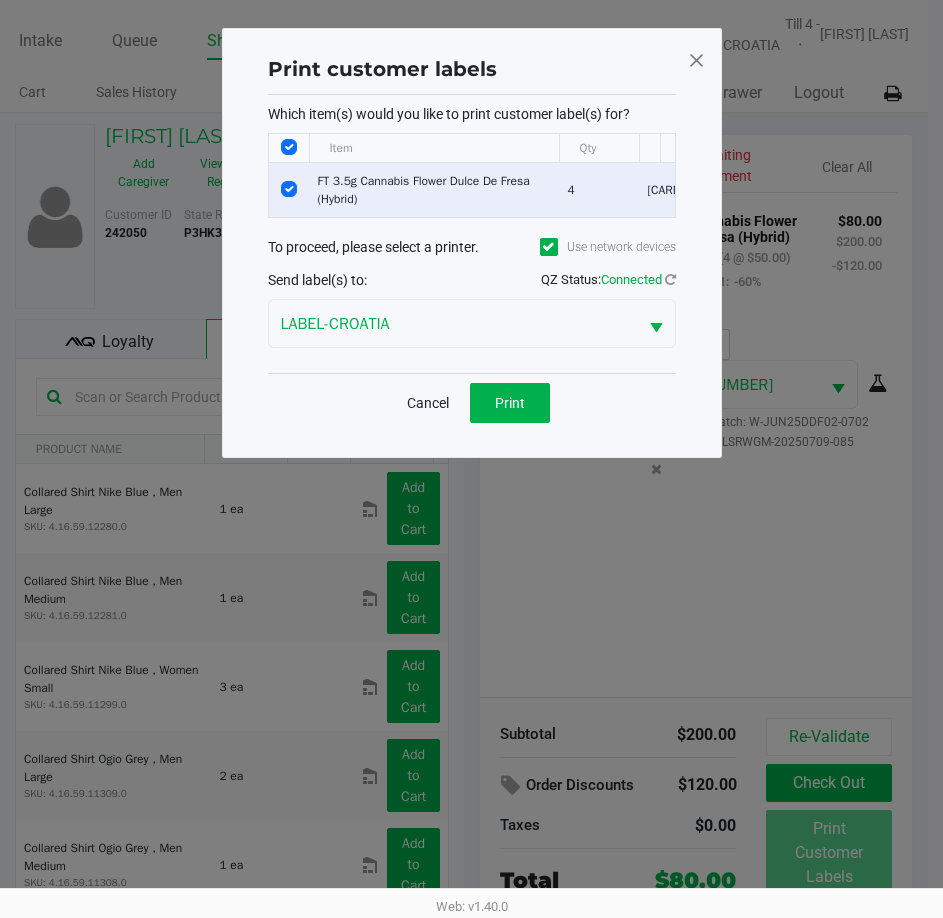 scroll, scrollTop: 0, scrollLeft: 0, axis: both 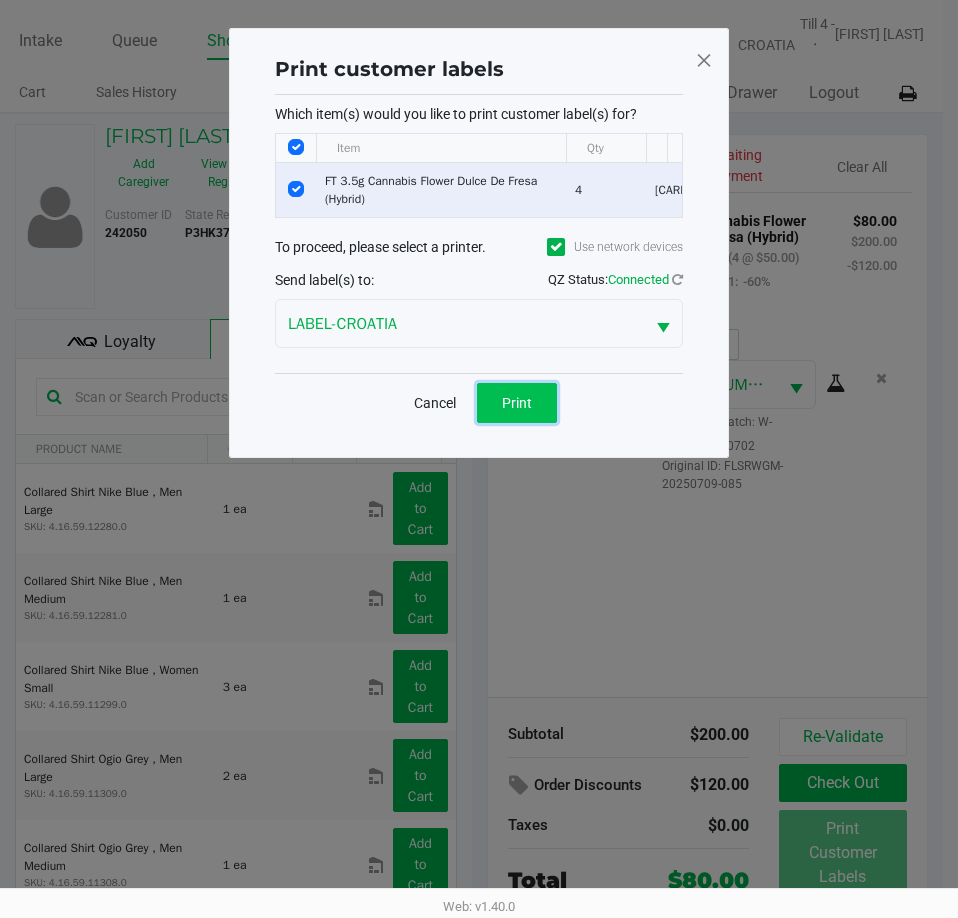click on "Print" 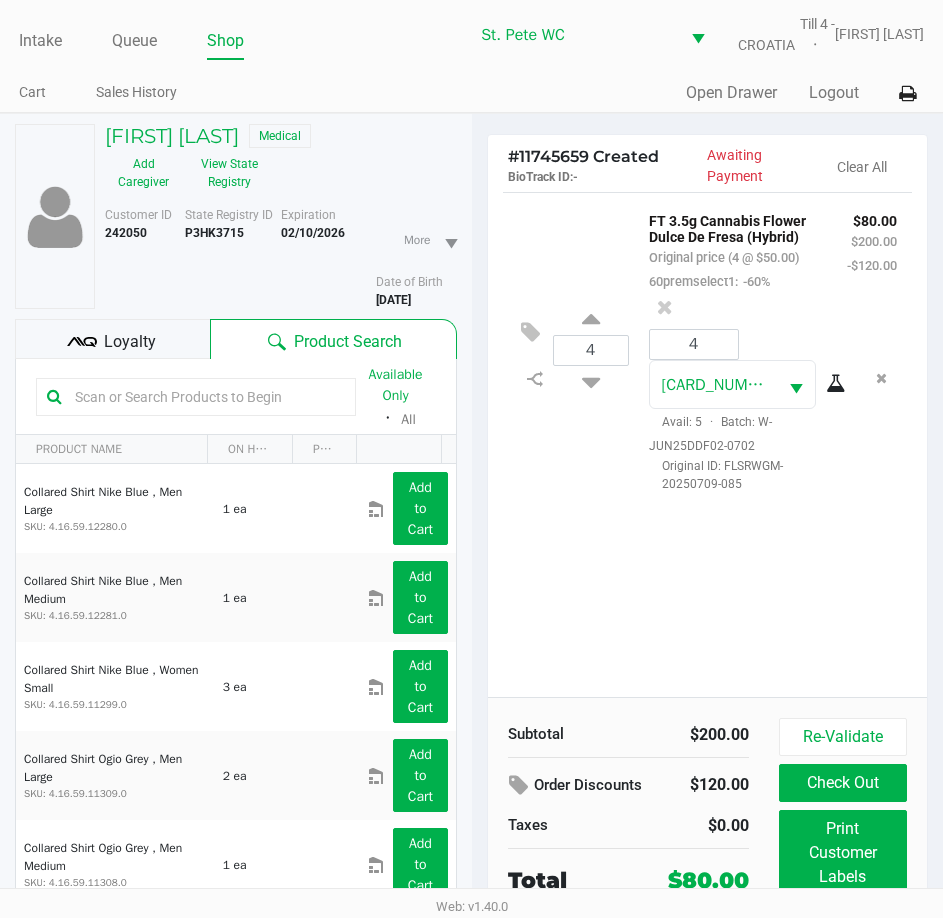 click 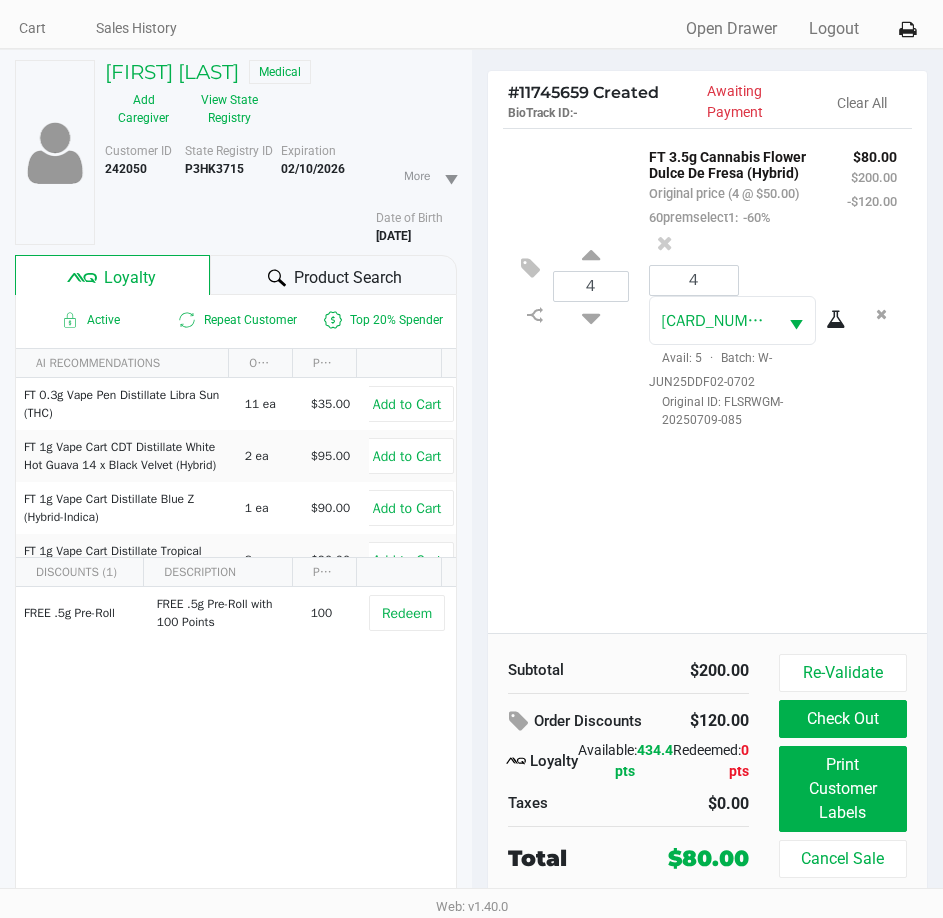 scroll, scrollTop: 99, scrollLeft: 0, axis: vertical 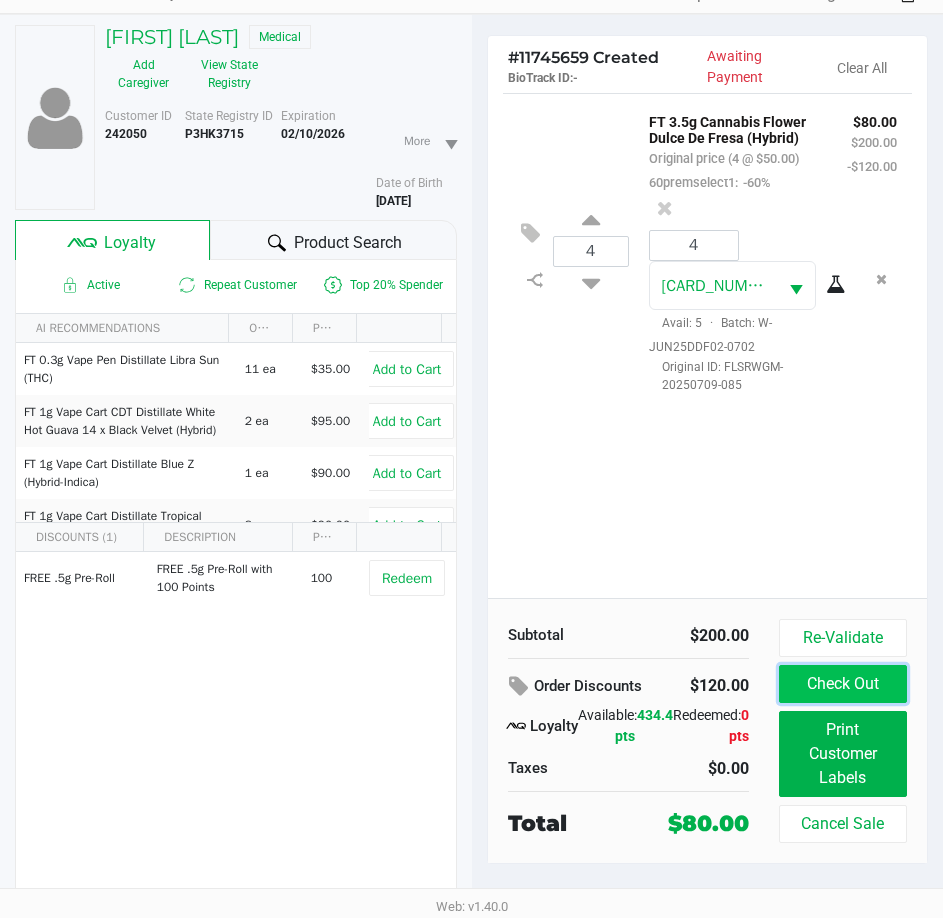 click on "Check Out" 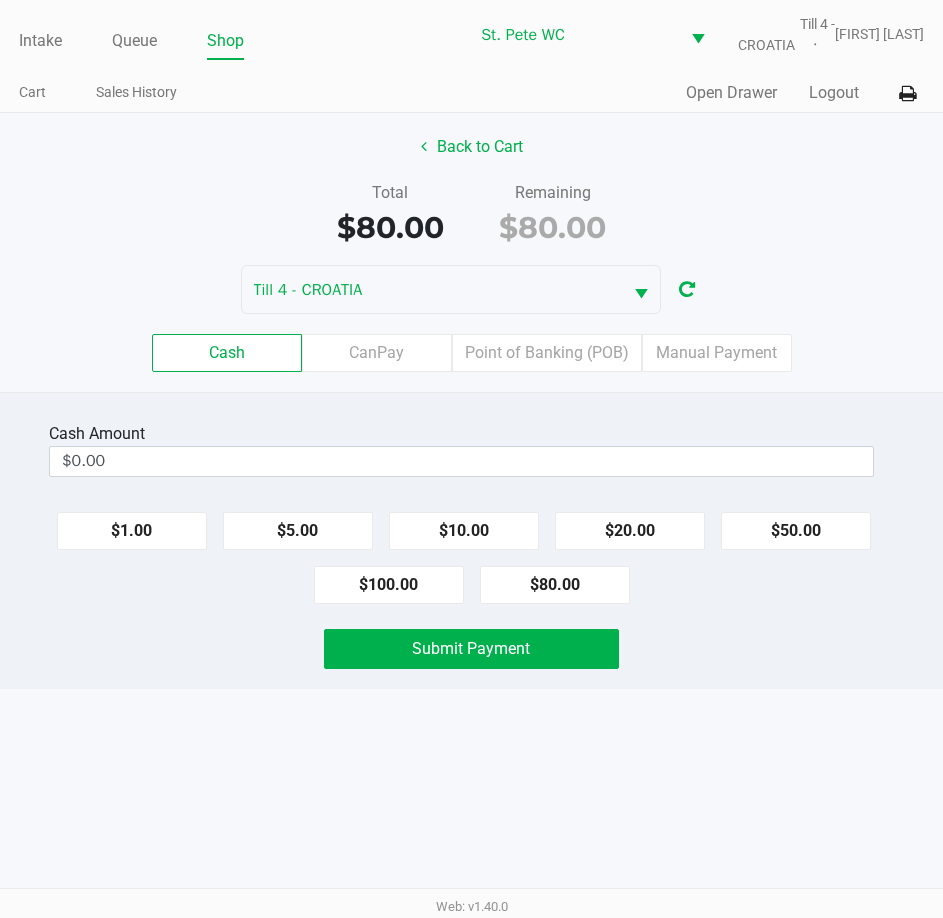 scroll, scrollTop: 0, scrollLeft: 0, axis: both 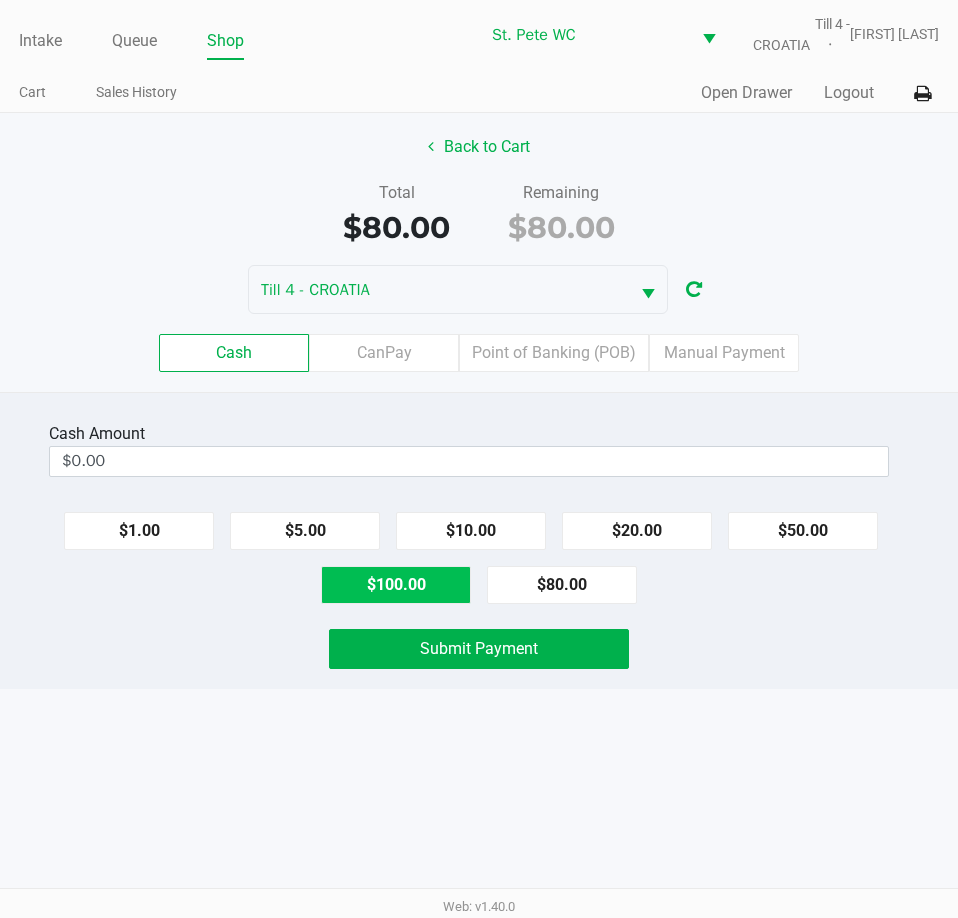 click on "$100.00" 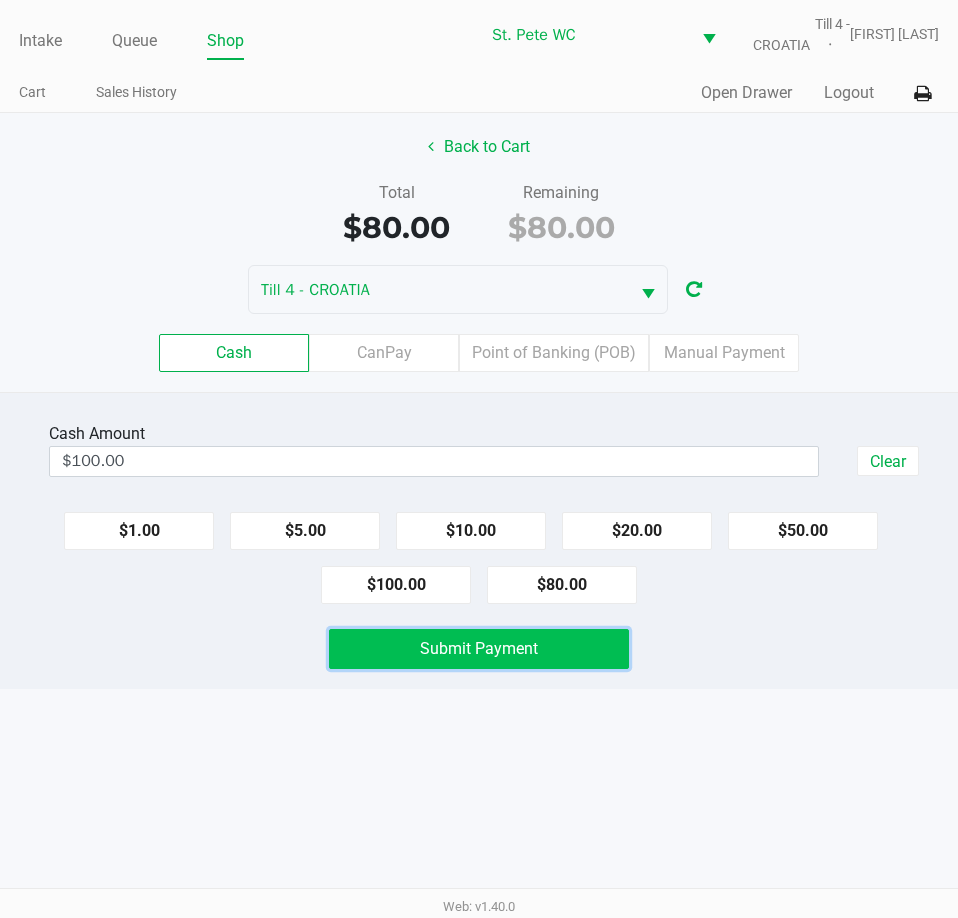 click on "Submit Payment" 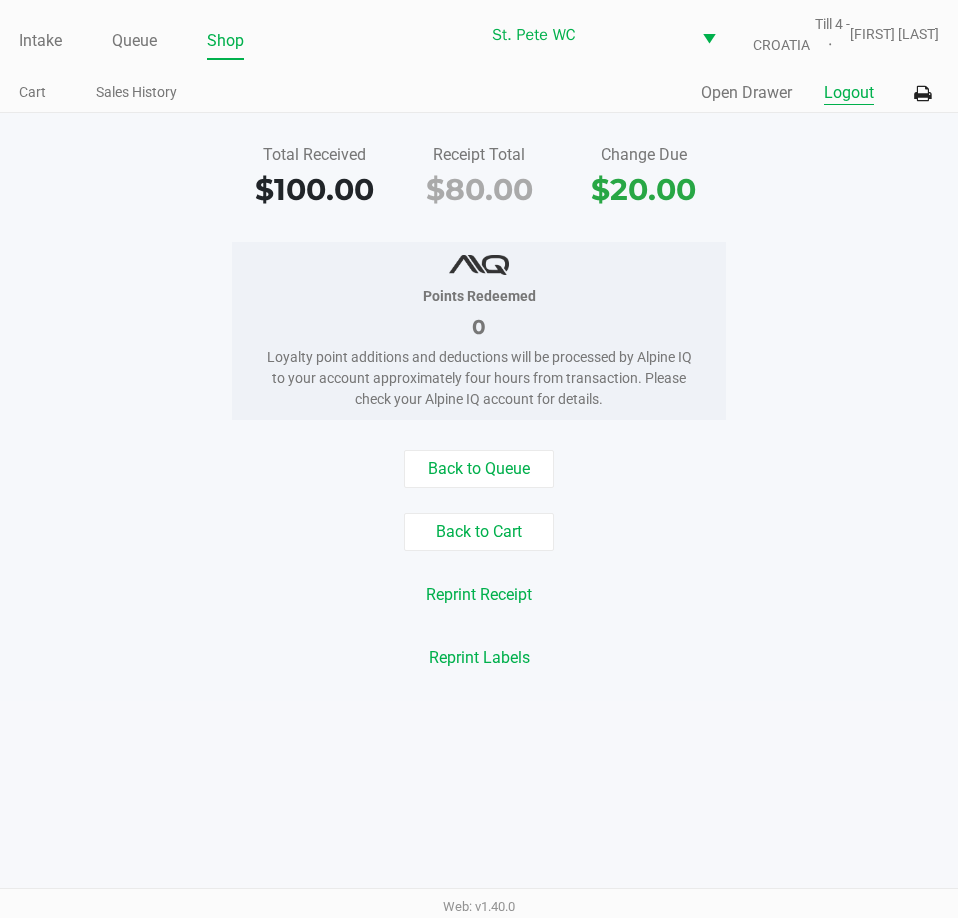 click on "Logout" 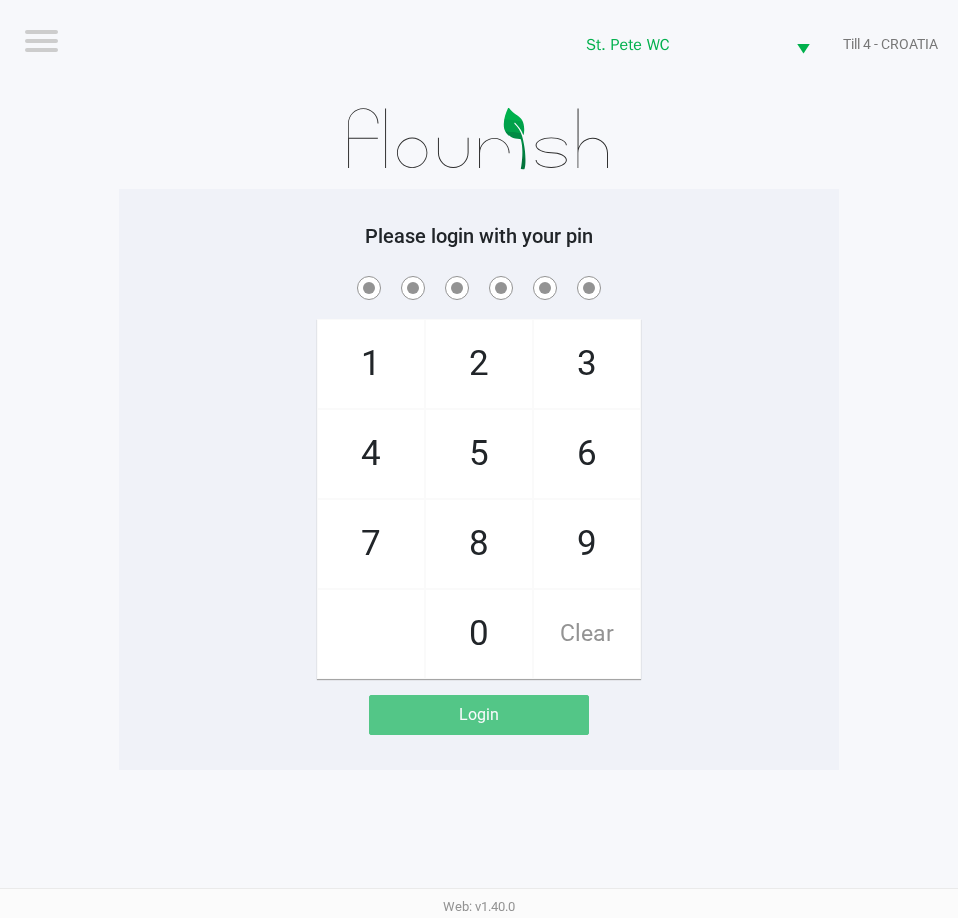 click on "Logout  St. Pete WC  Till 4 - CROATIA  Please login with your pin  1   4   7       2   5   8   0   3   6   9   Clear   Login" 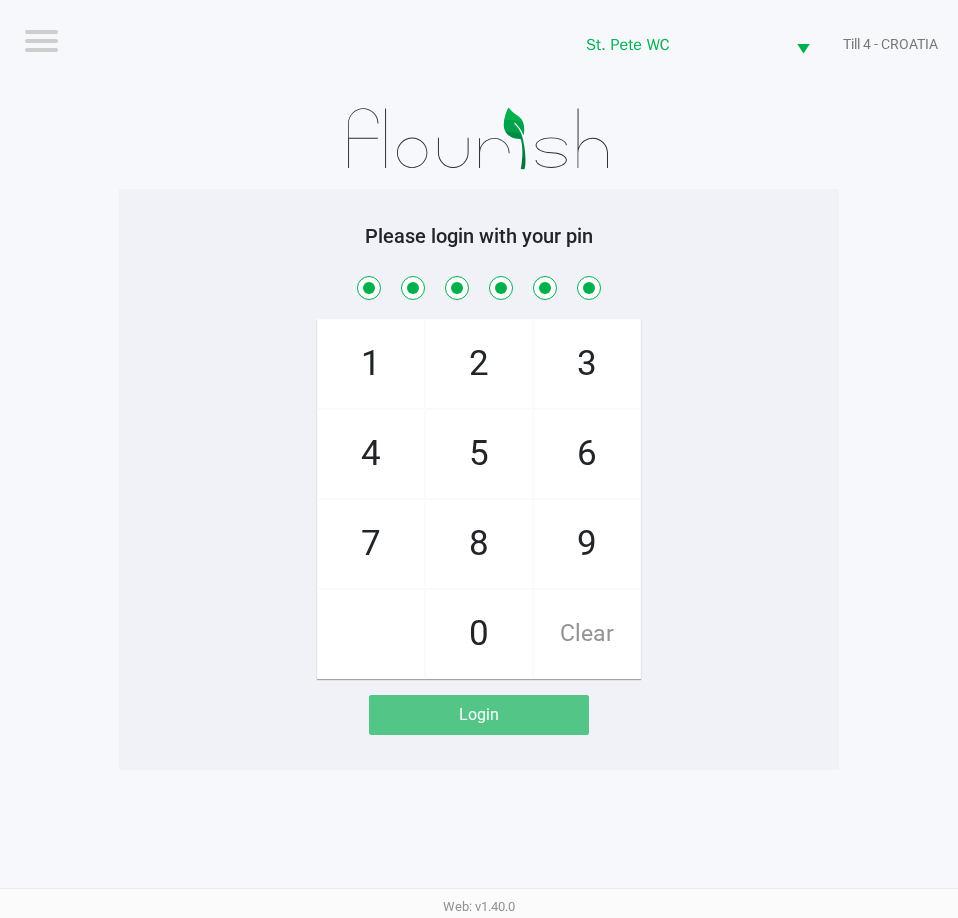 checkbox on "true" 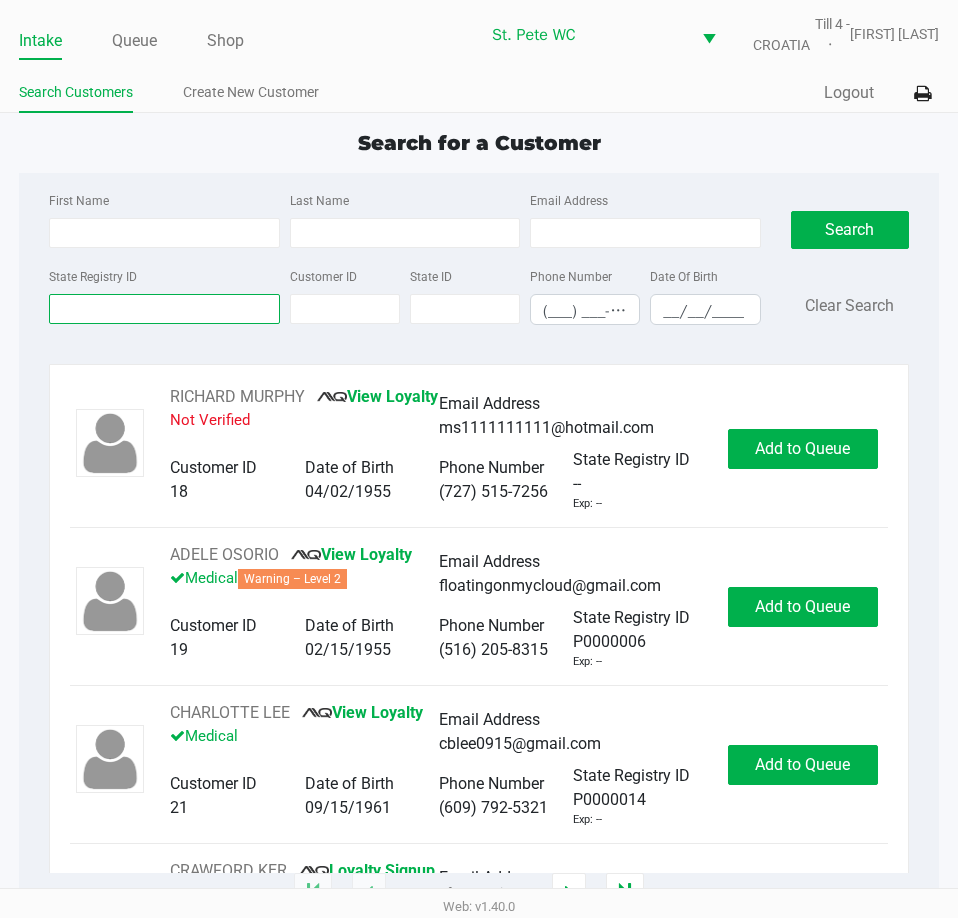 click on "State Registry ID" at bounding box center [164, 309] 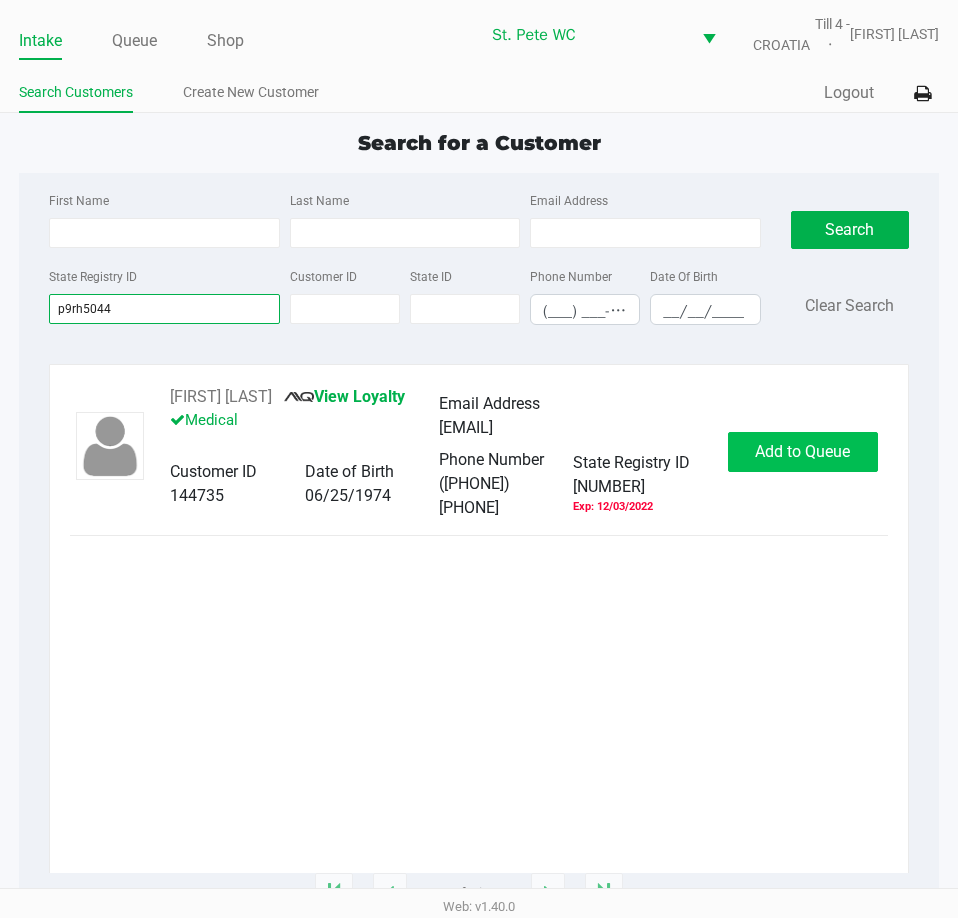 type on "p9rh5044" 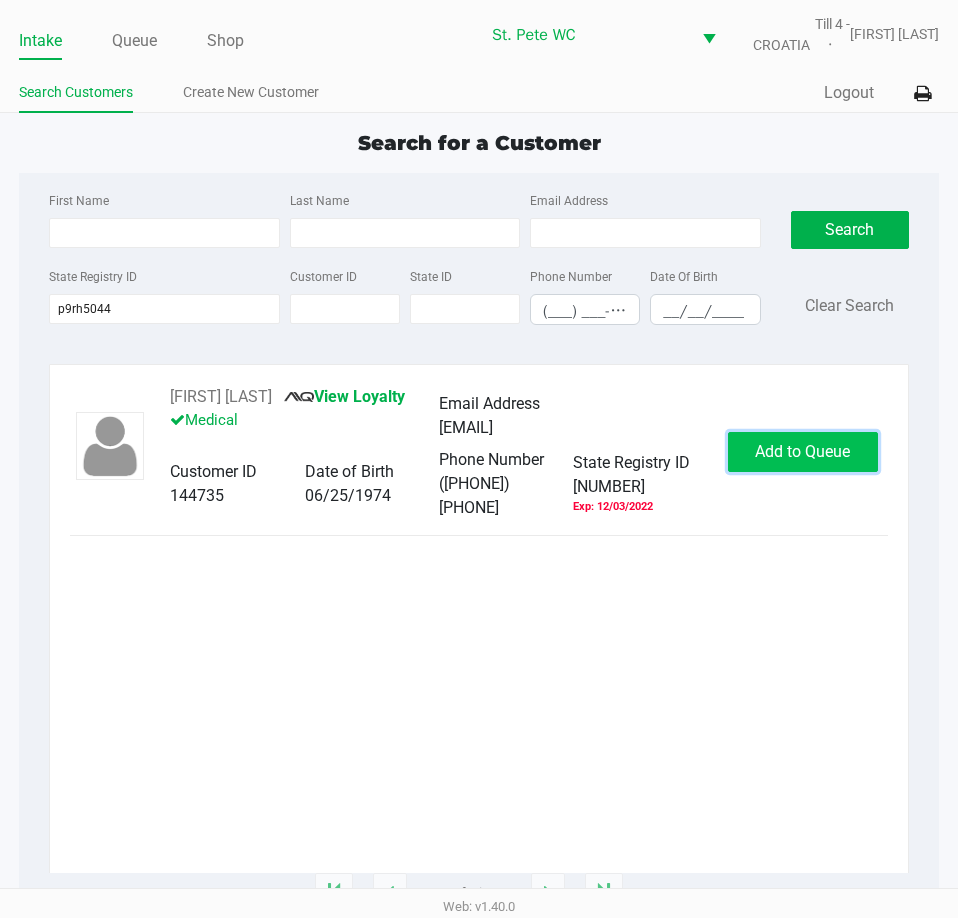 click on "Add to Queue" 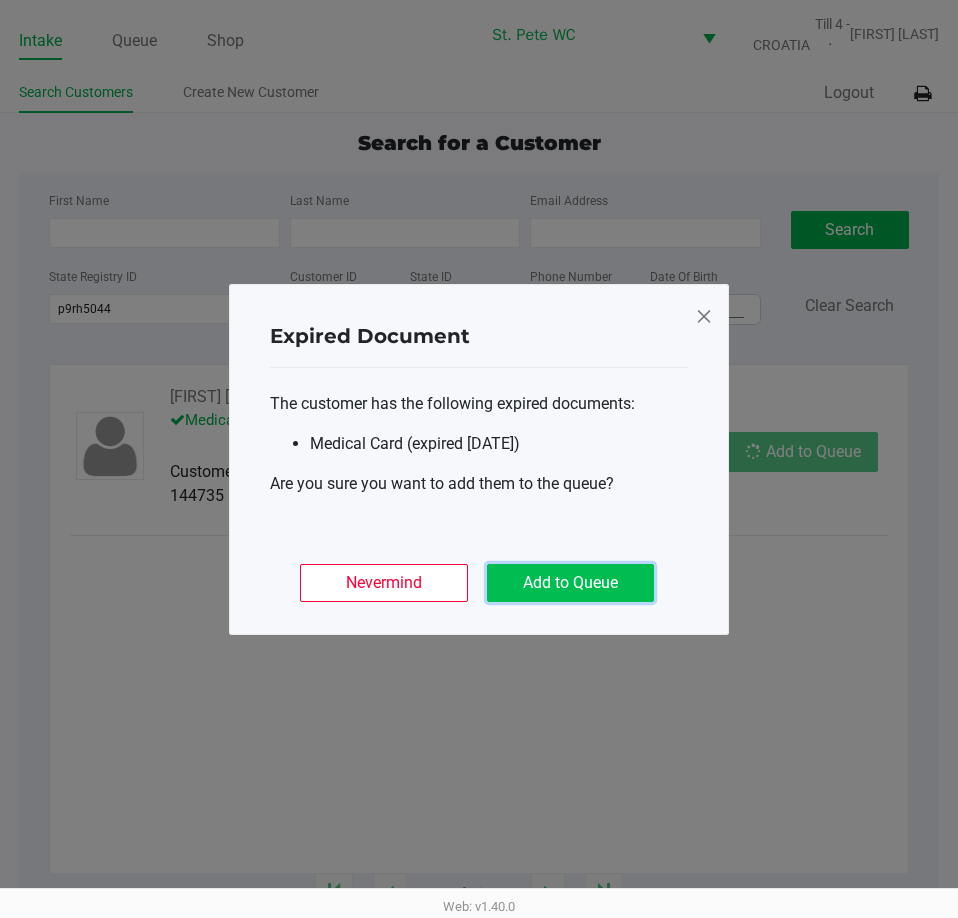 click on "Add to Queue" 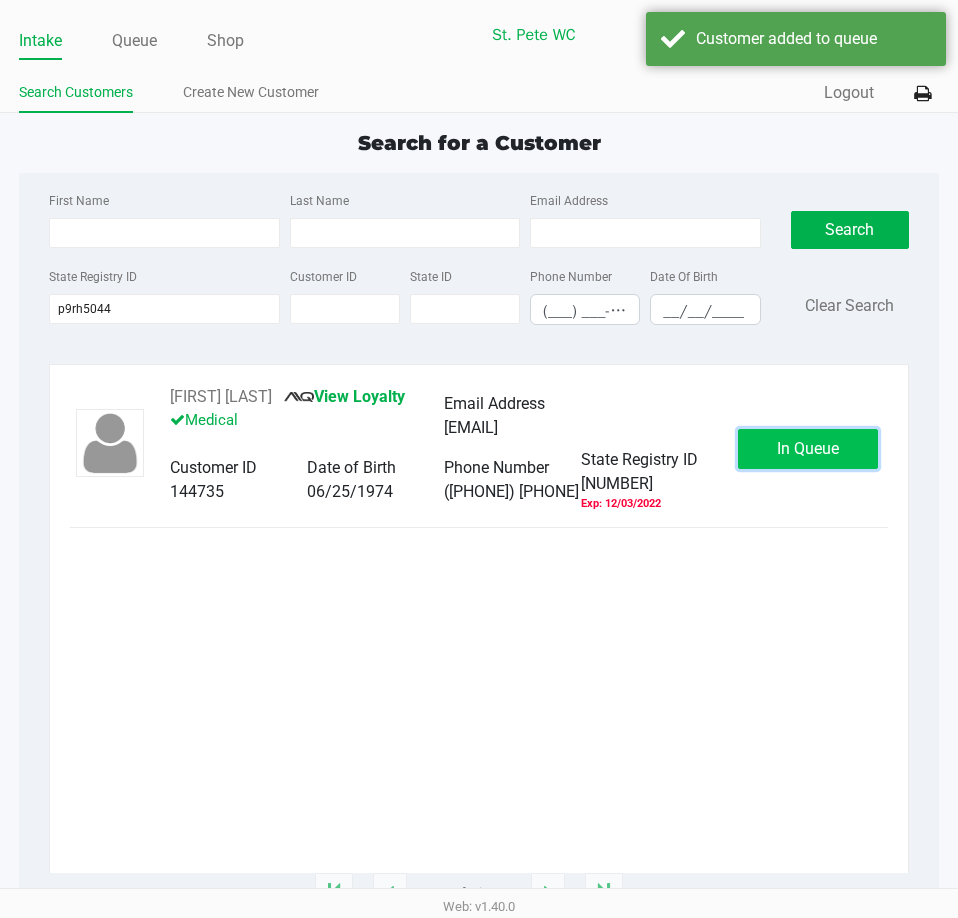 click on "In Queue" 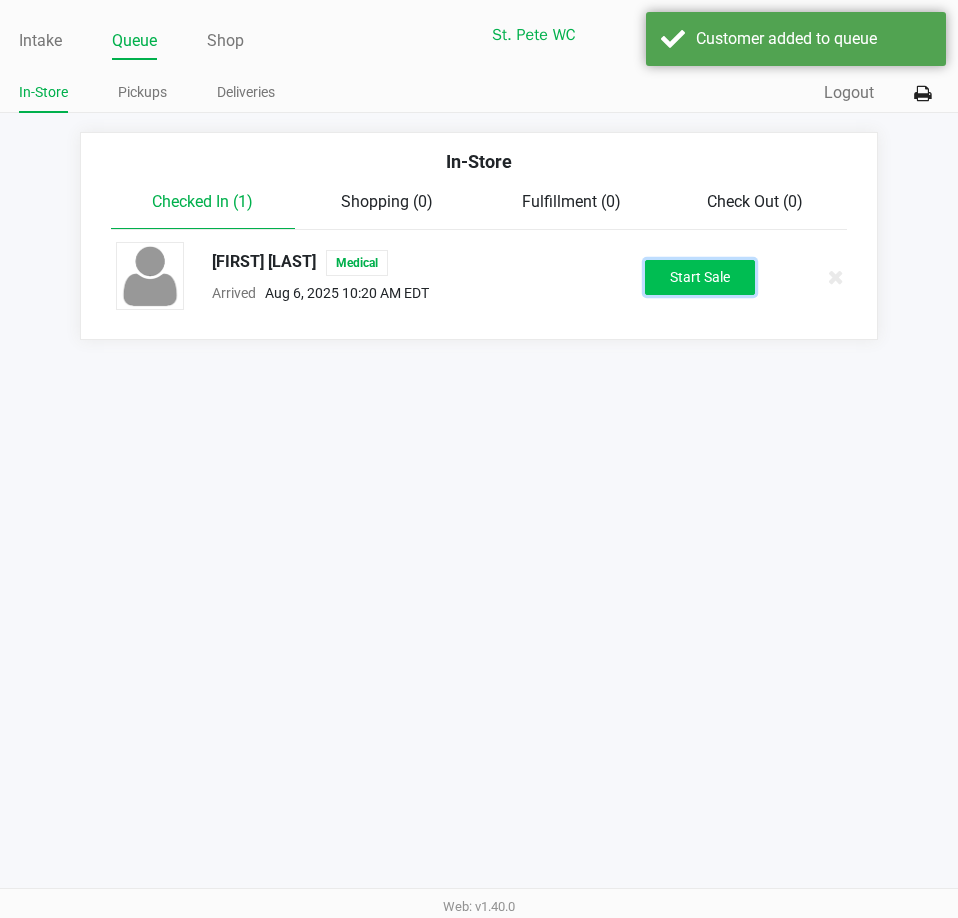 click on "Start Sale" 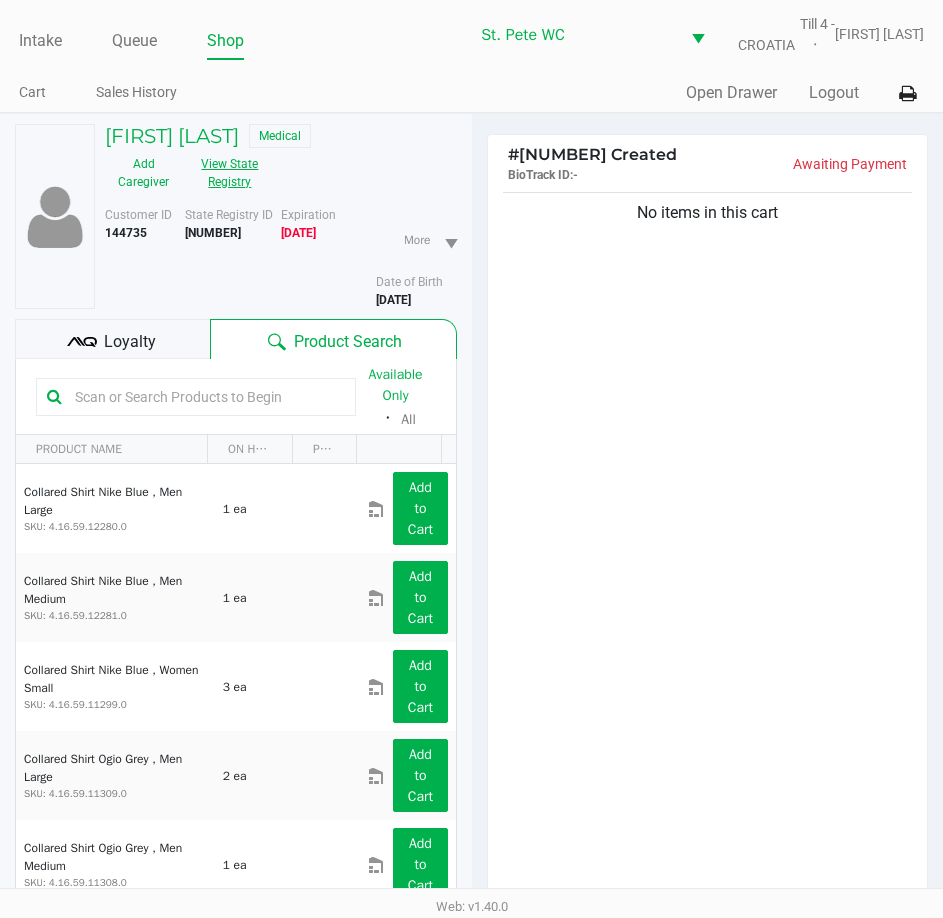 click on "View State Registry" 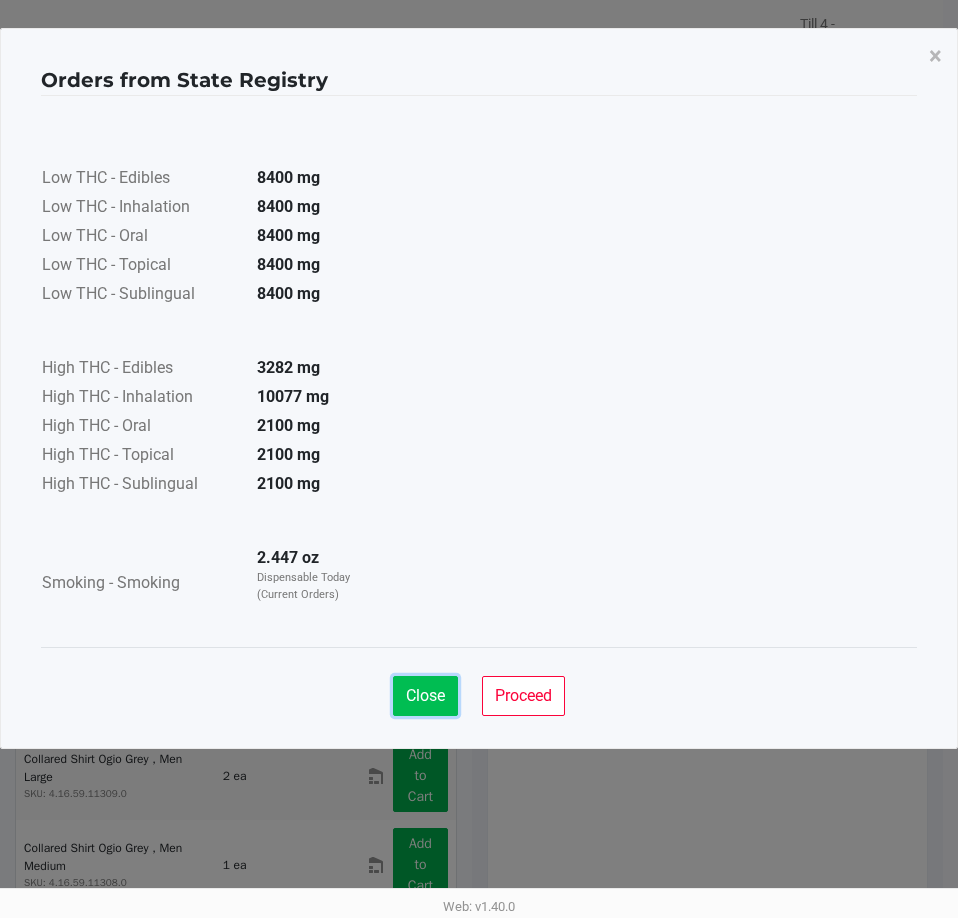 click on "Close" 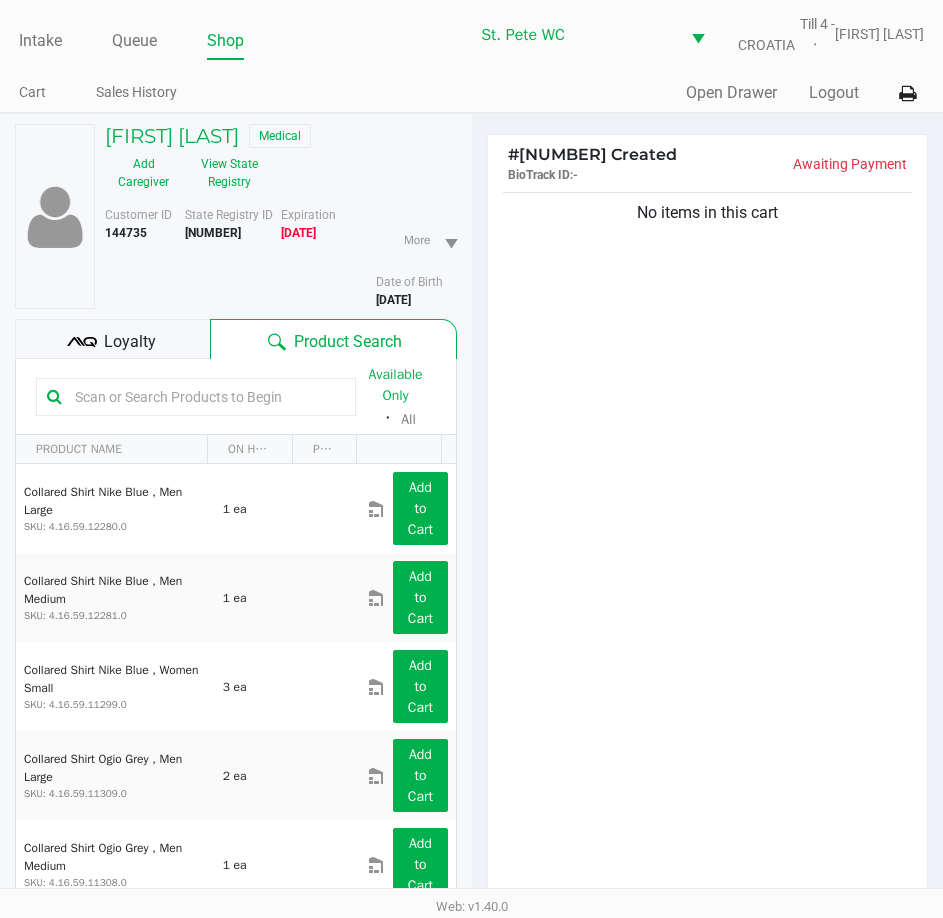 click on "No items in this cart" 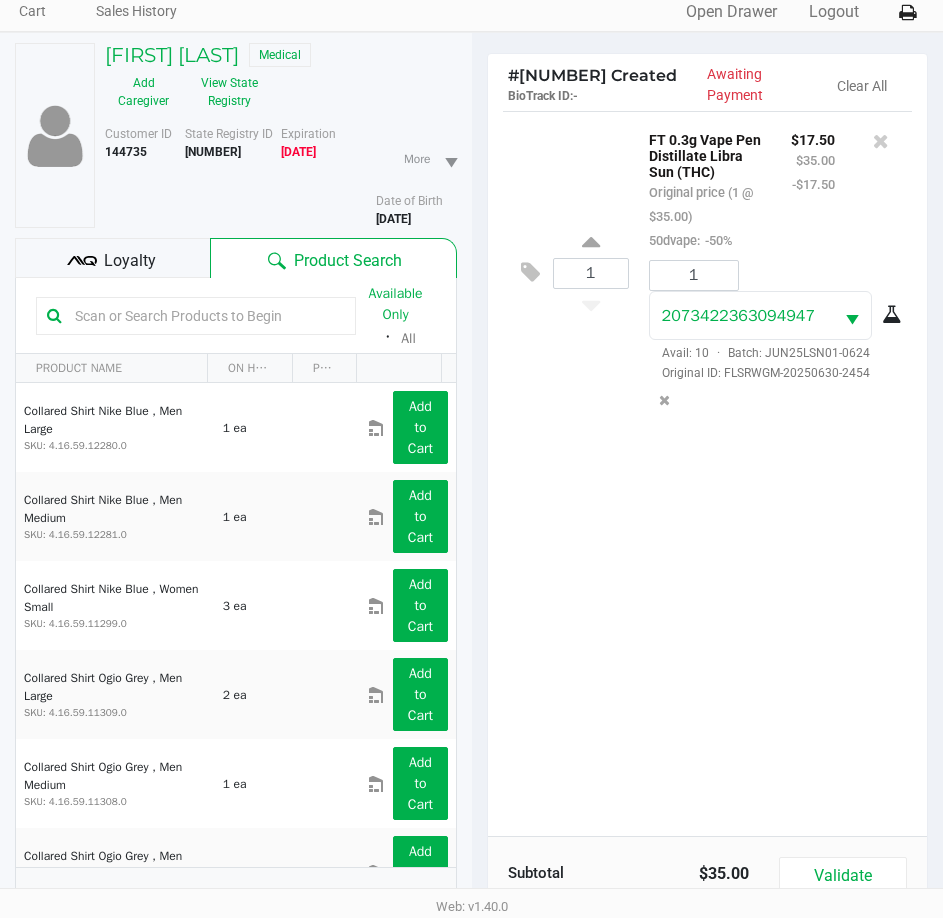 scroll, scrollTop: 220, scrollLeft: 0, axis: vertical 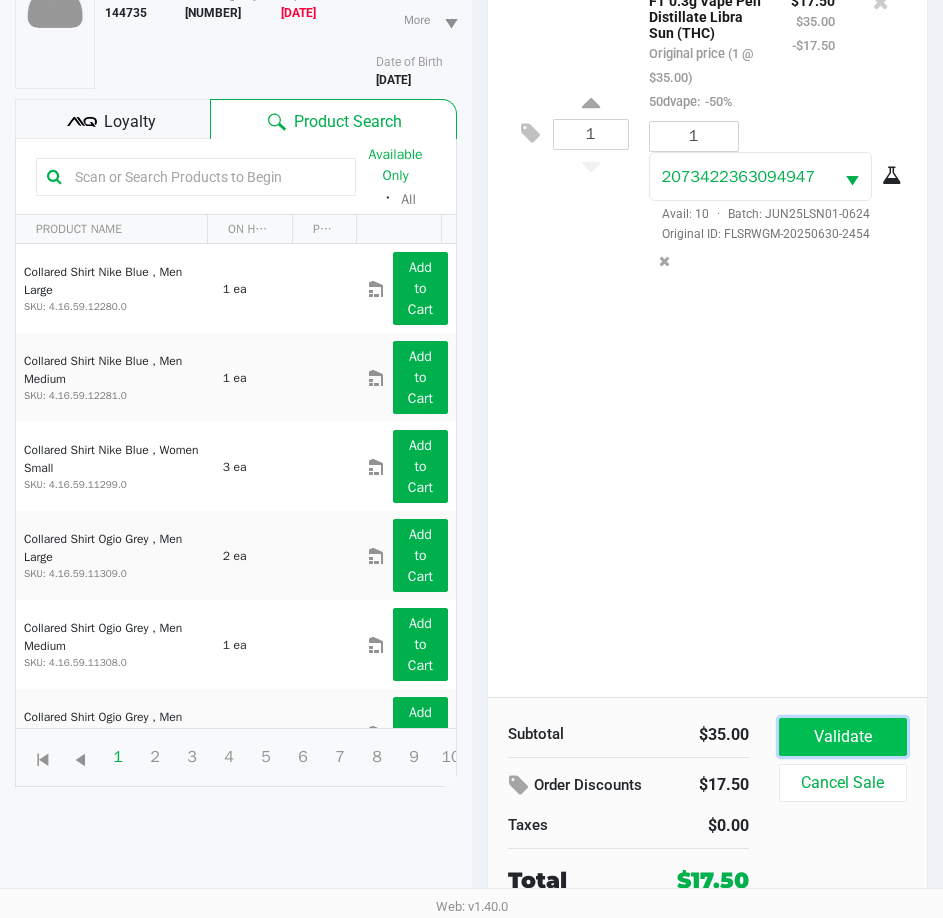 click on "Validate" 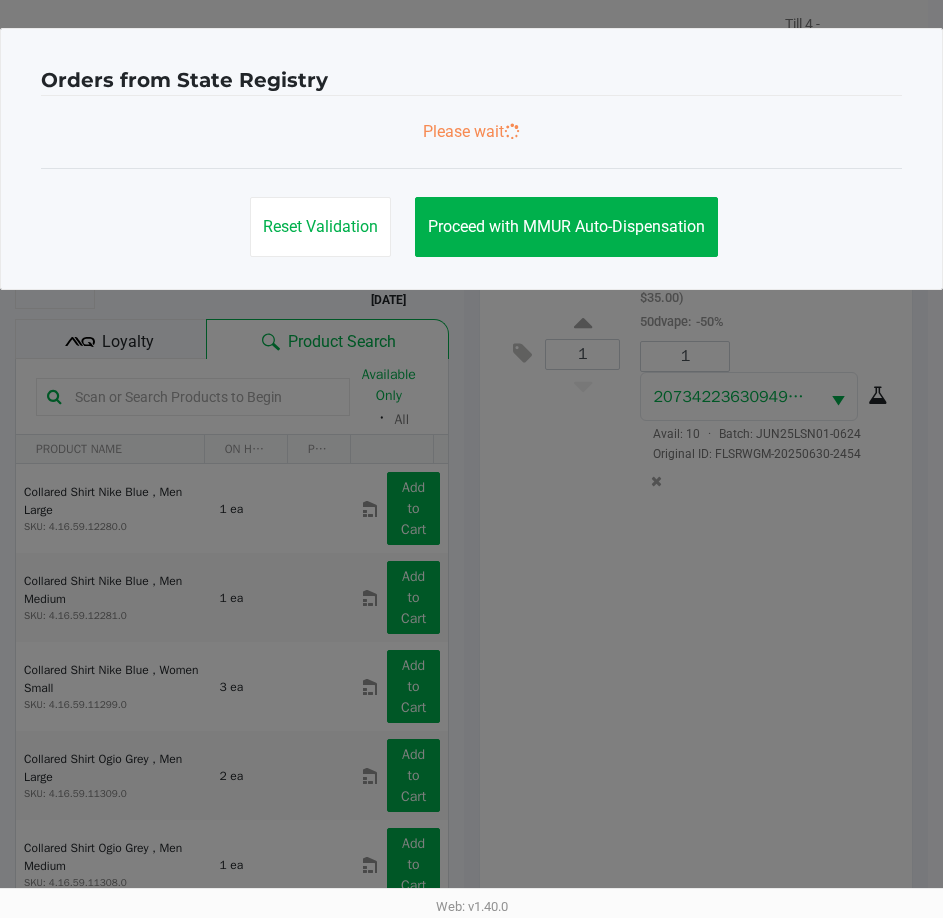 scroll, scrollTop: 0, scrollLeft: 0, axis: both 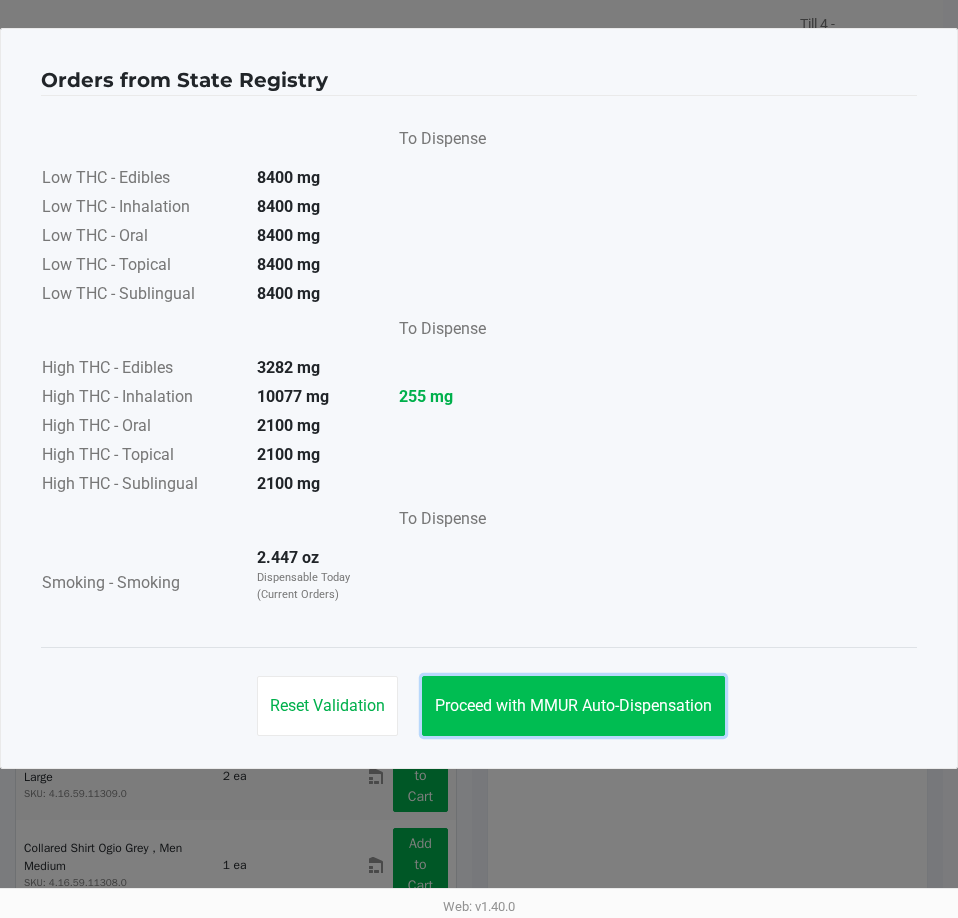 click on "Proceed with MMUR Auto-Dispensation" 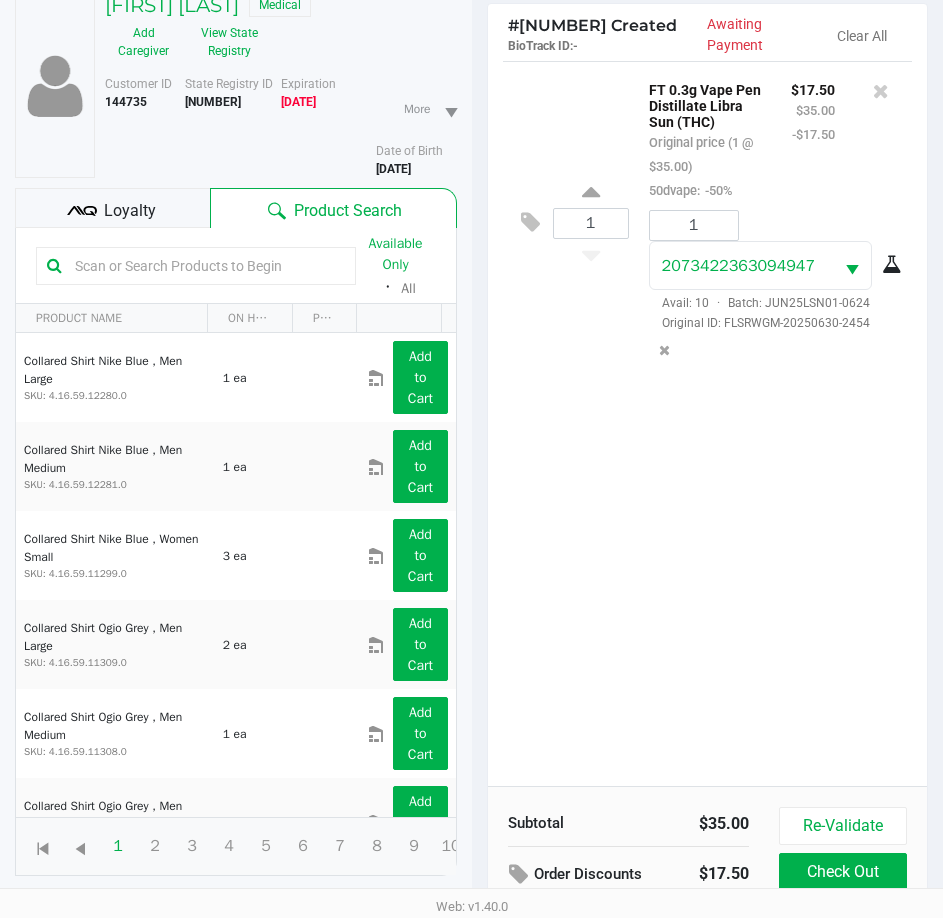scroll, scrollTop: 265, scrollLeft: 0, axis: vertical 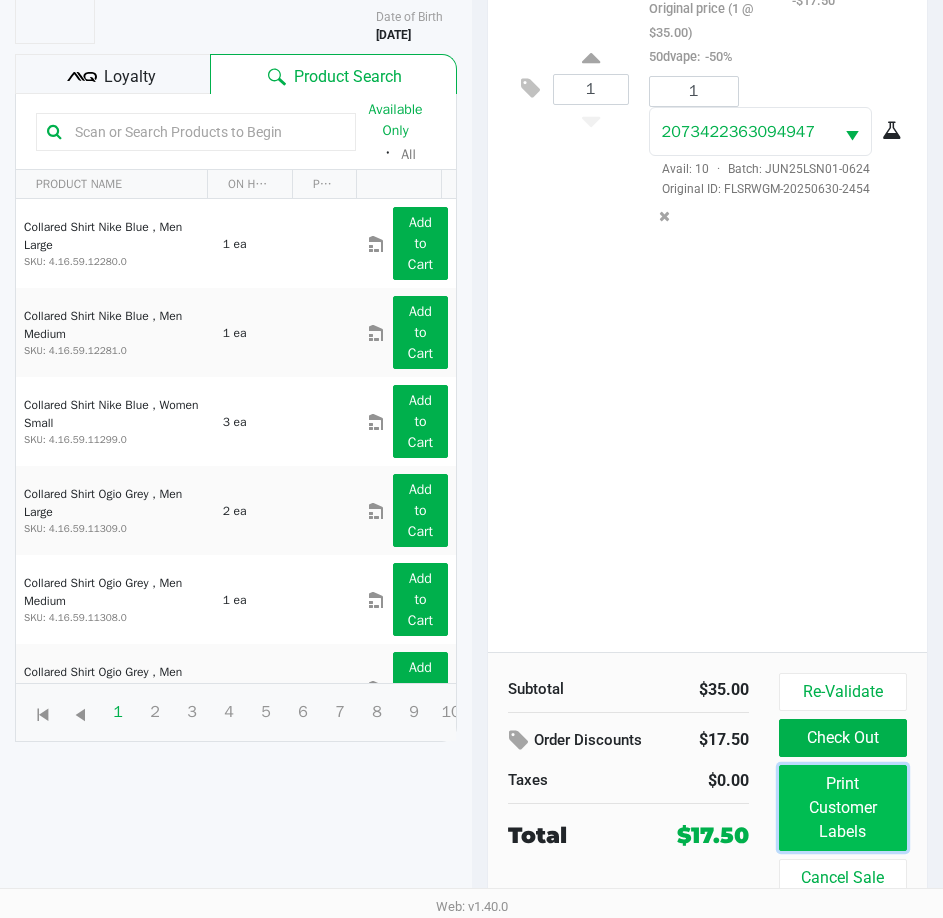 click on "Print Customer Labels" 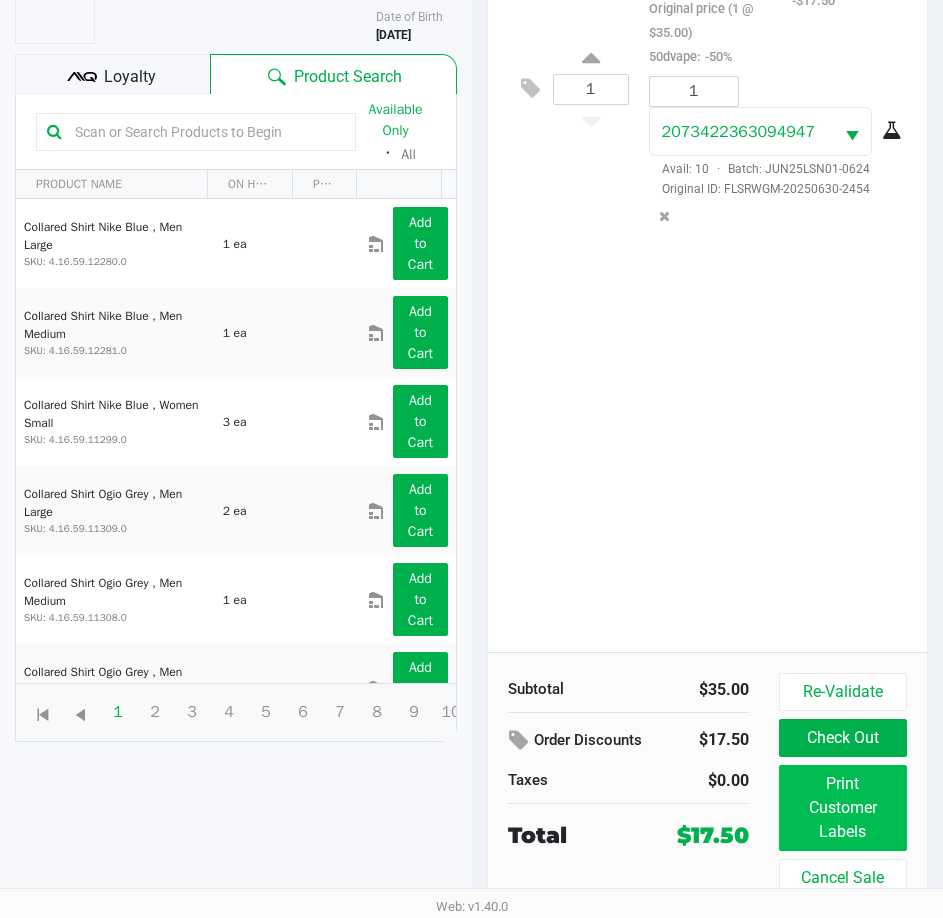 scroll, scrollTop: 0, scrollLeft: 0, axis: both 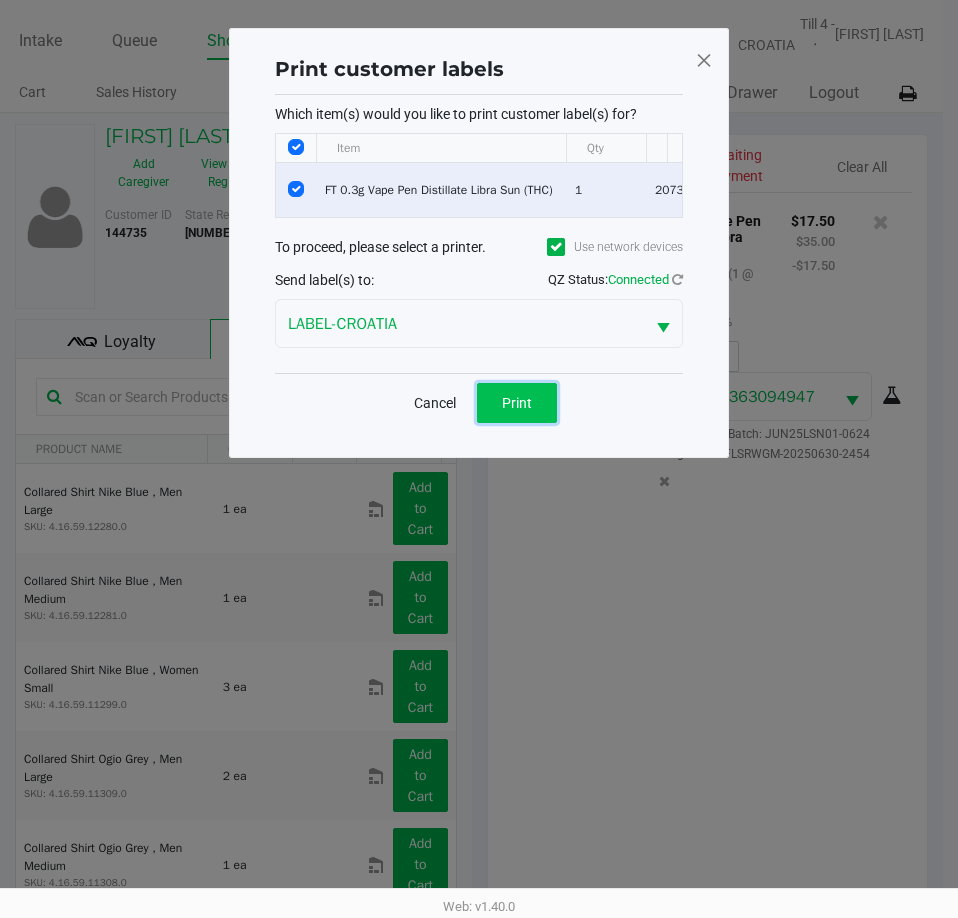 click on "Print" 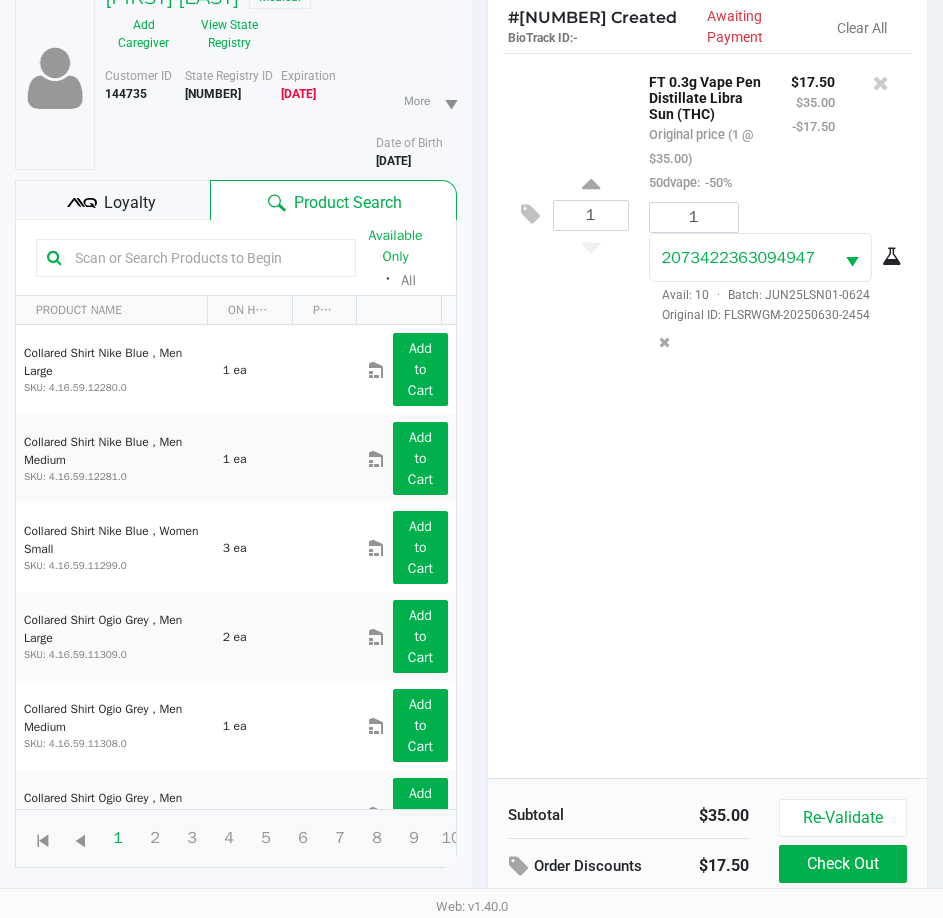 scroll, scrollTop: 265, scrollLeft: 0, axis: vertical 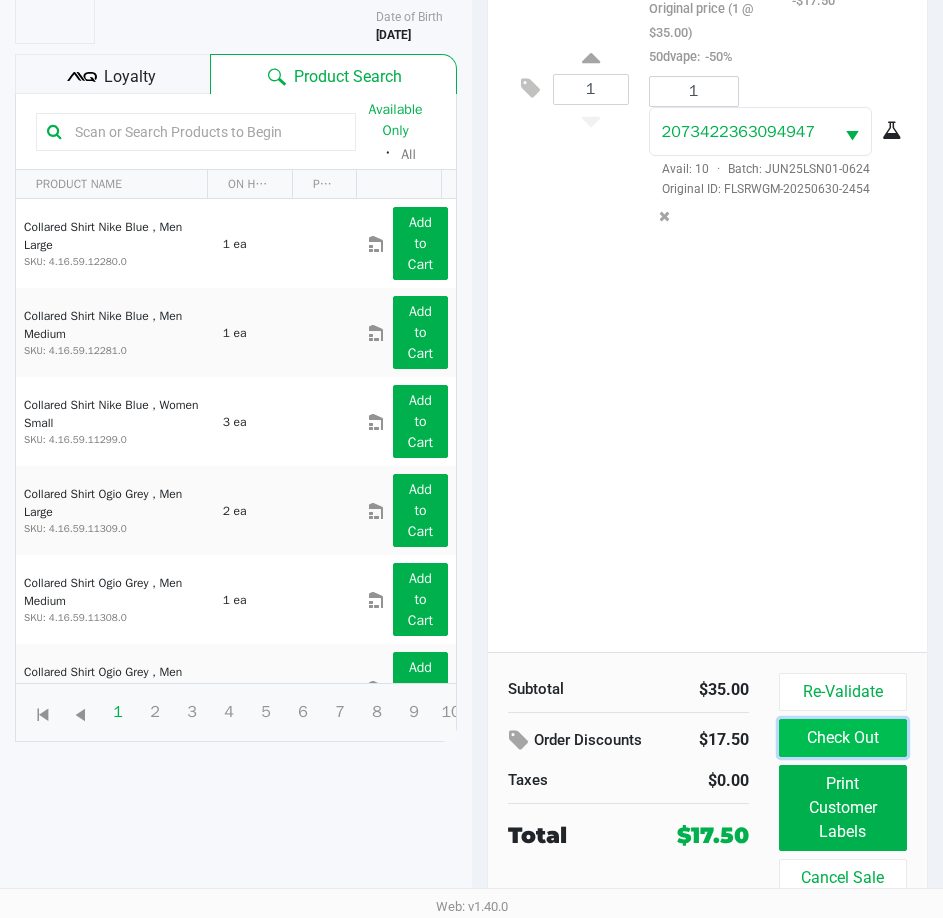 click on "Check Out" 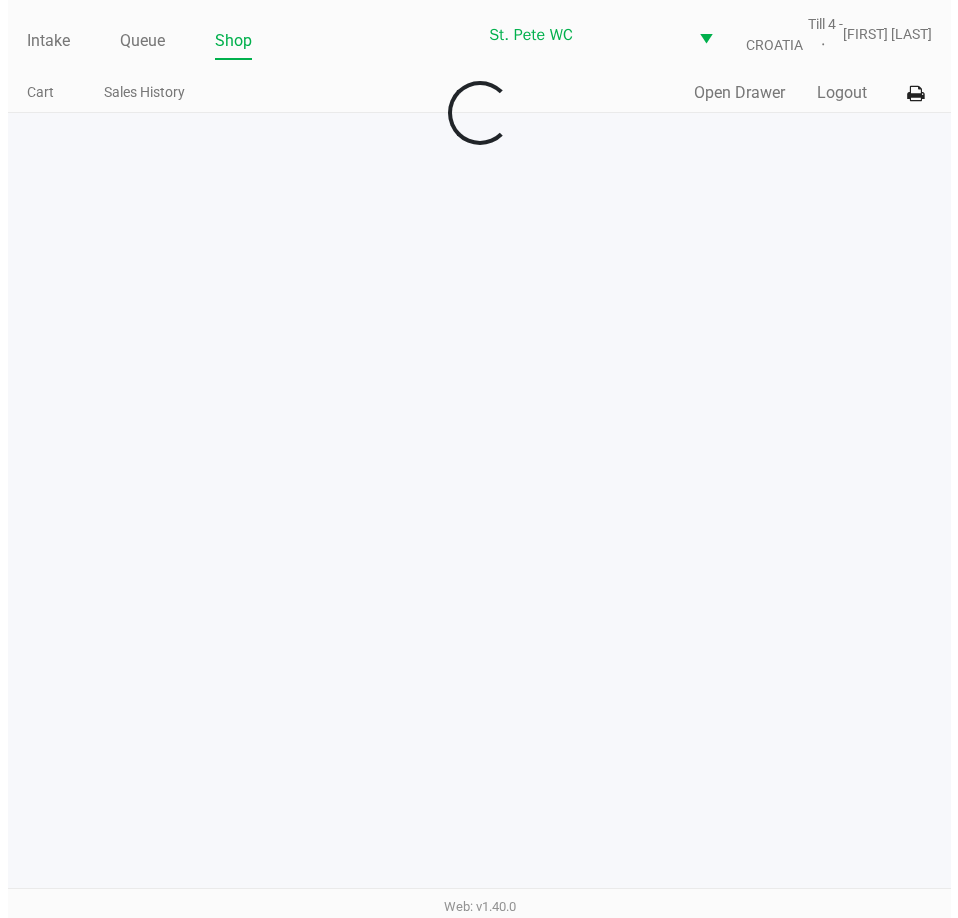 scroll, scrollTop: 0, scrollLeft: 0, axis: both 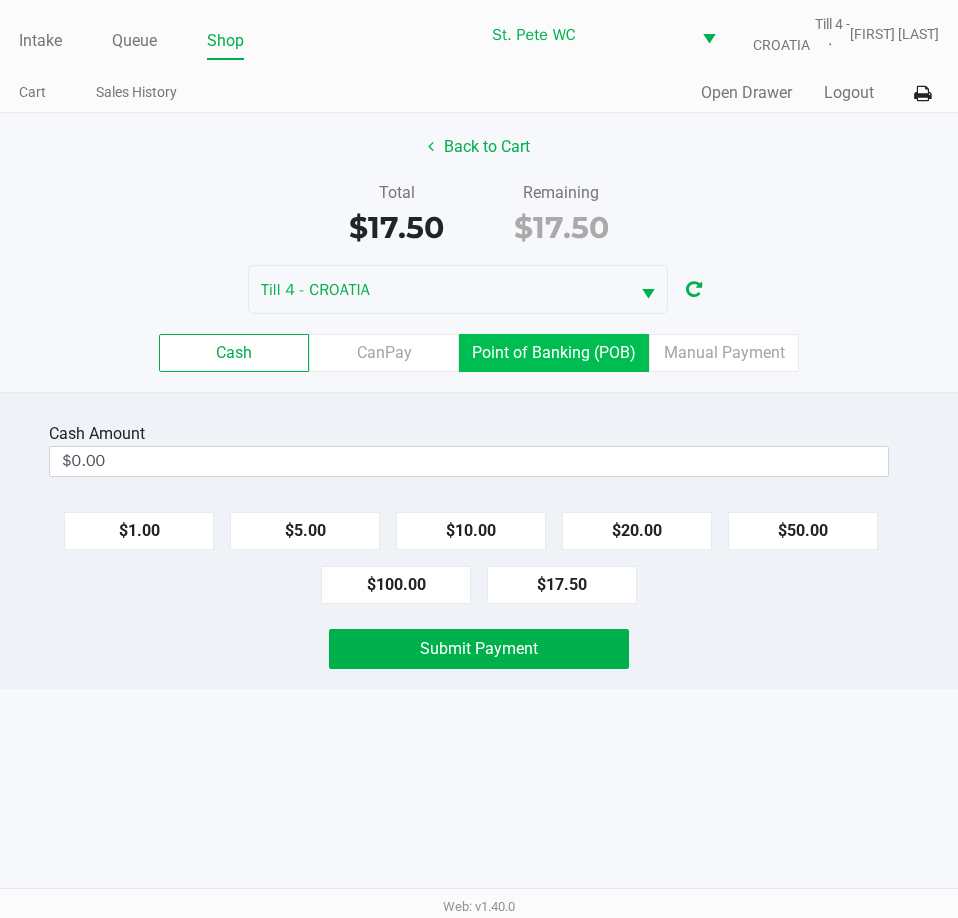 click on "Point of Banking (POB)" 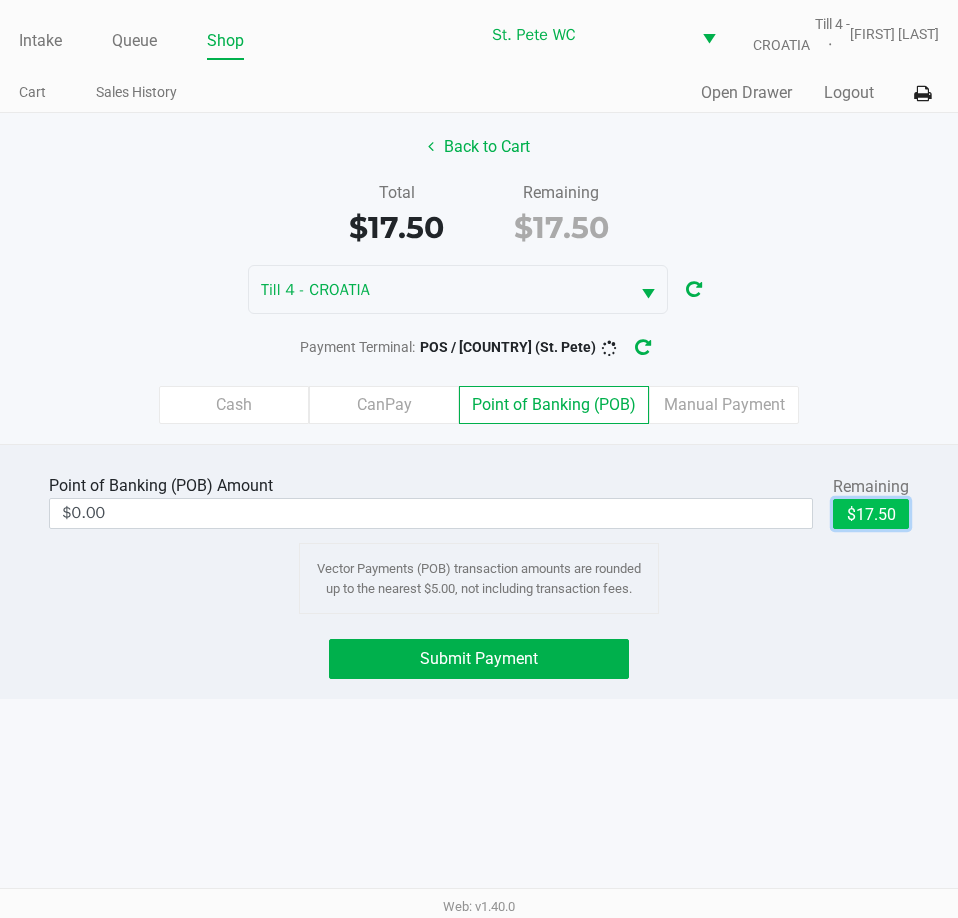 click on "$17.50" 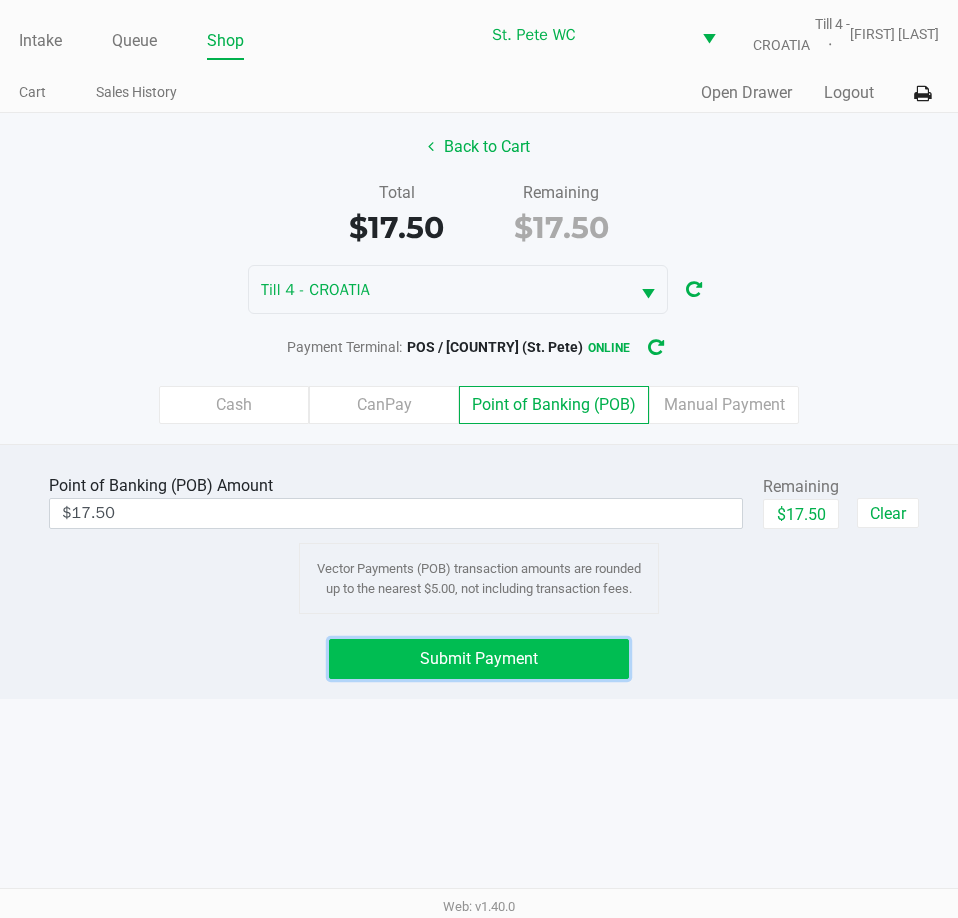 click on "Submit Payment" 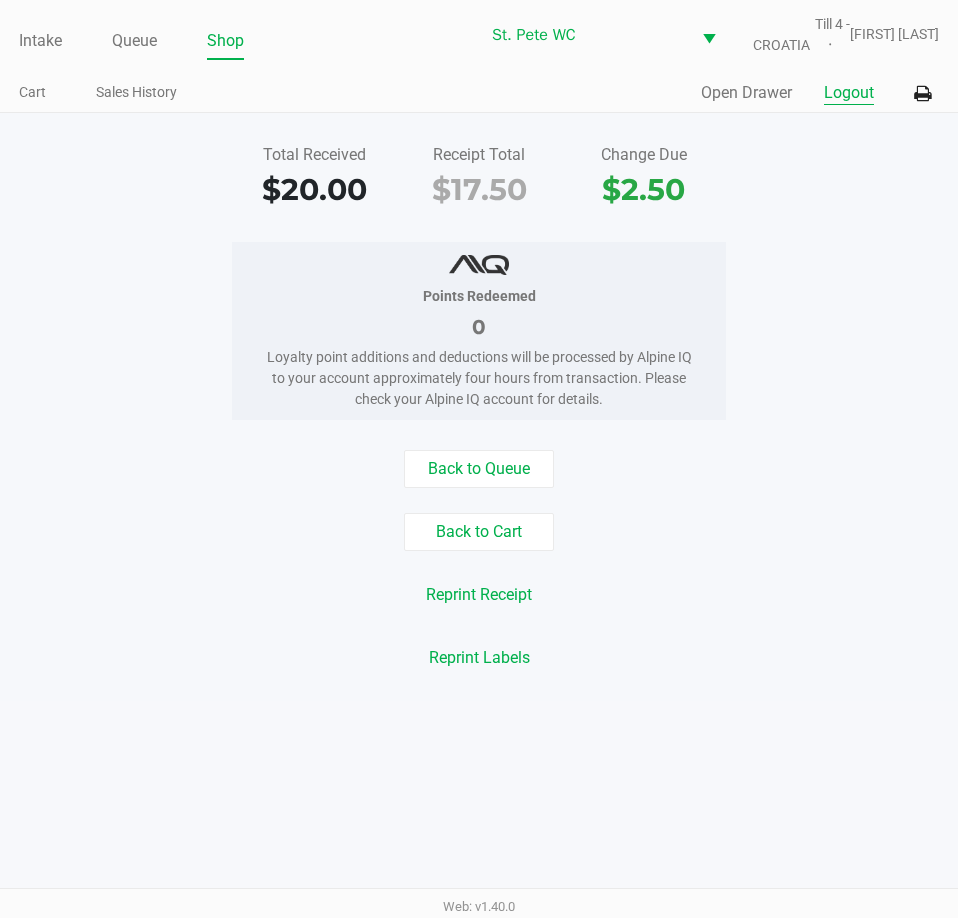 click on "Logout" 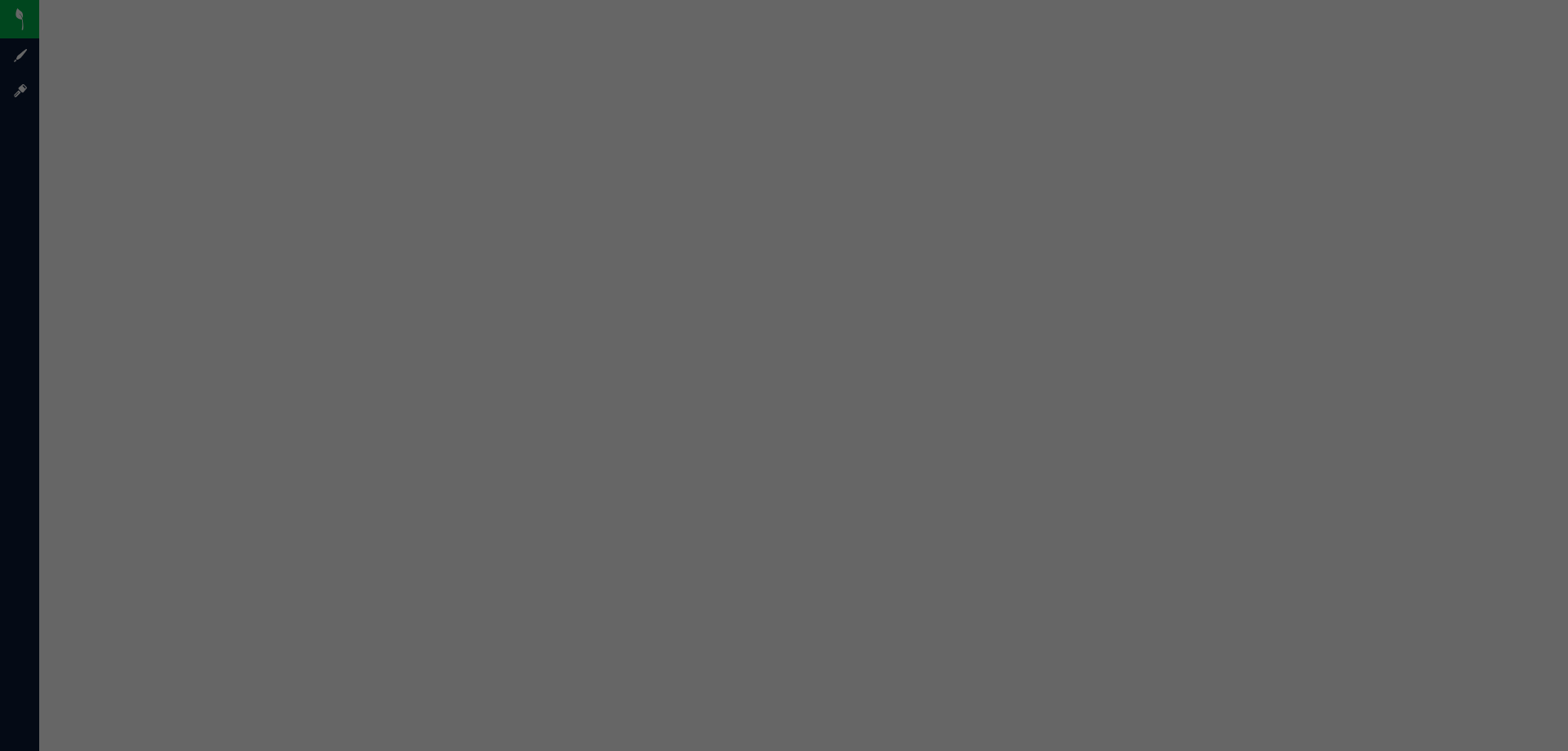 scroll, scrollTop: 0, scrollLeft: 0, axis: both 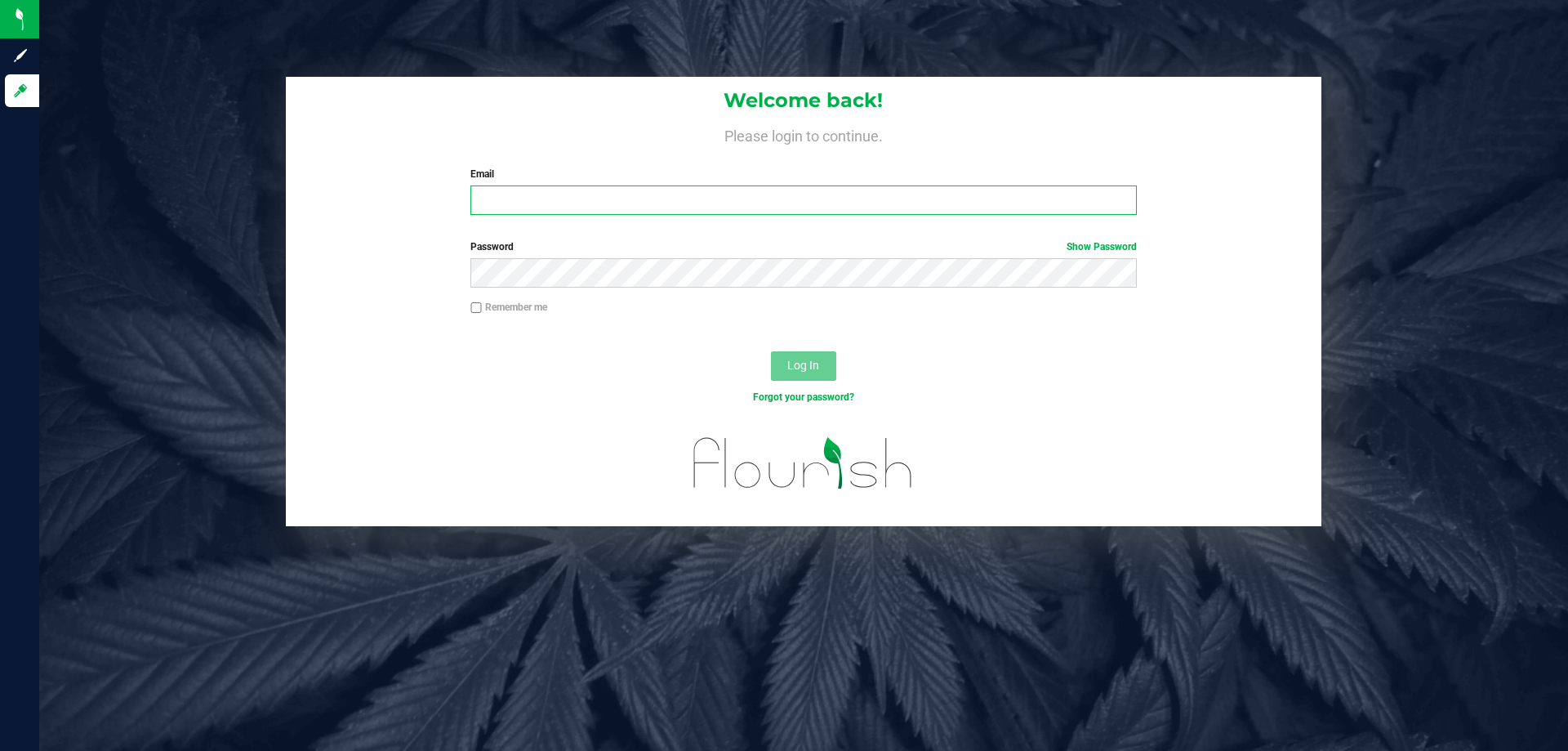 click on "Email" at bounding box center [803, 200] 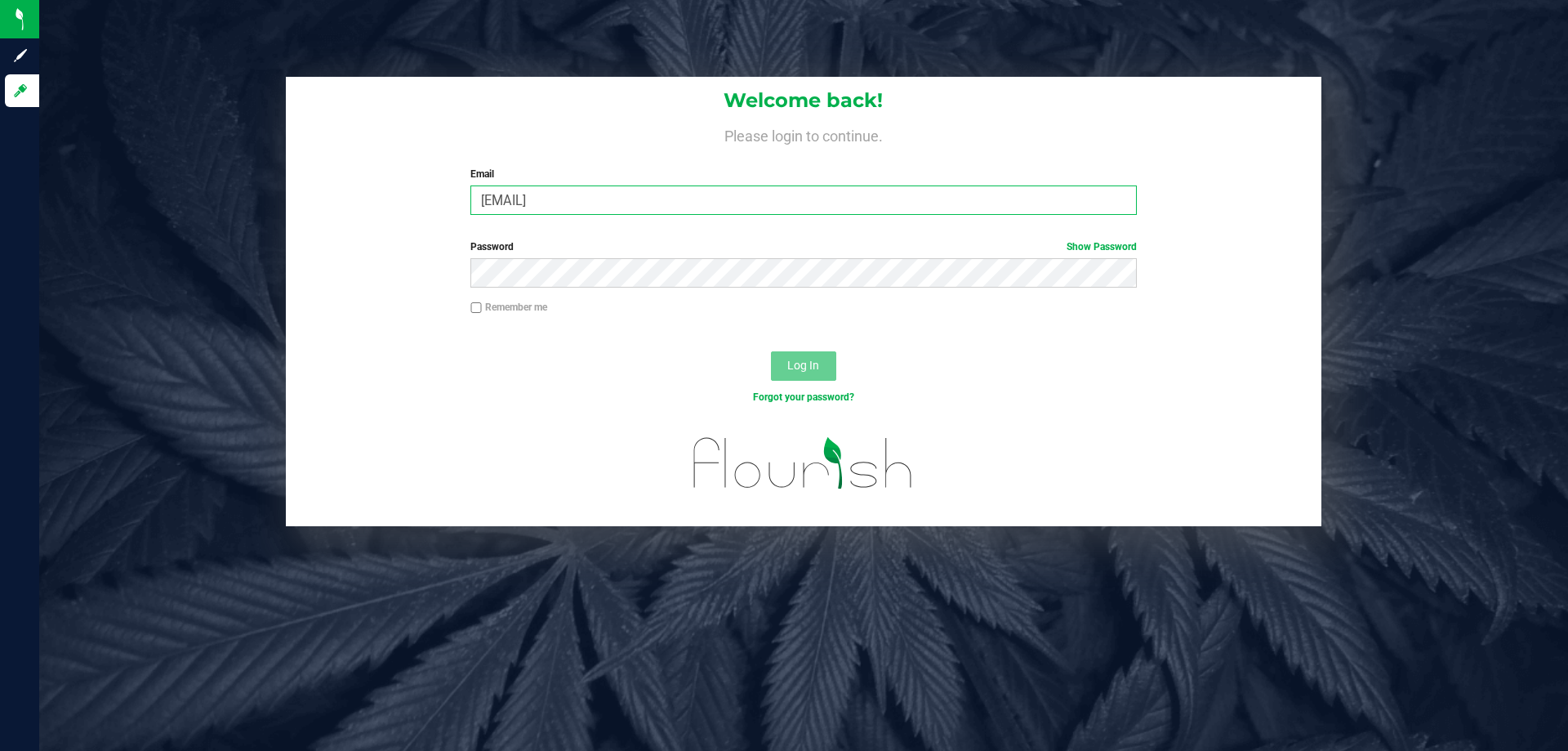 type on "[EMAIL]" 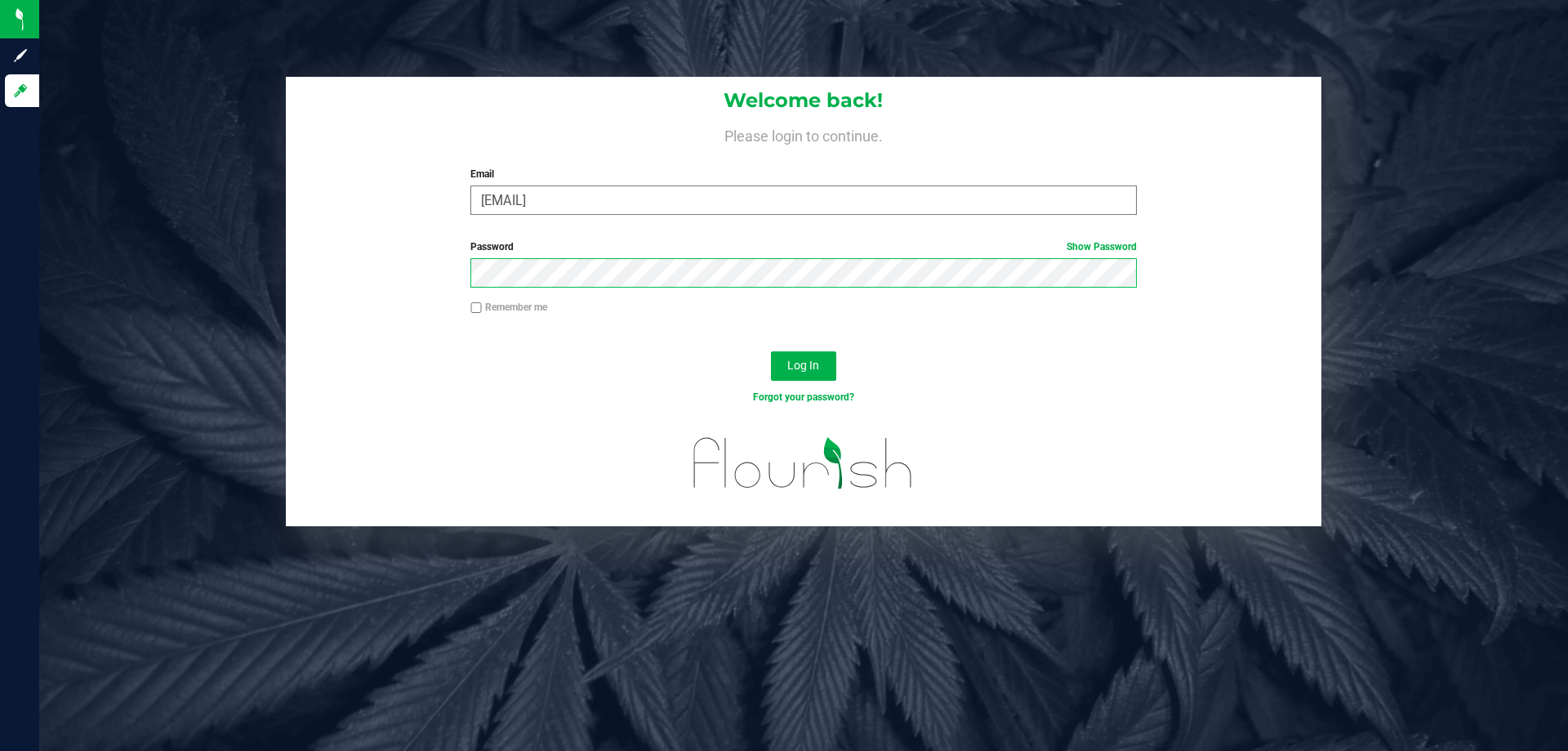 click on "Log In" at bounding box center [804, 366] 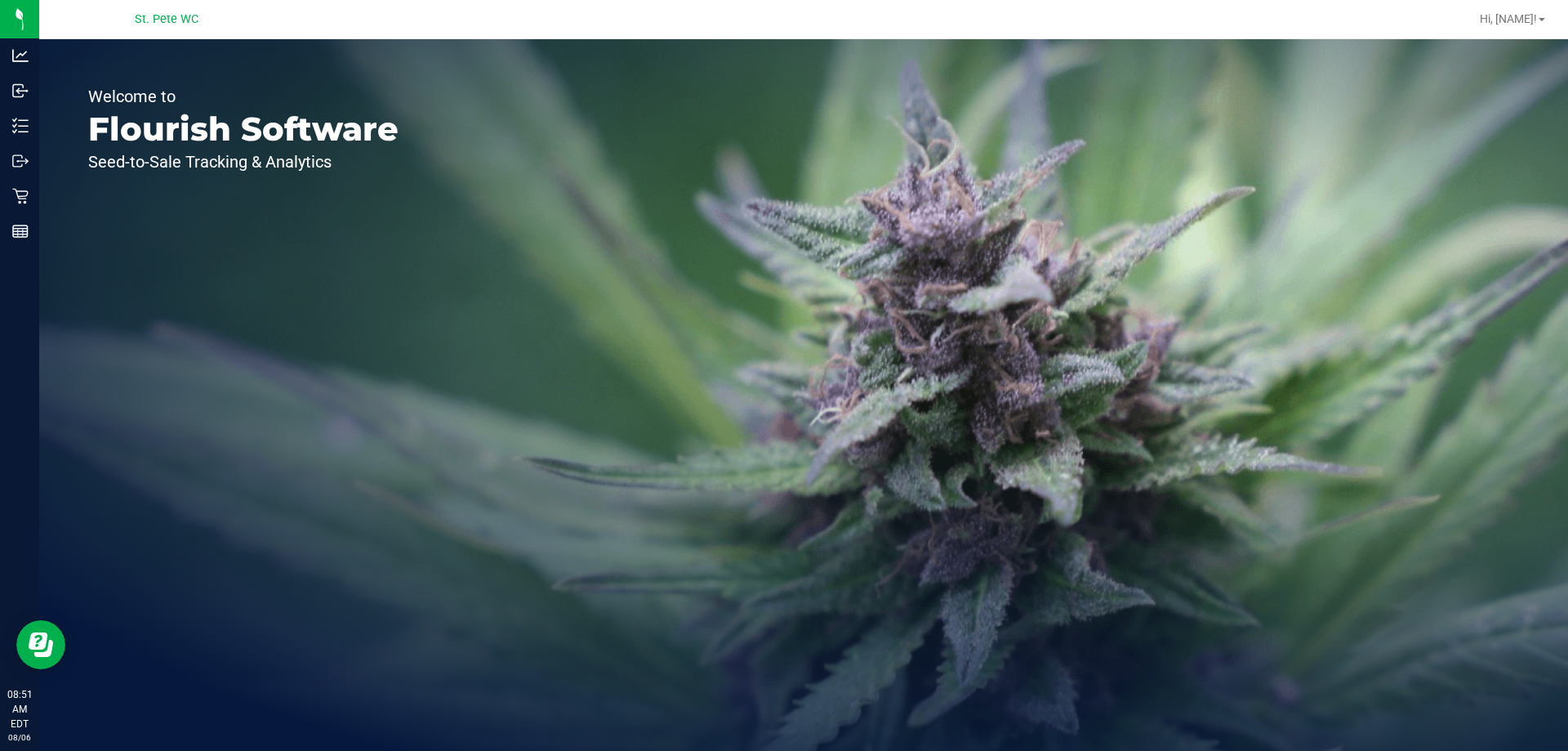 scroll, scrollTop: 0, scrollLeft: 0, axis: both 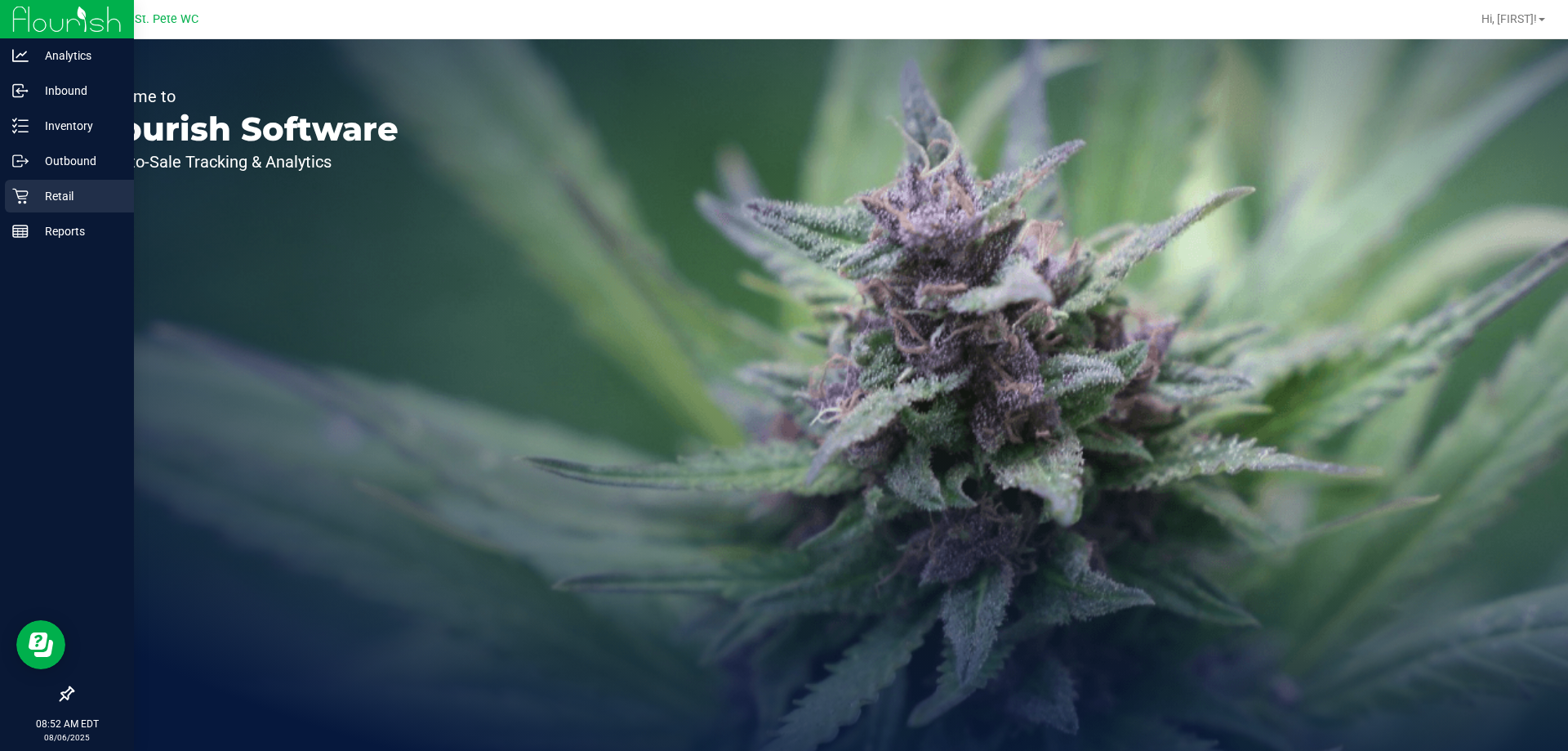 click 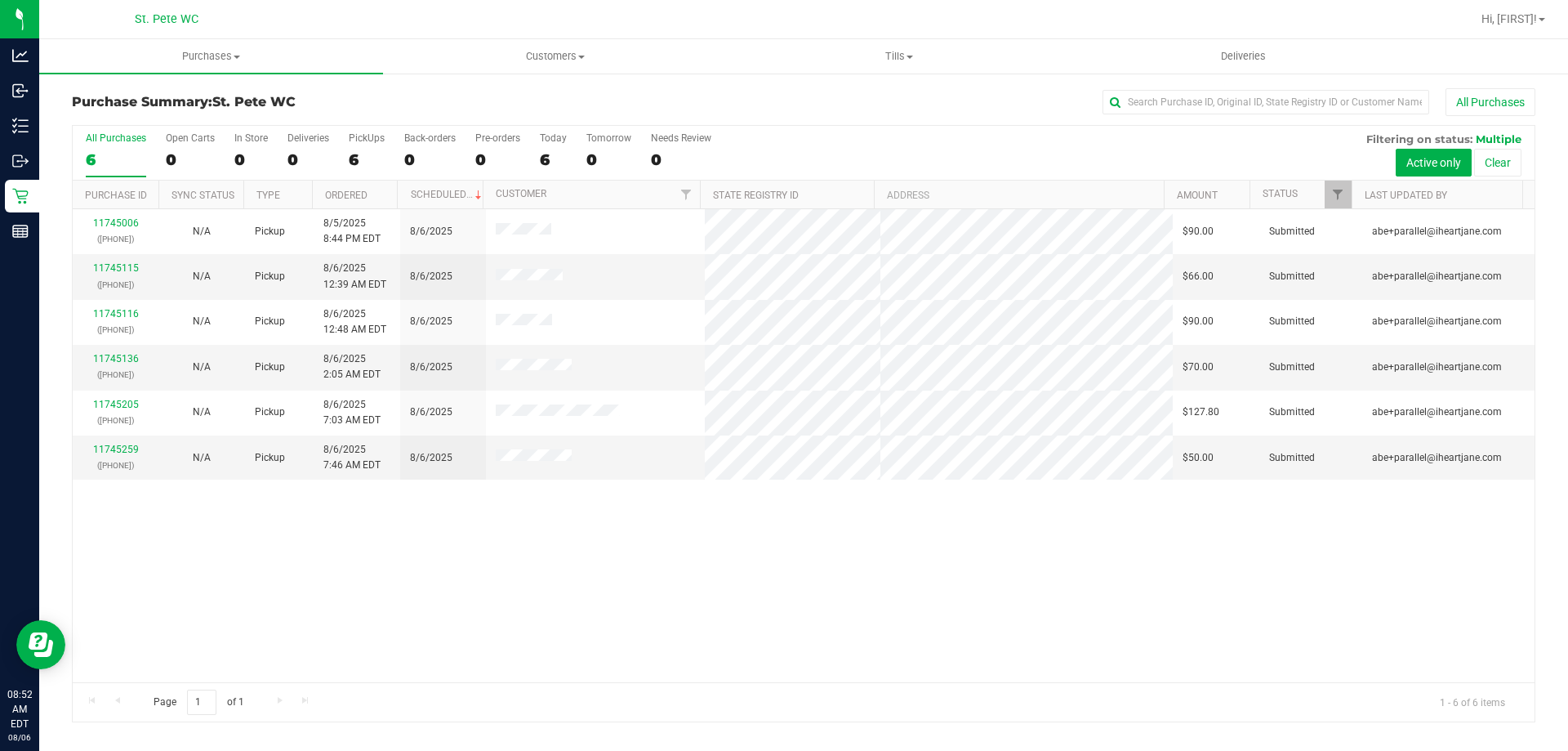 click on "Purchase Summary:
St. Pete WC" at bounding box center [315, 102] 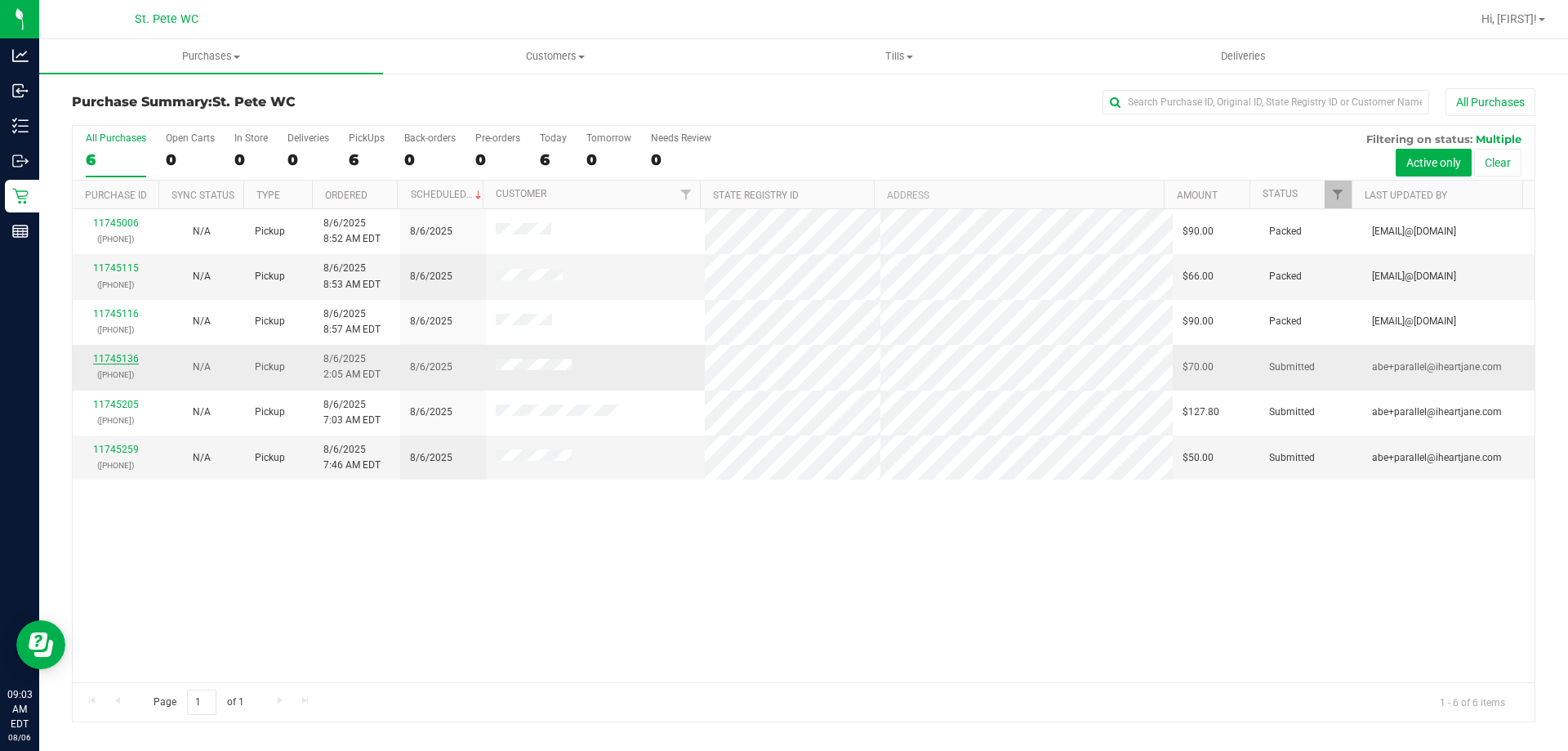 click on "11745136" at bounding box center [116, 359] 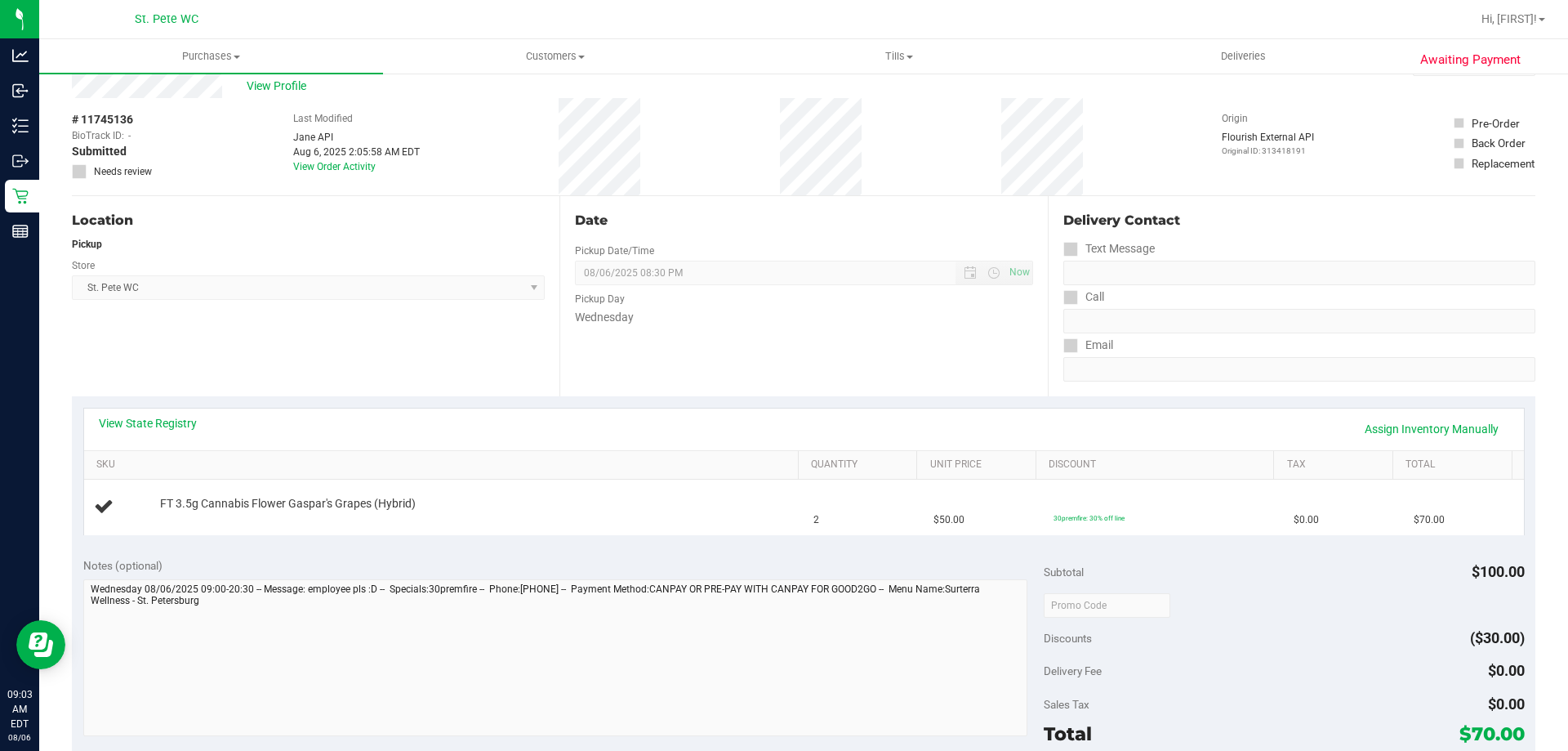 scroll, scrollTop: 82, scrollLeft: 0, axis: vertical 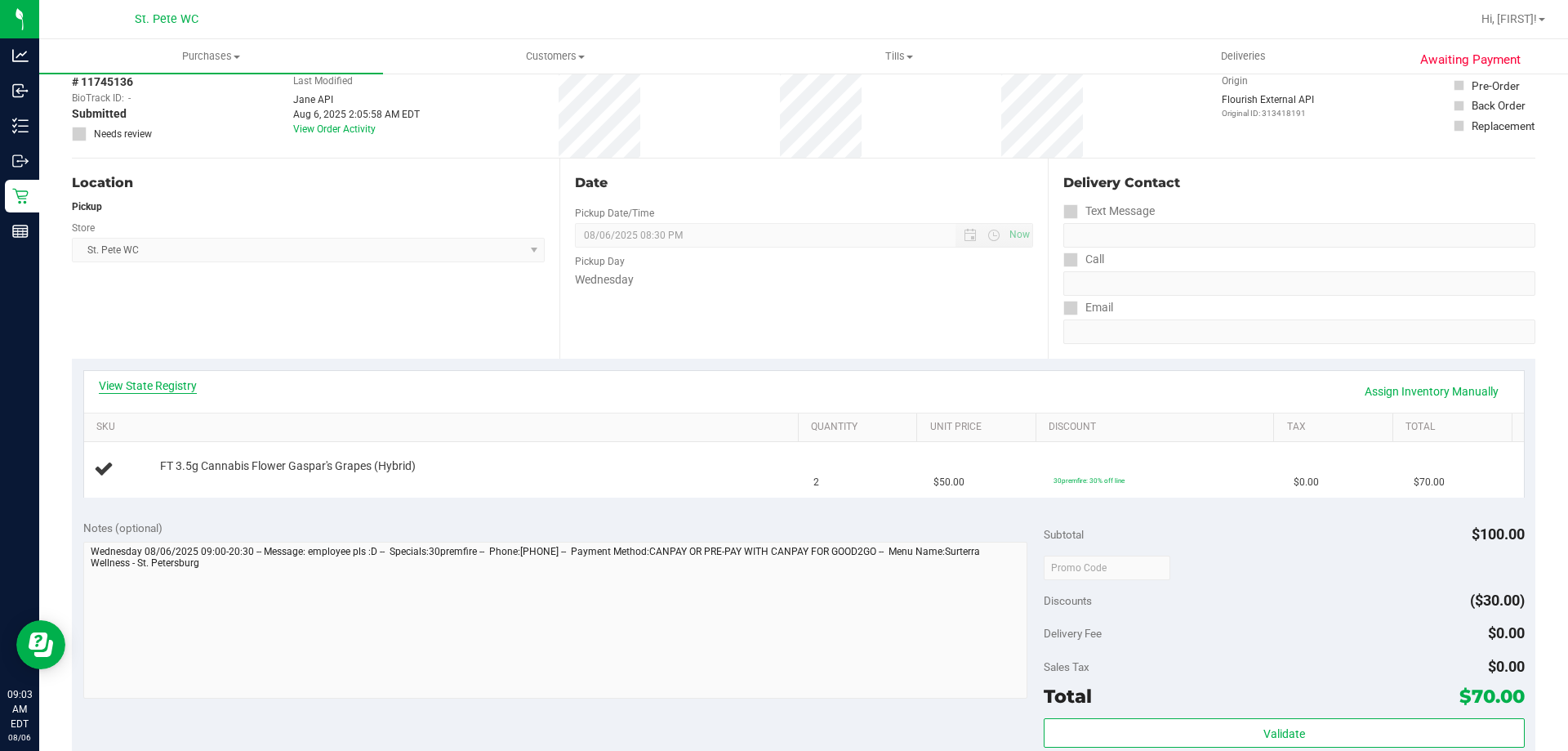 click on "View State Registry" at bounding box center [148, 386] 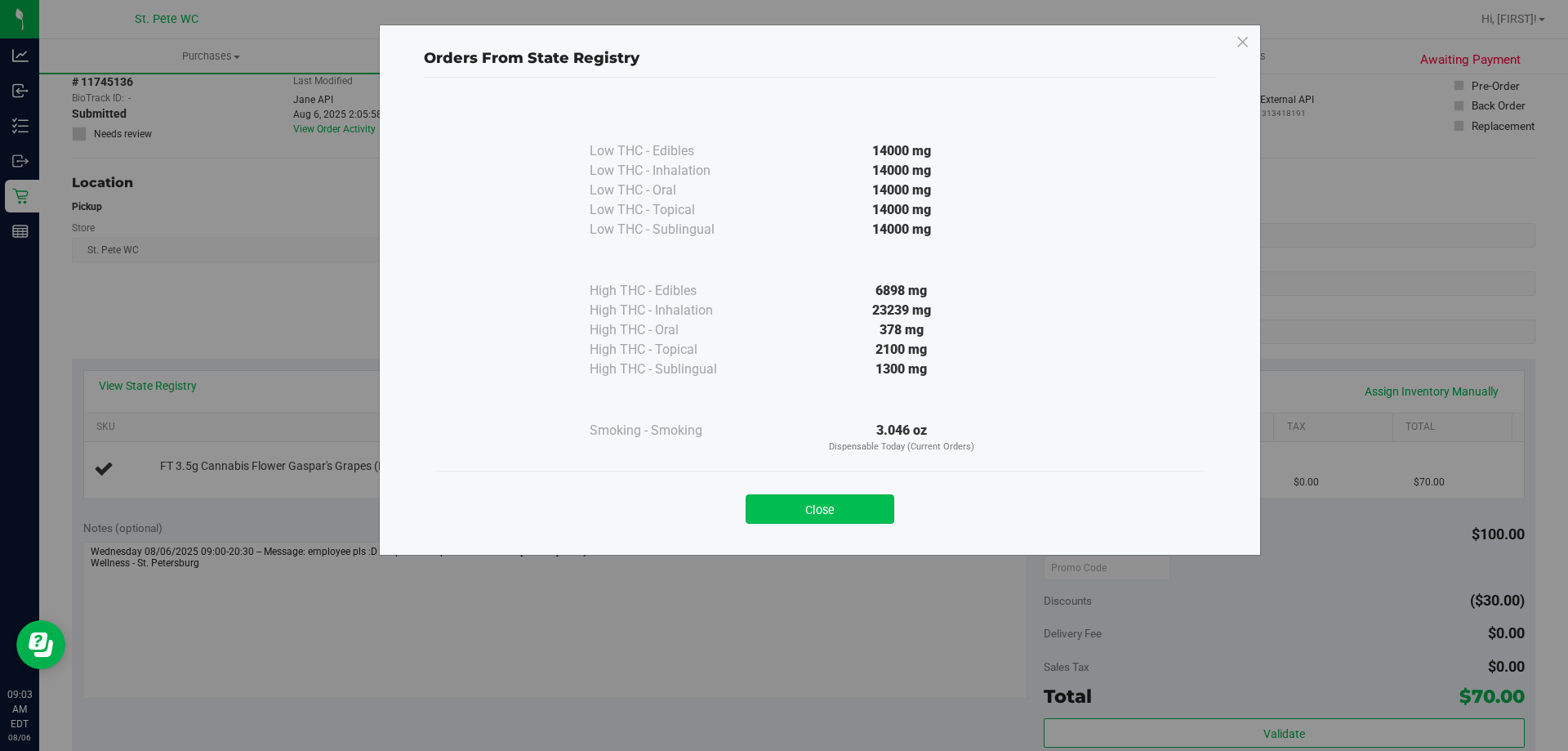 click on "Close" at bounding box center (820, 509) 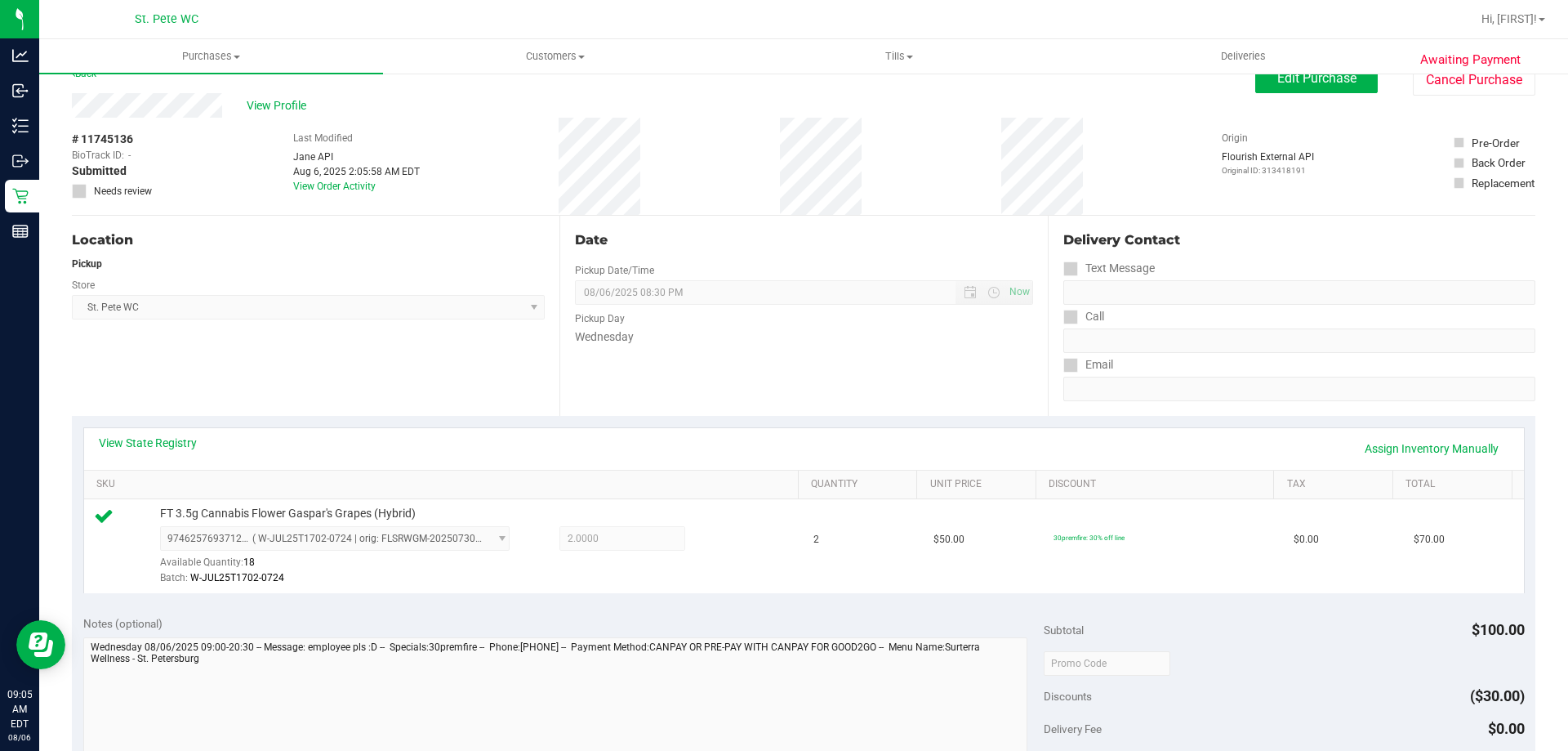 scroll, scrollTop: 0, scrollLeft: 0, axis: both 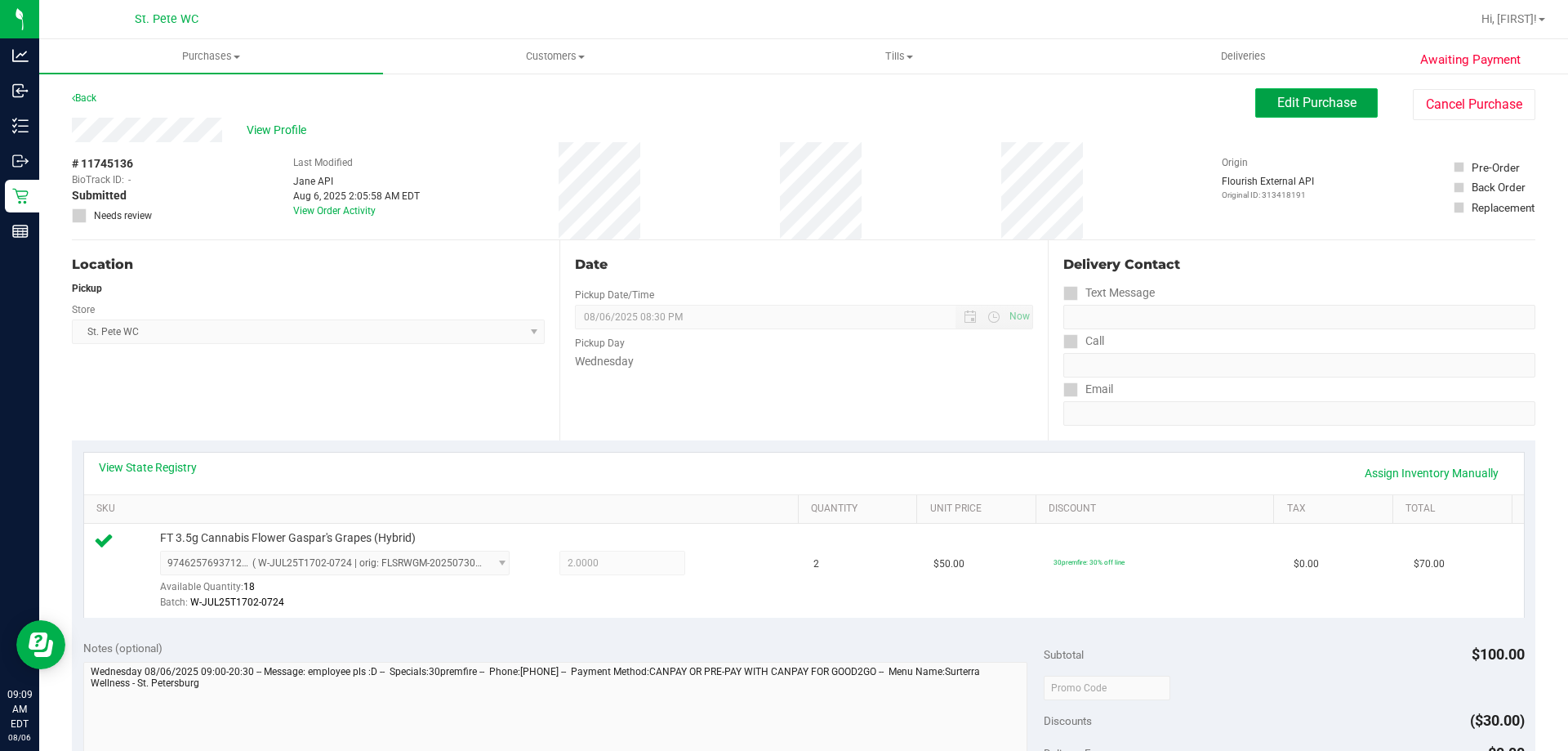 click on "Edit Purchase" at bounding box center (1316, 103) 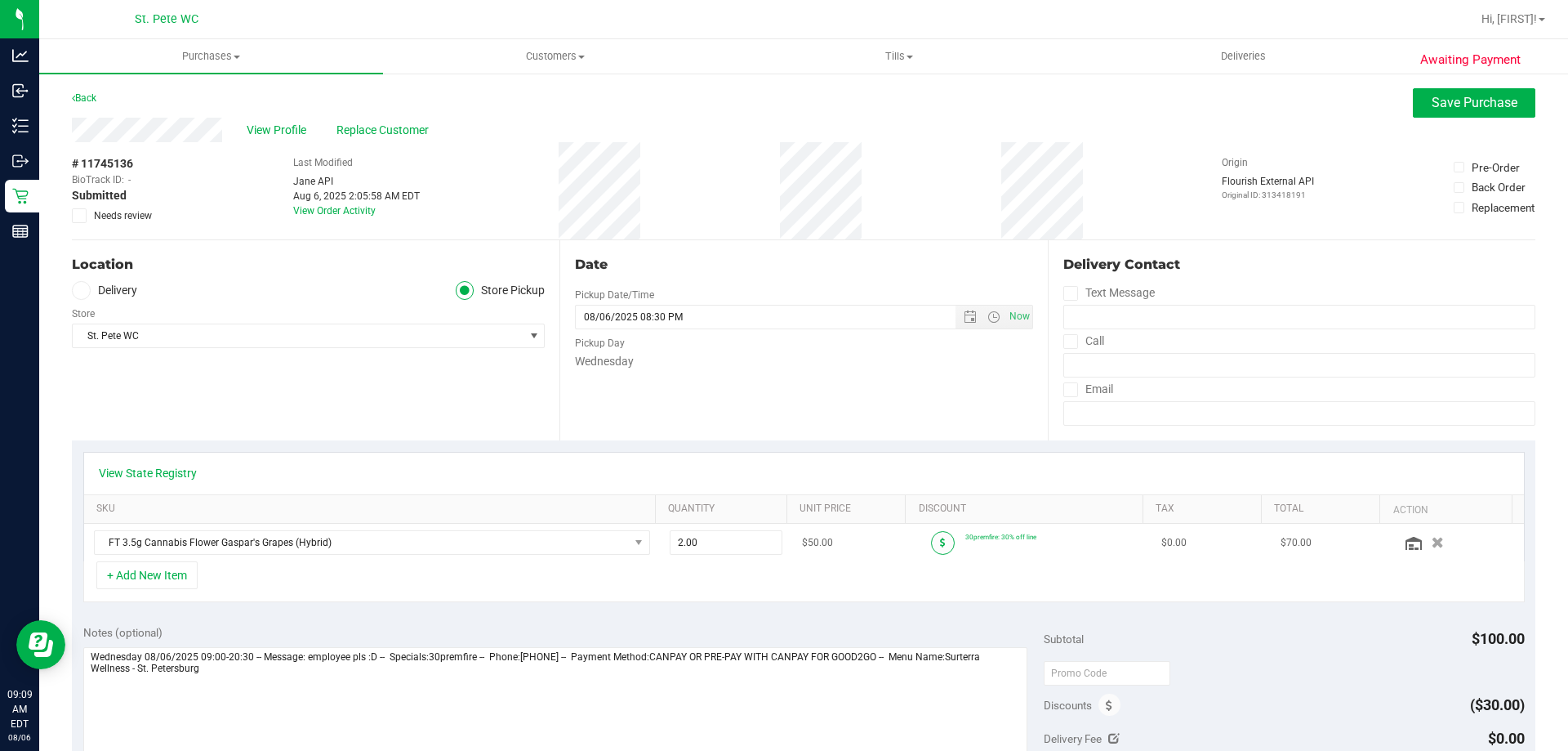 click at bounding box center (942, 543) 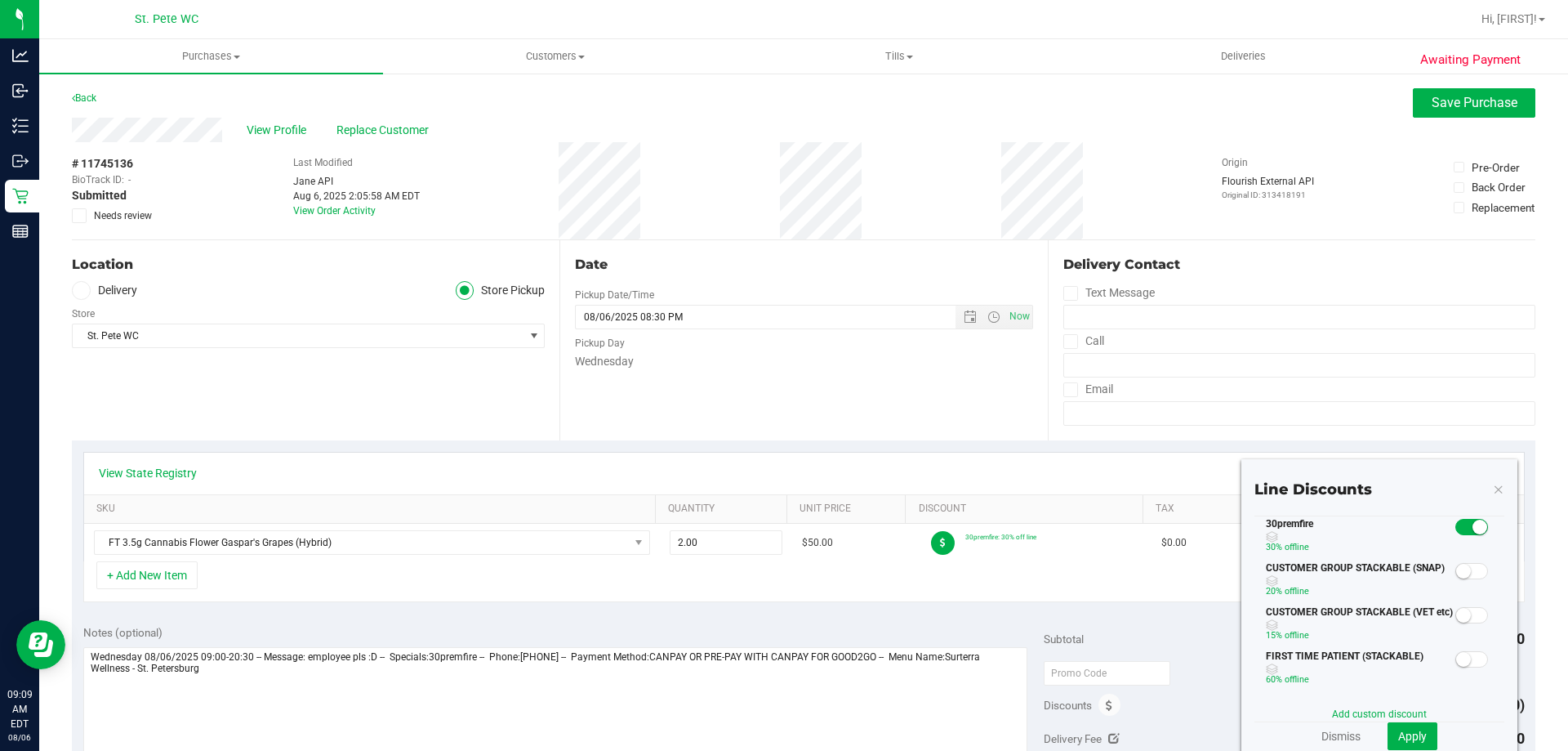 click at bounding box center [1480, 527] 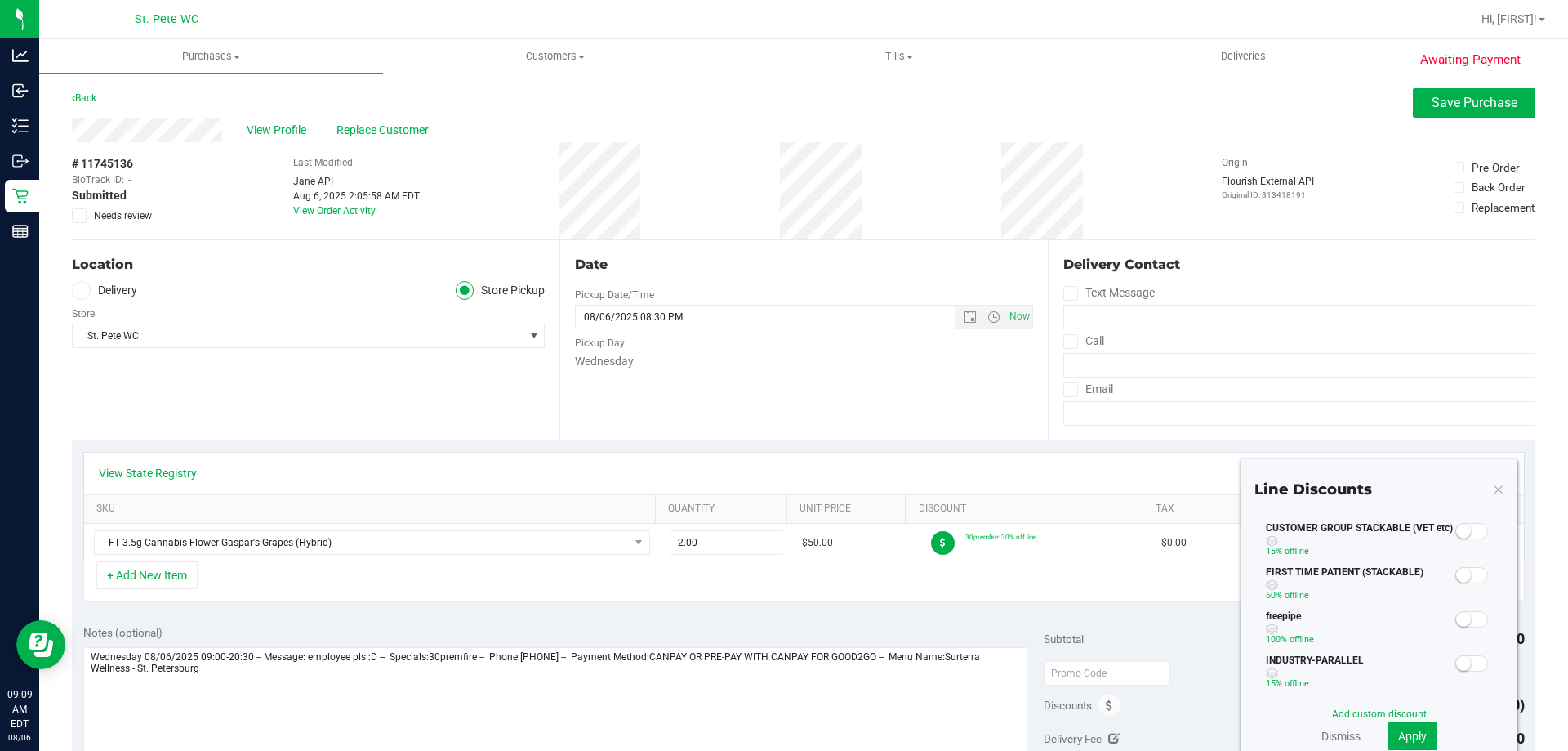 scroll, scrollTop: 0, scrollLeft: 0, axis: both 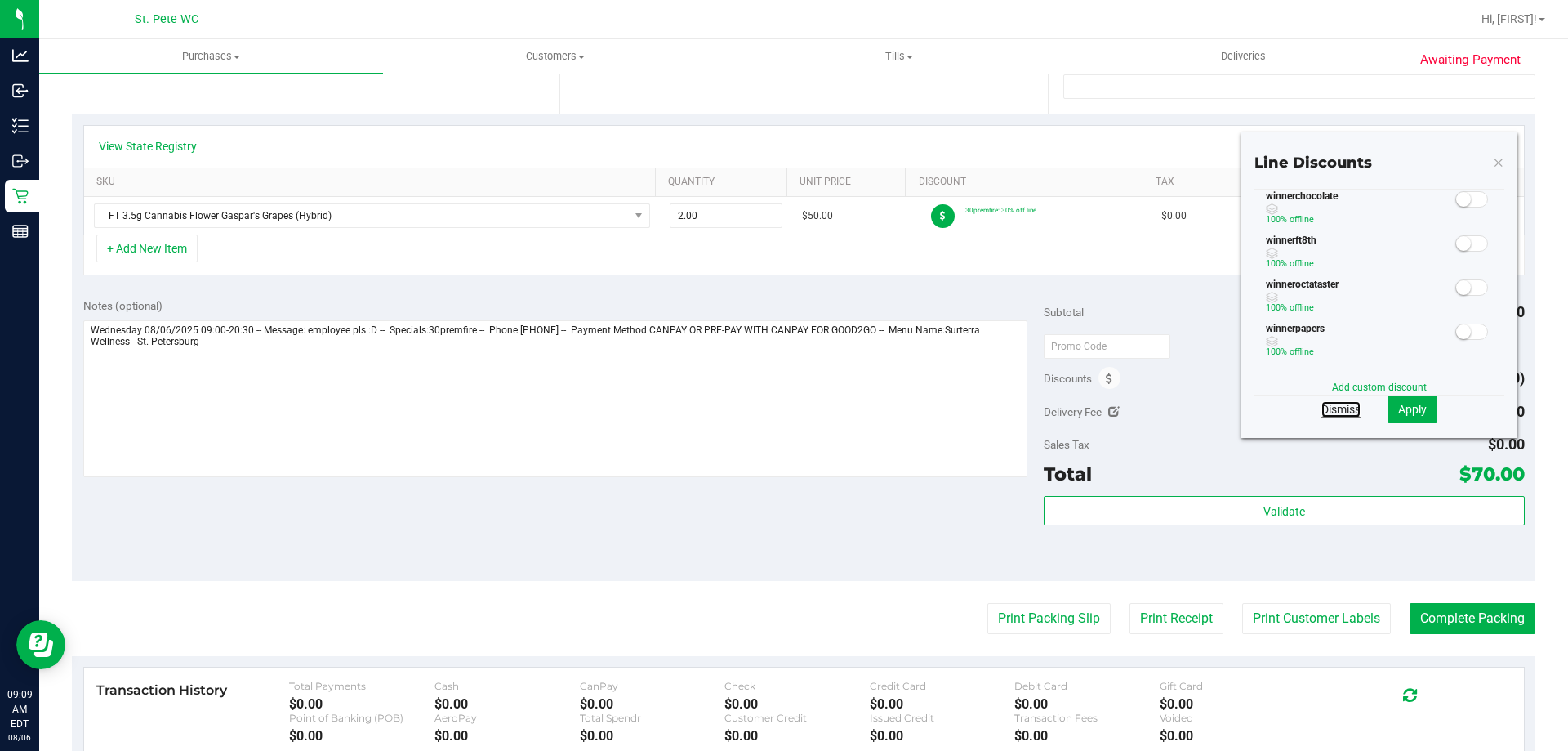 click on "Dismiss" at bounding box center [1341, 409] 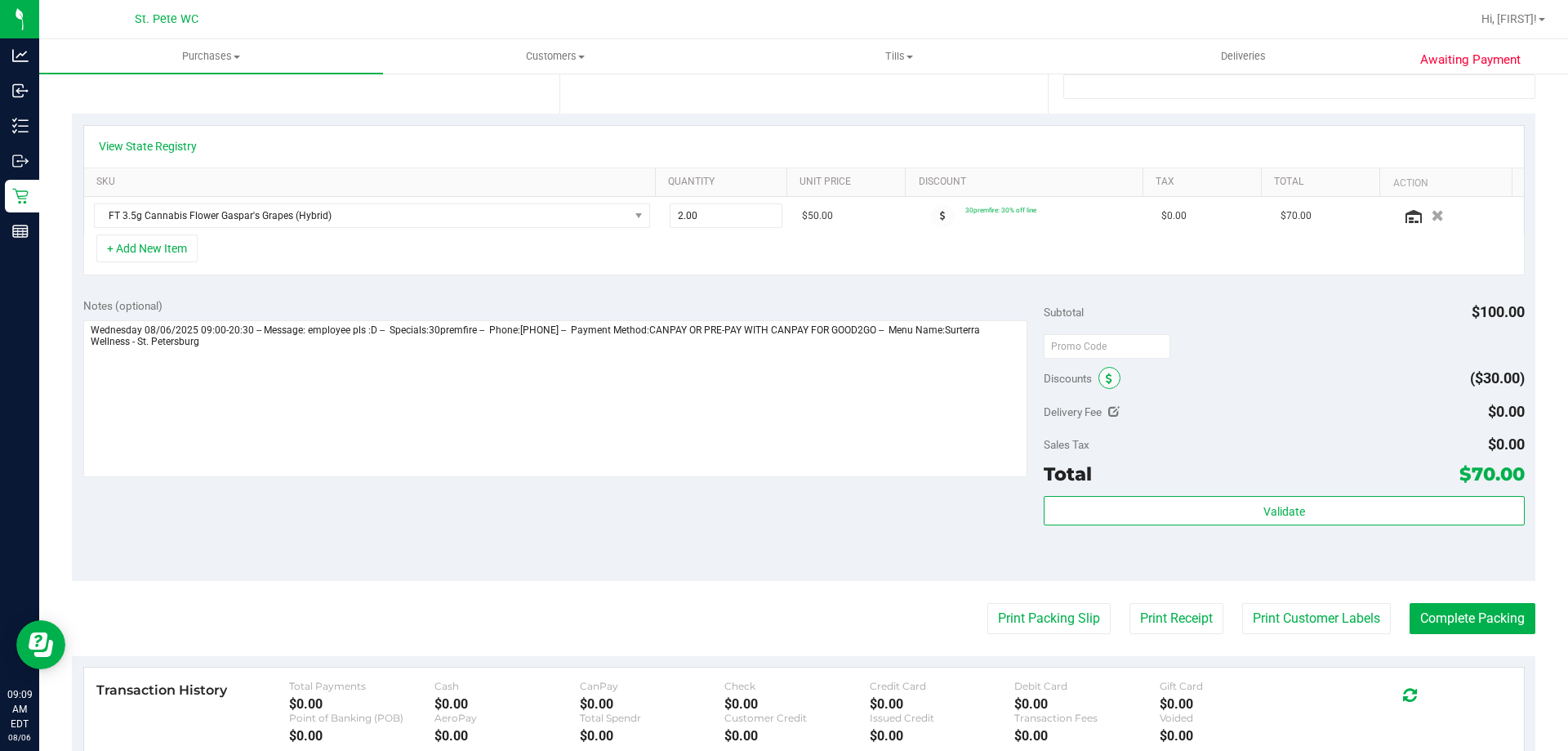 click at bounding box center [1109, 378] 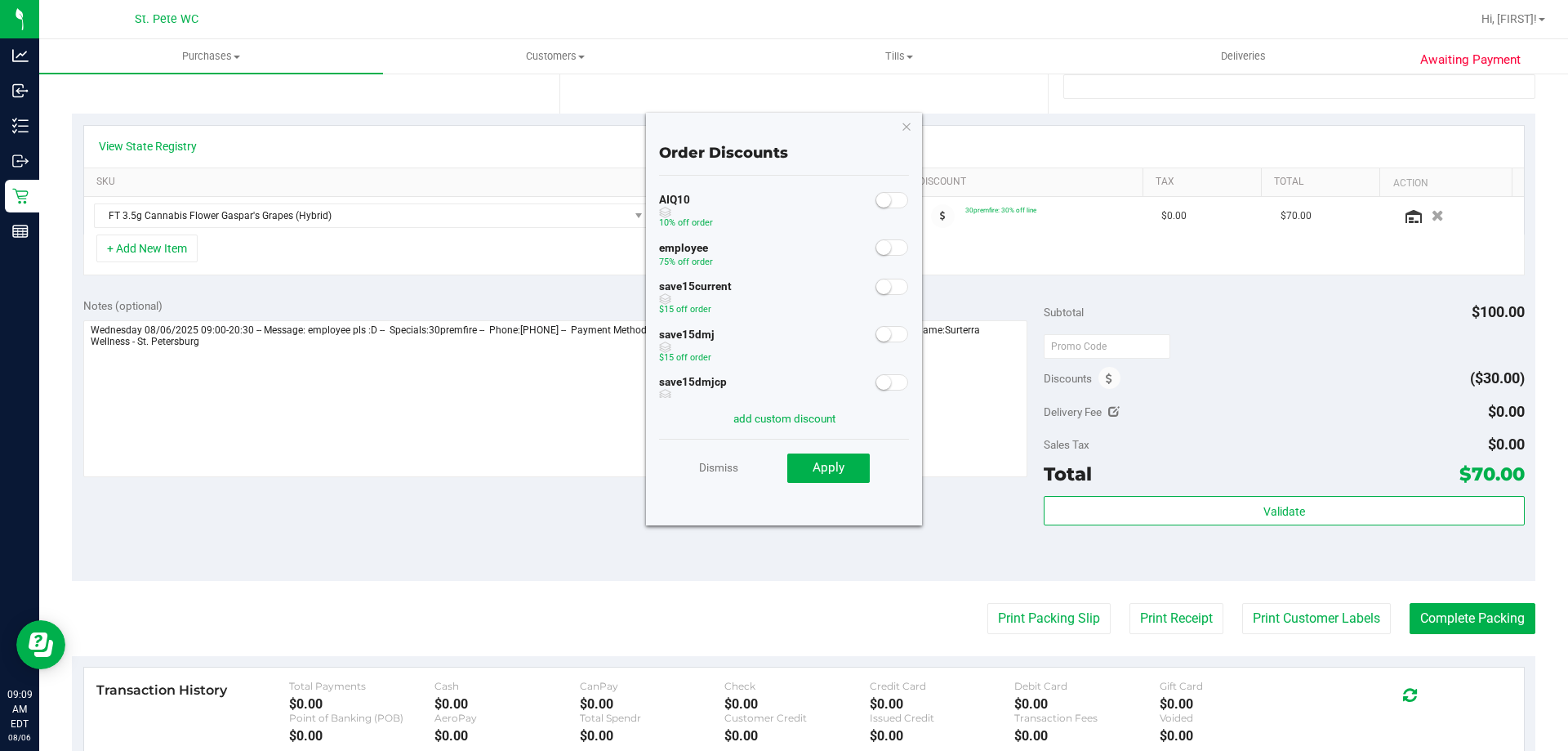 click at bounding box center (884, 248) 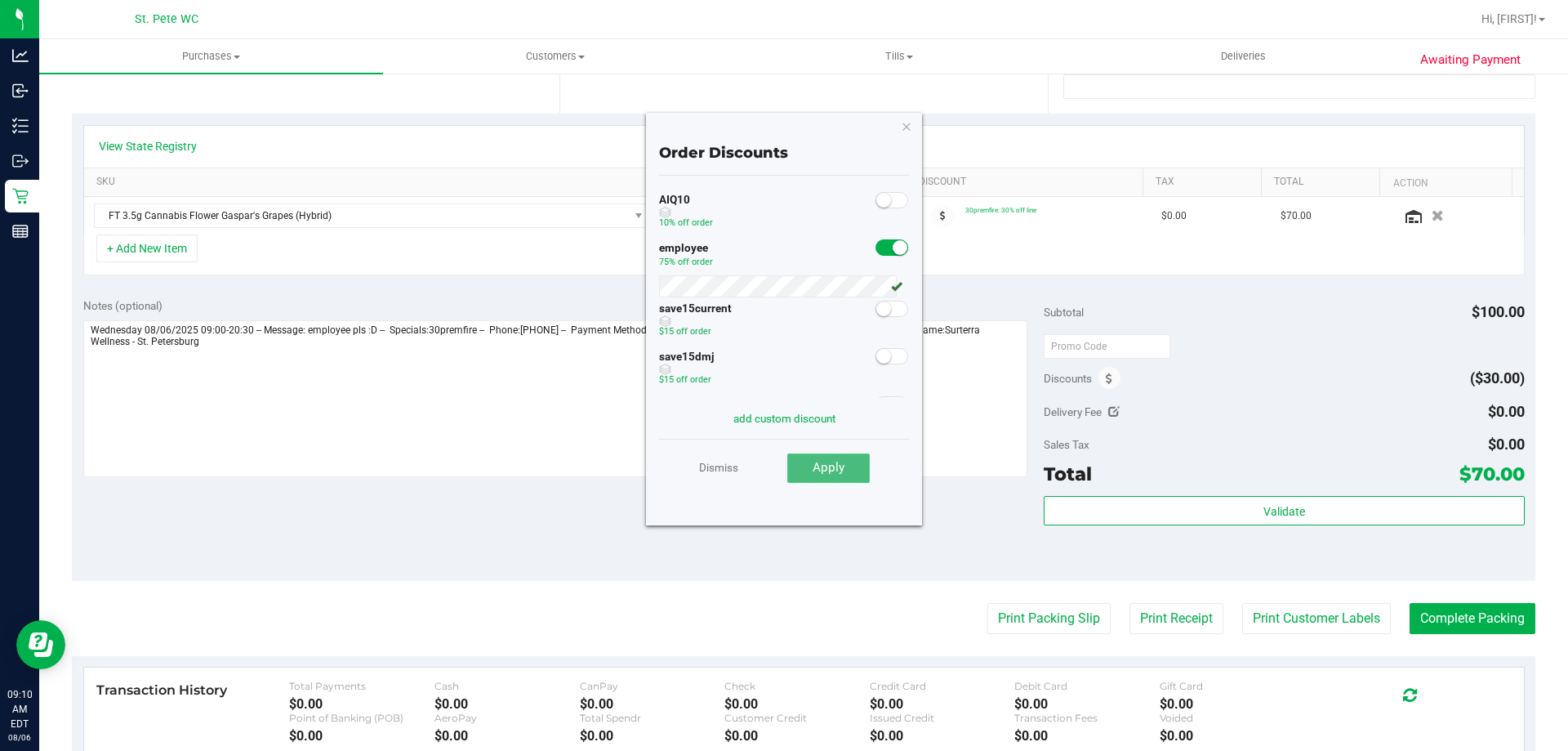 click on "Apply" at bounding box center [828, 467] 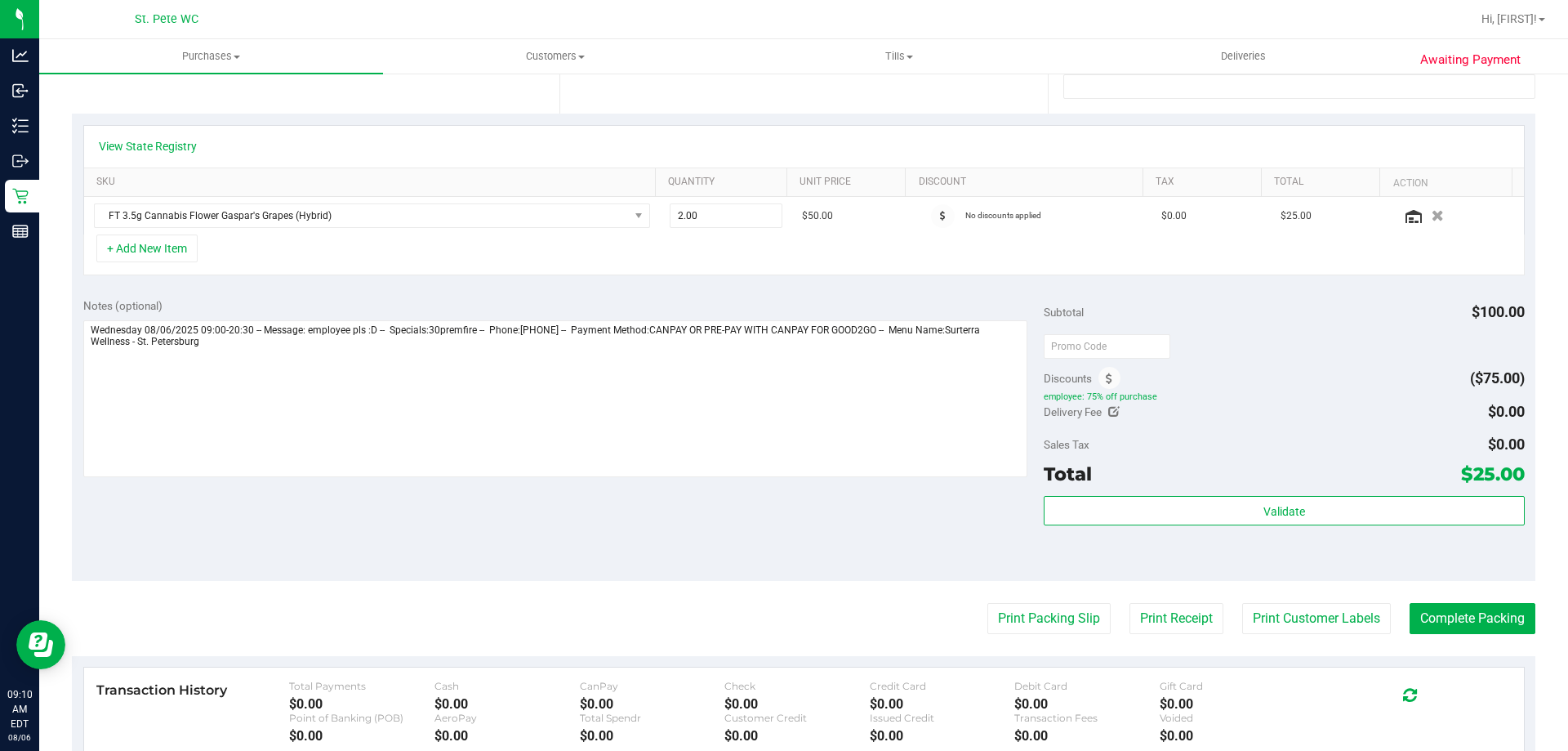 click at bounding box center [1284, 346] 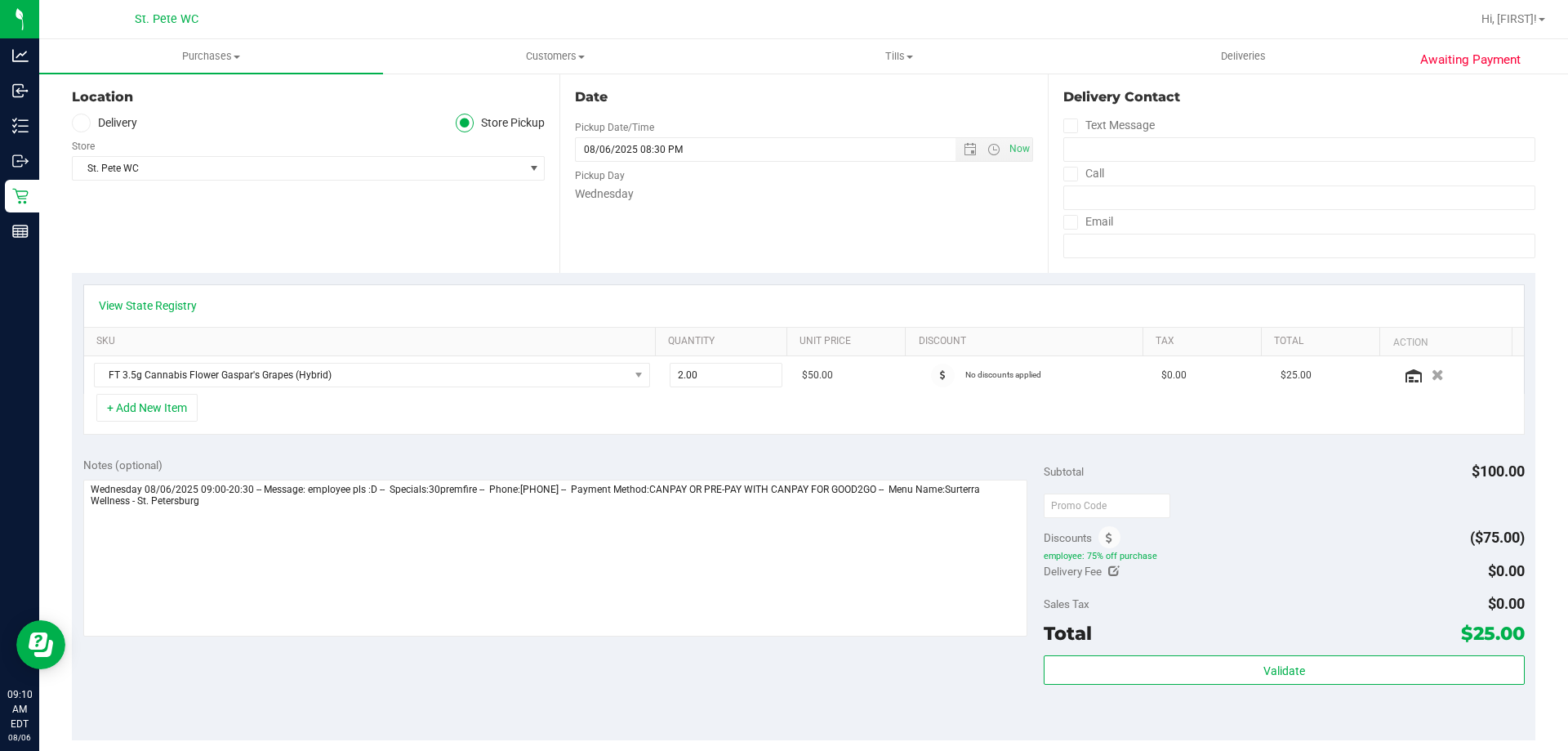 scroll, scrollTop: 0, scrollLeft: 0, axis: both 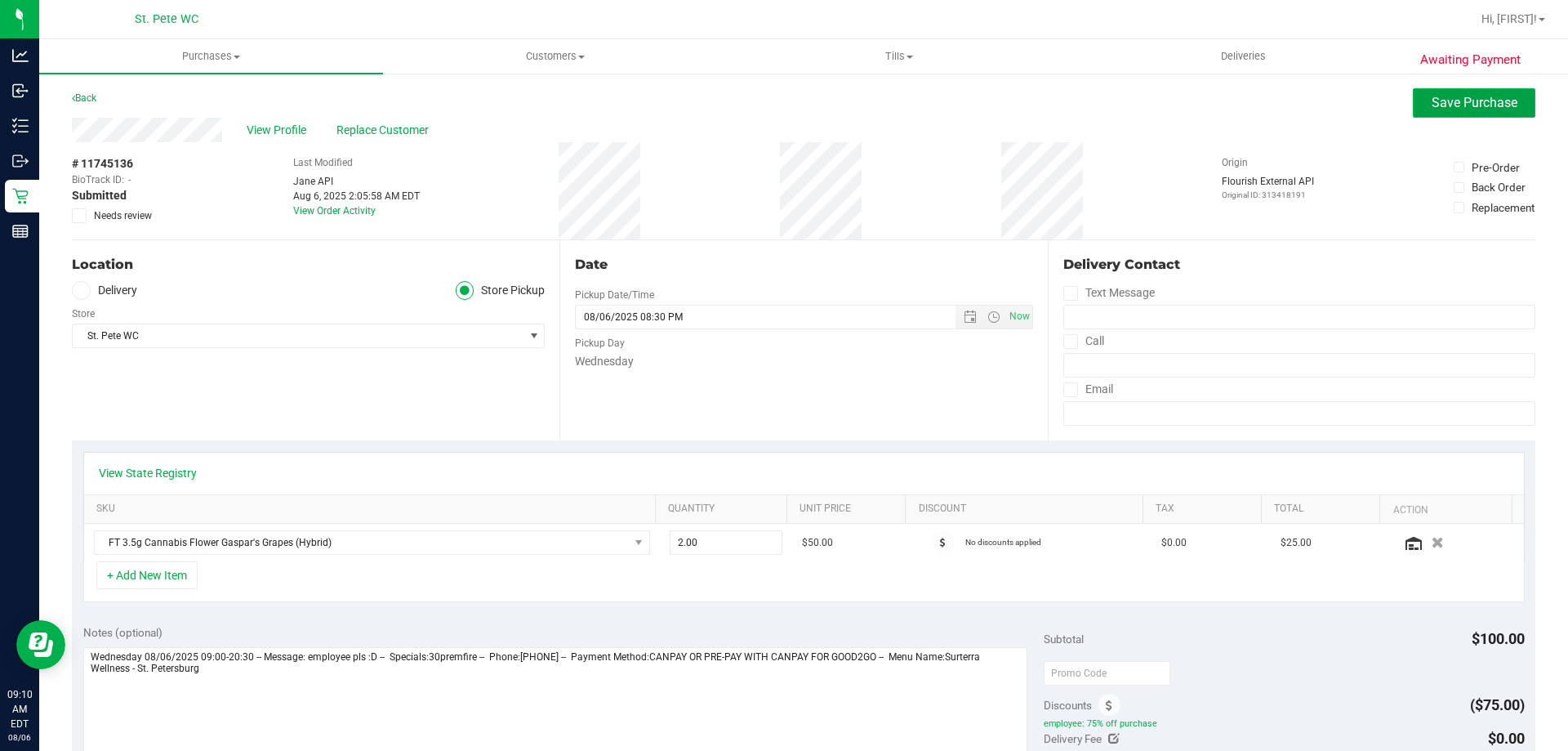 click on "Save Purchase" at bounding box center [1474, 103] 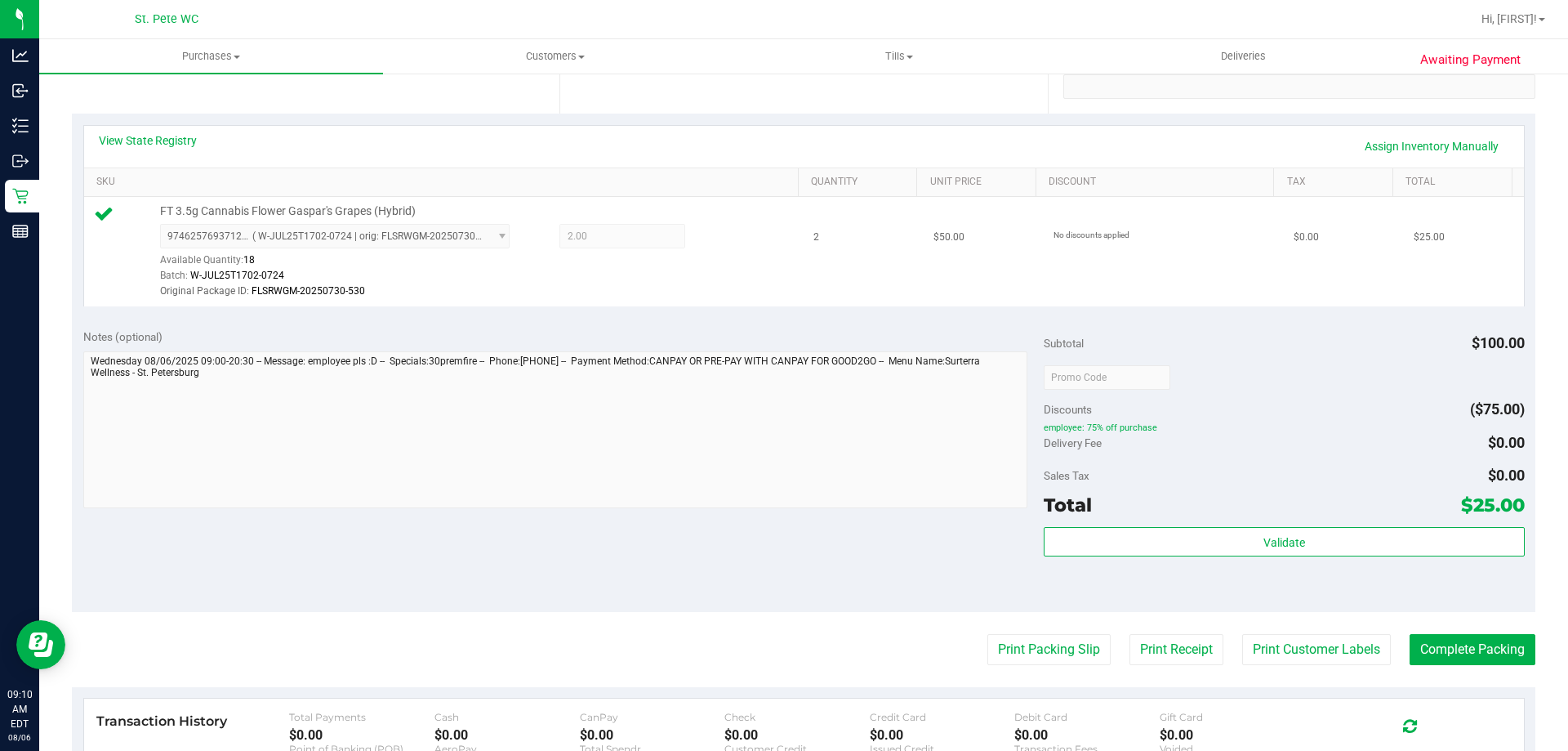 scroll, scrollTop: 601, scrollLeft: 0, axis: vertical 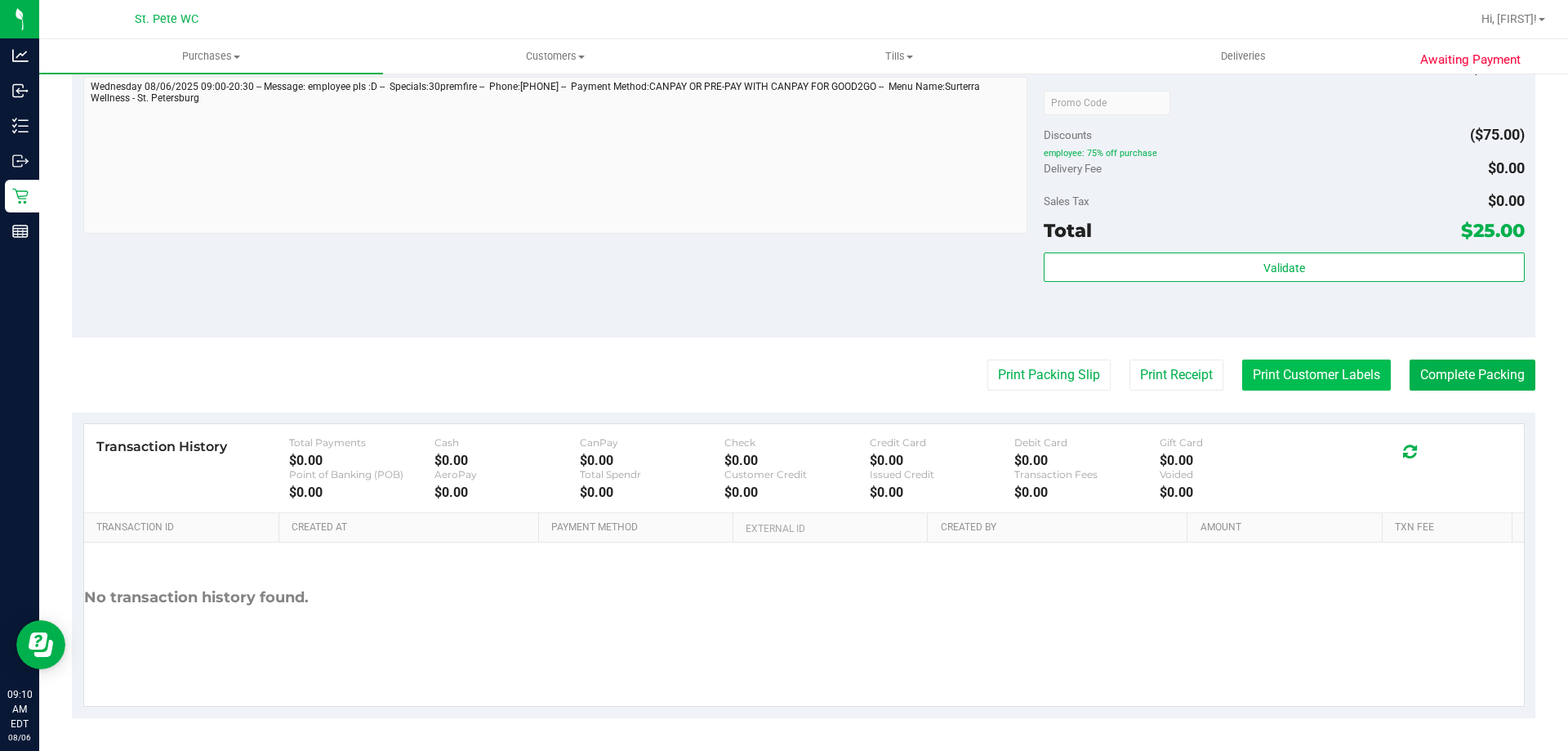 click on "Print Customer Labels" at bounding box center [1316, 375] 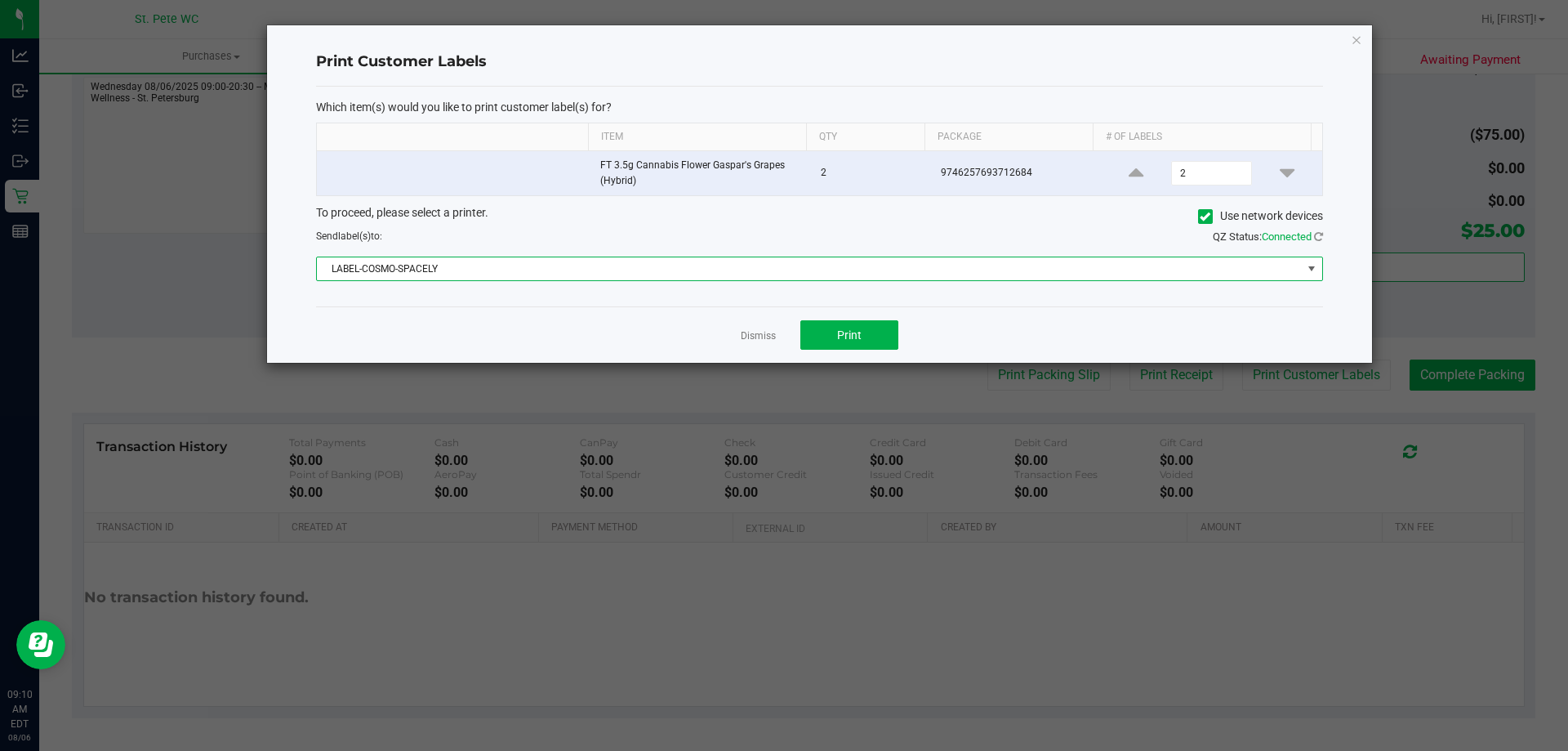 click on "LABEL-COSMO-SPACELY" at bounding box center (809, 269) 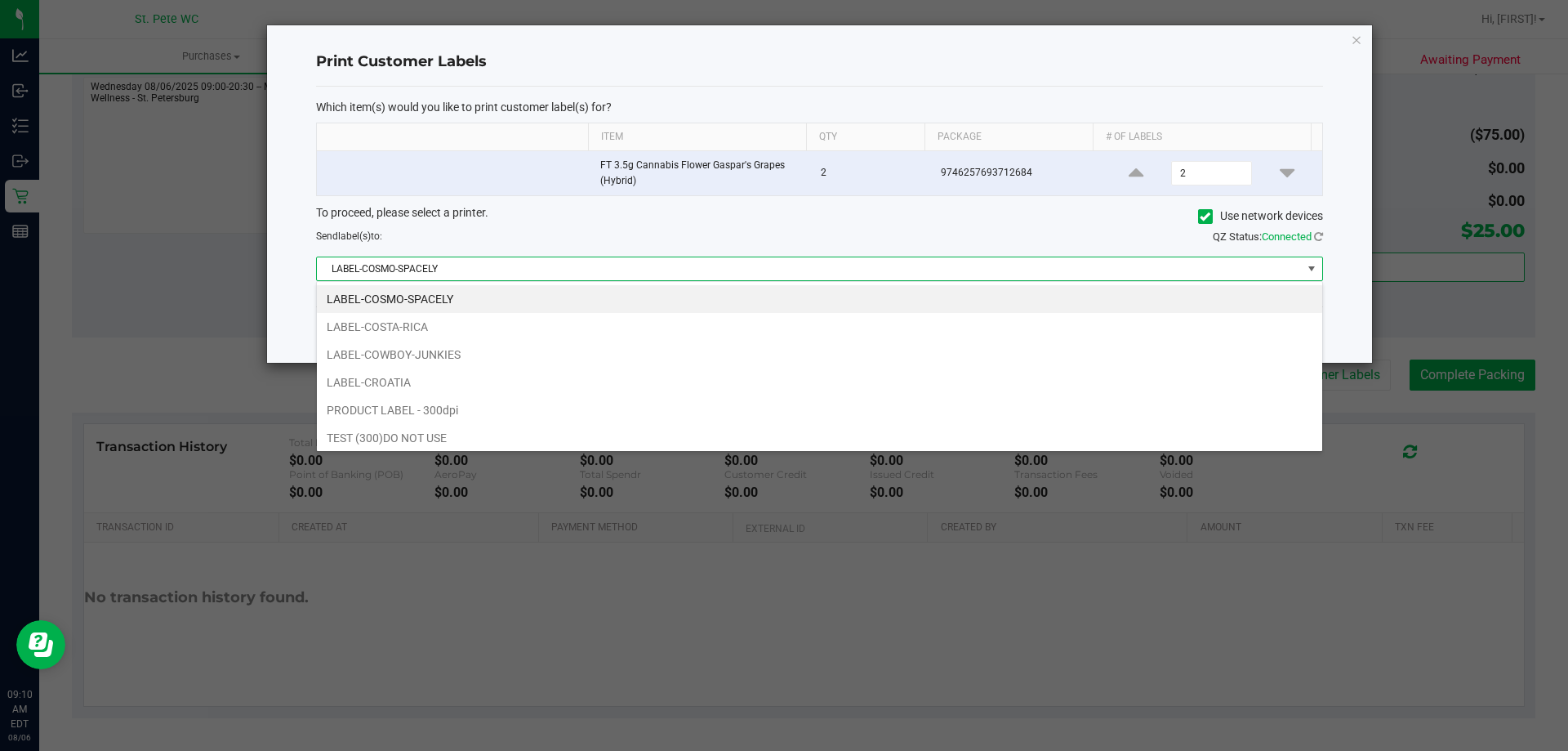 scroll, scrollTop: 81695, scrollLeft: 80660, axis: both 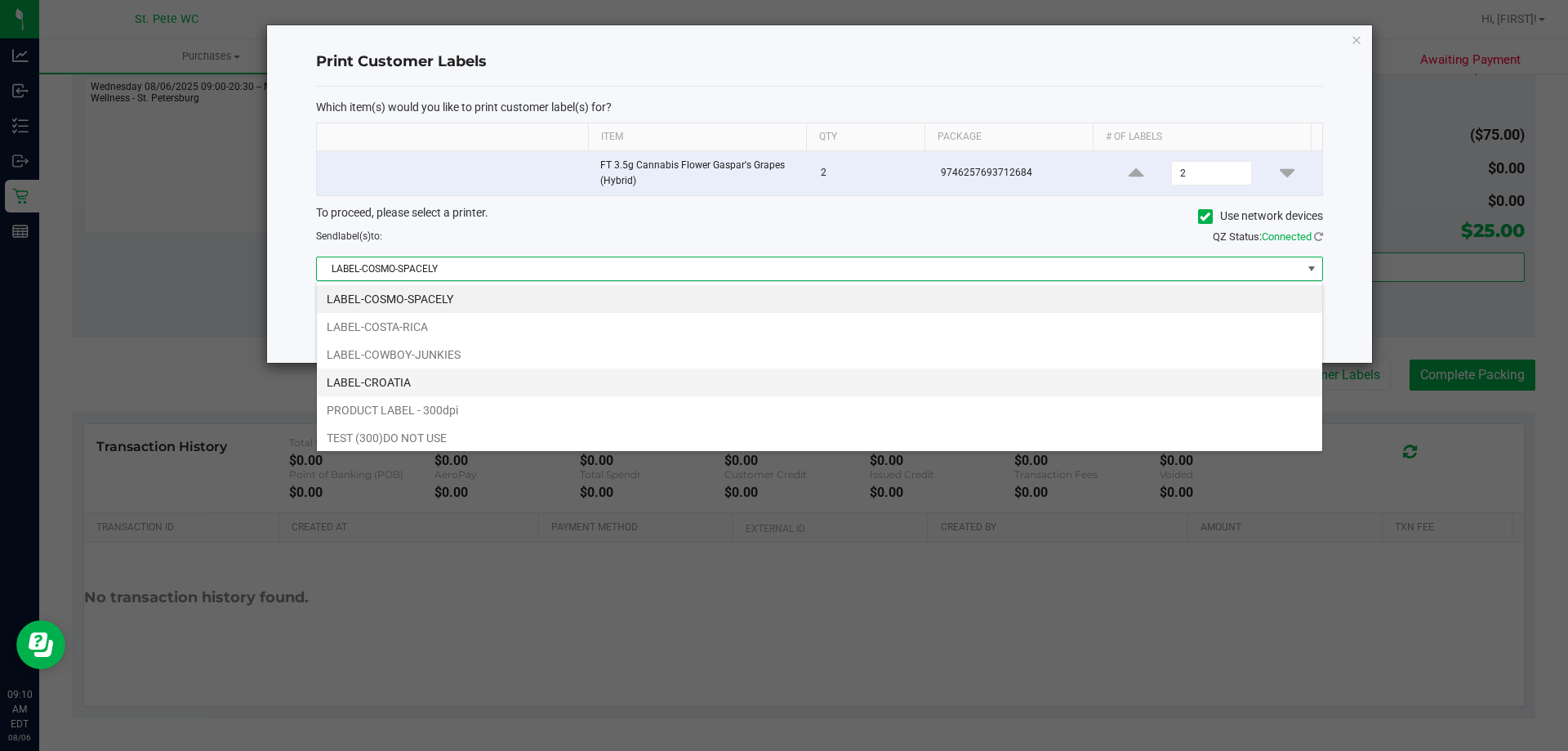 click on "LABEL-CROATIA" at bounding box center (819, 382) 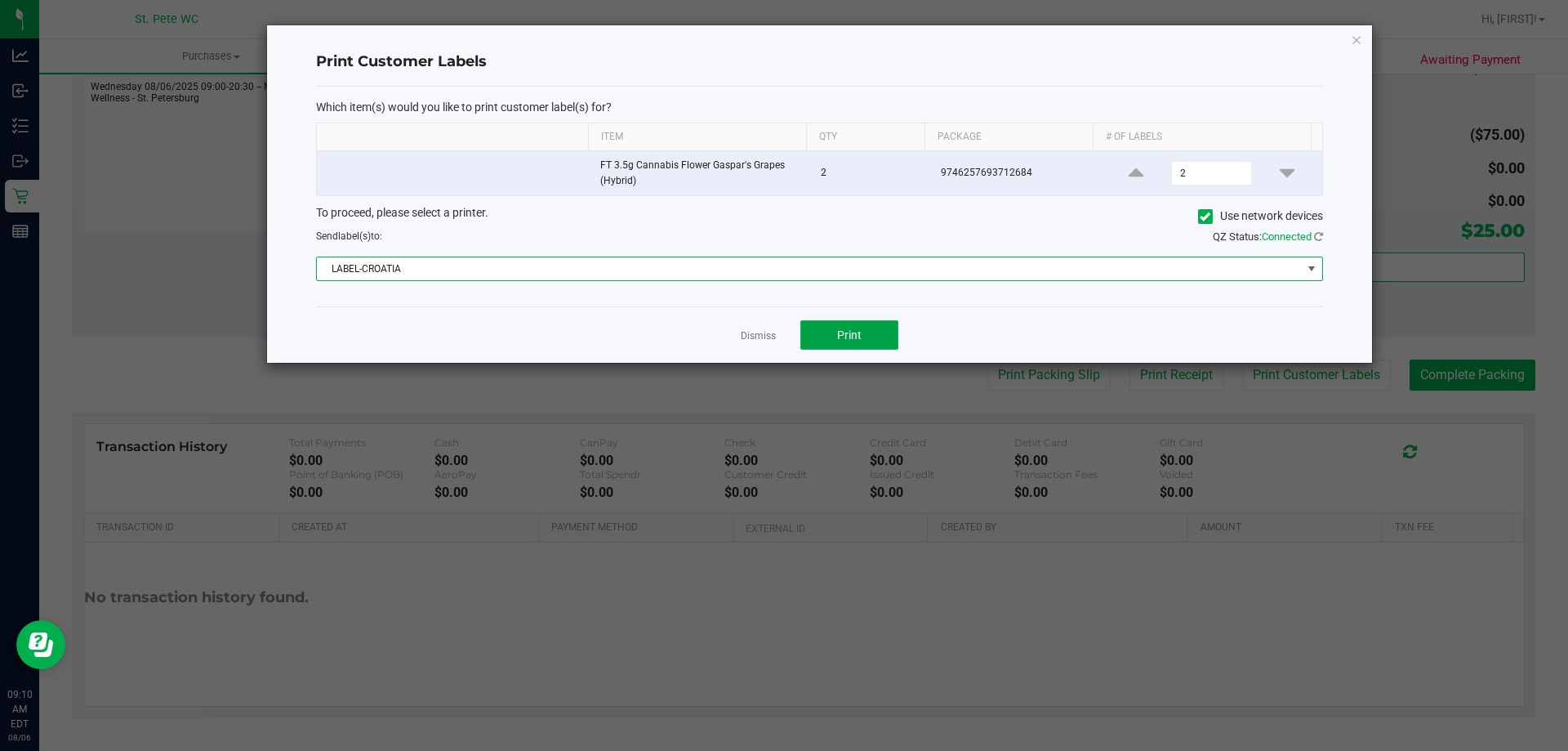 click on "Print" 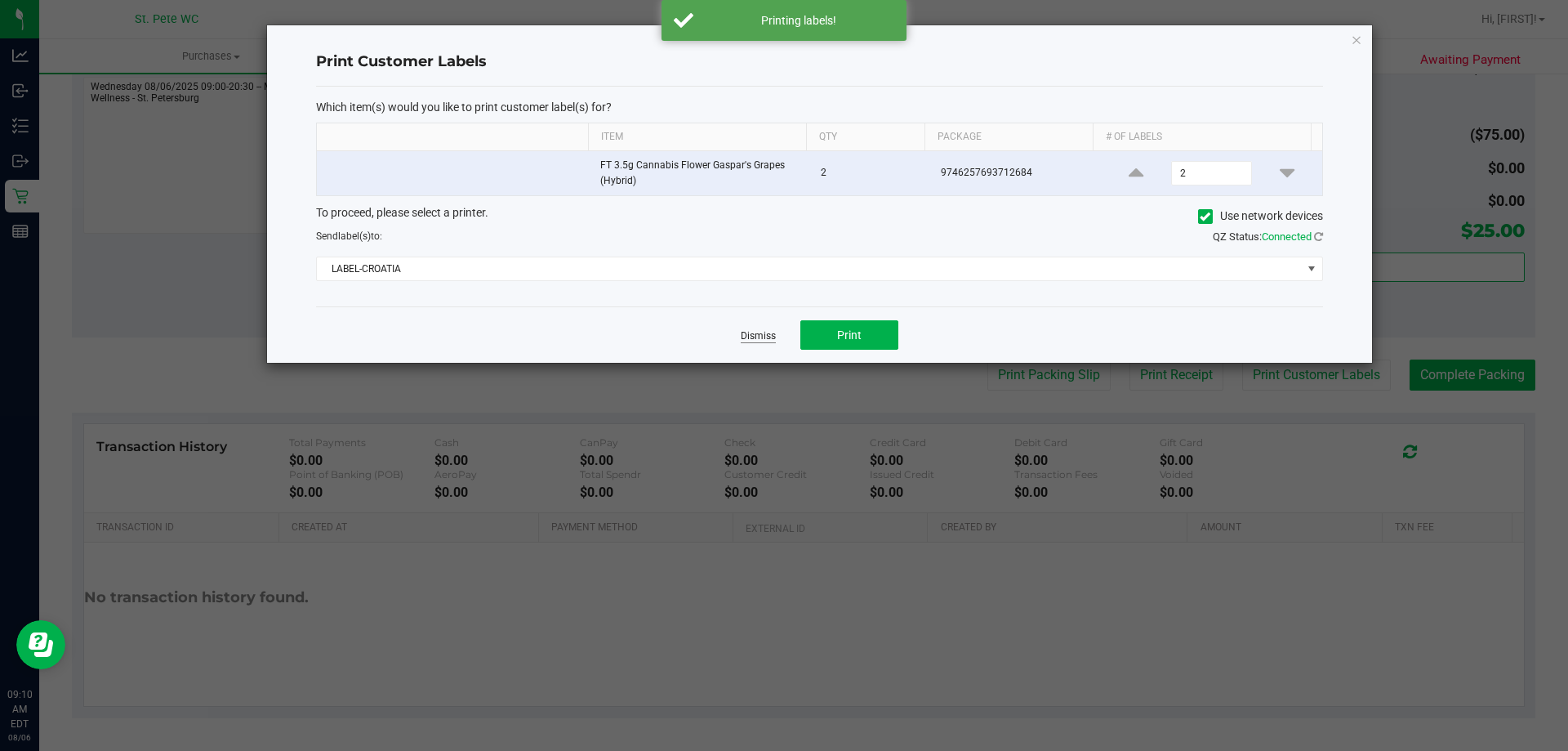 click on "Dismiss" 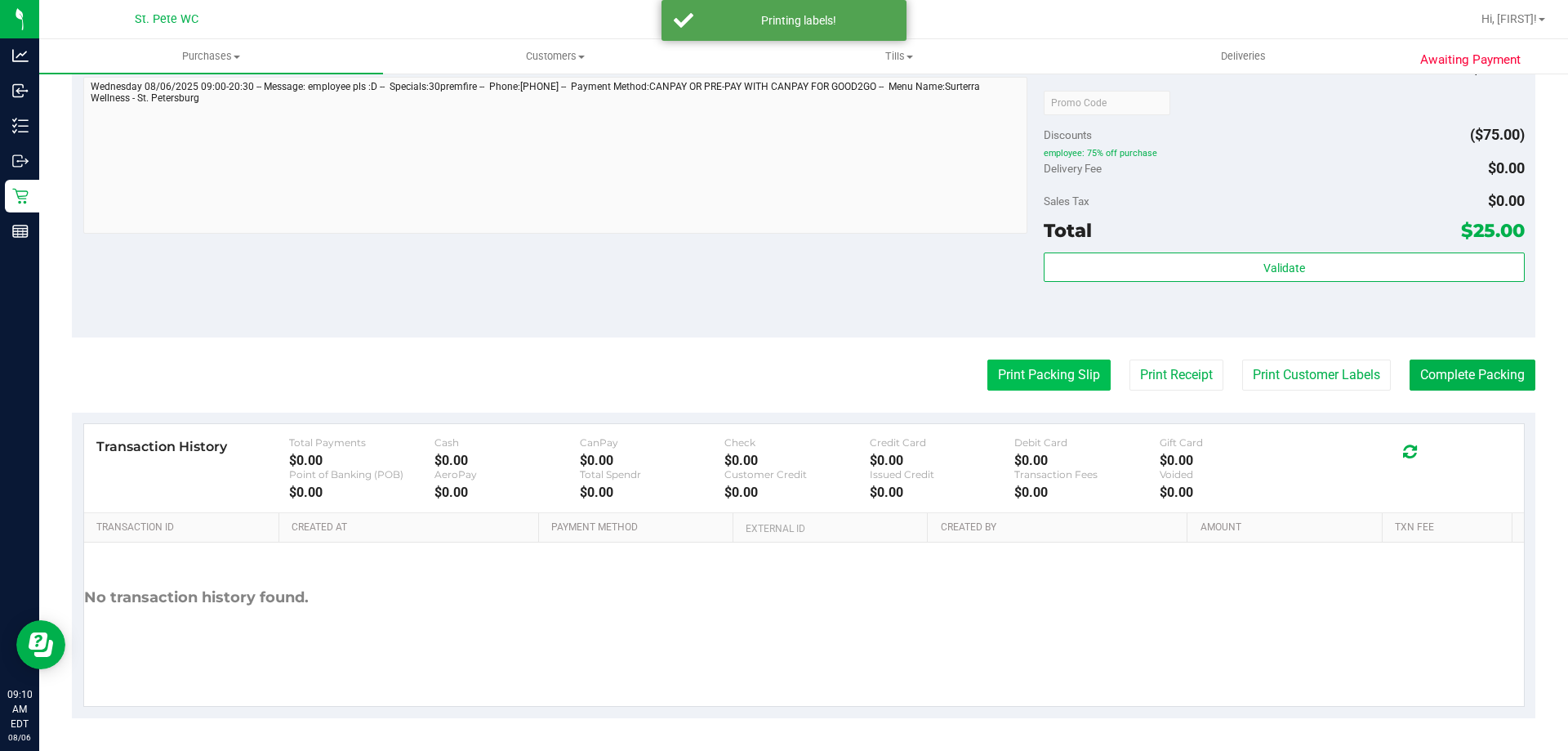 click on "Print Packing Slip" at bounding box center [1049, 375] 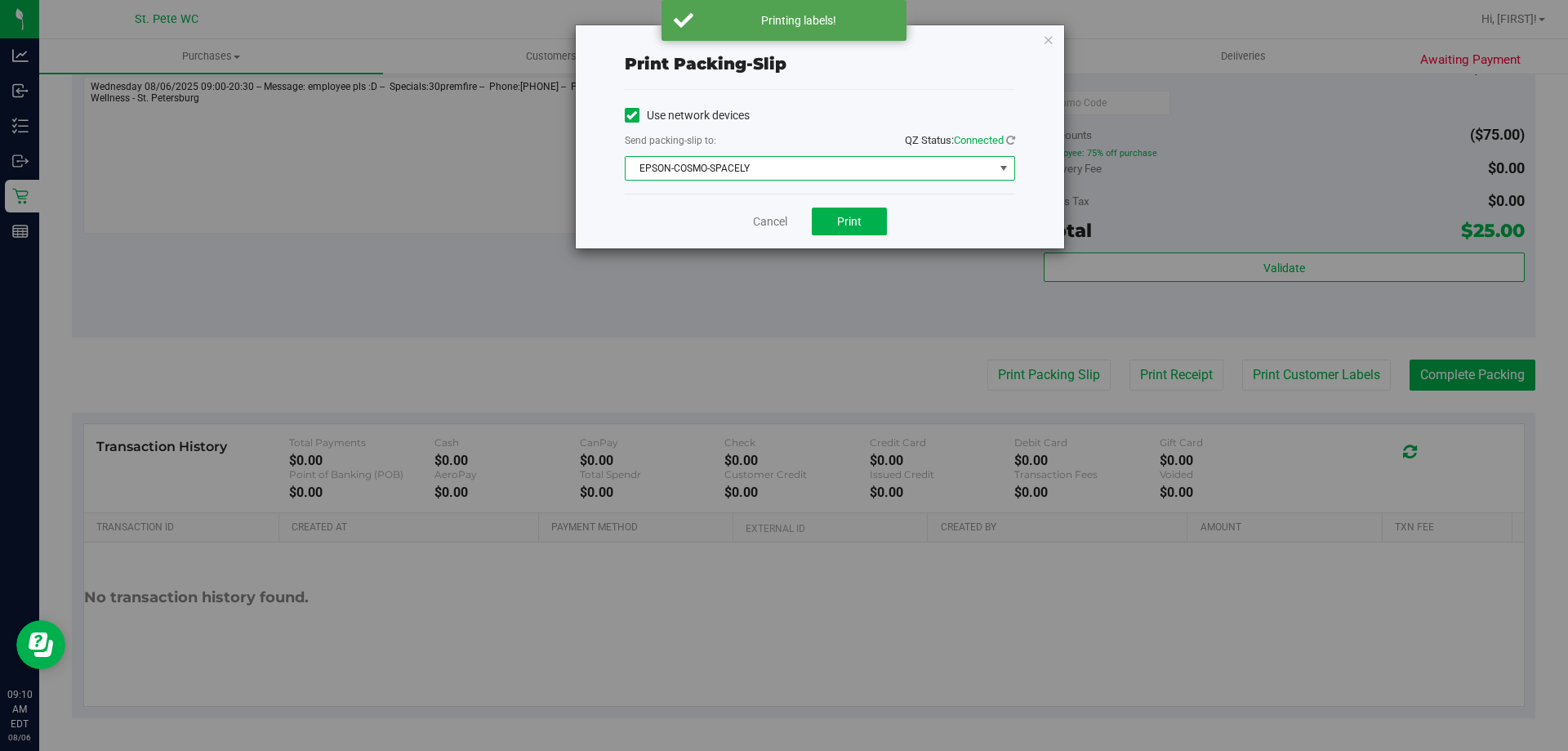 click on "EPSON-COSMO-SPACELY" at bounding box center (809, 168) 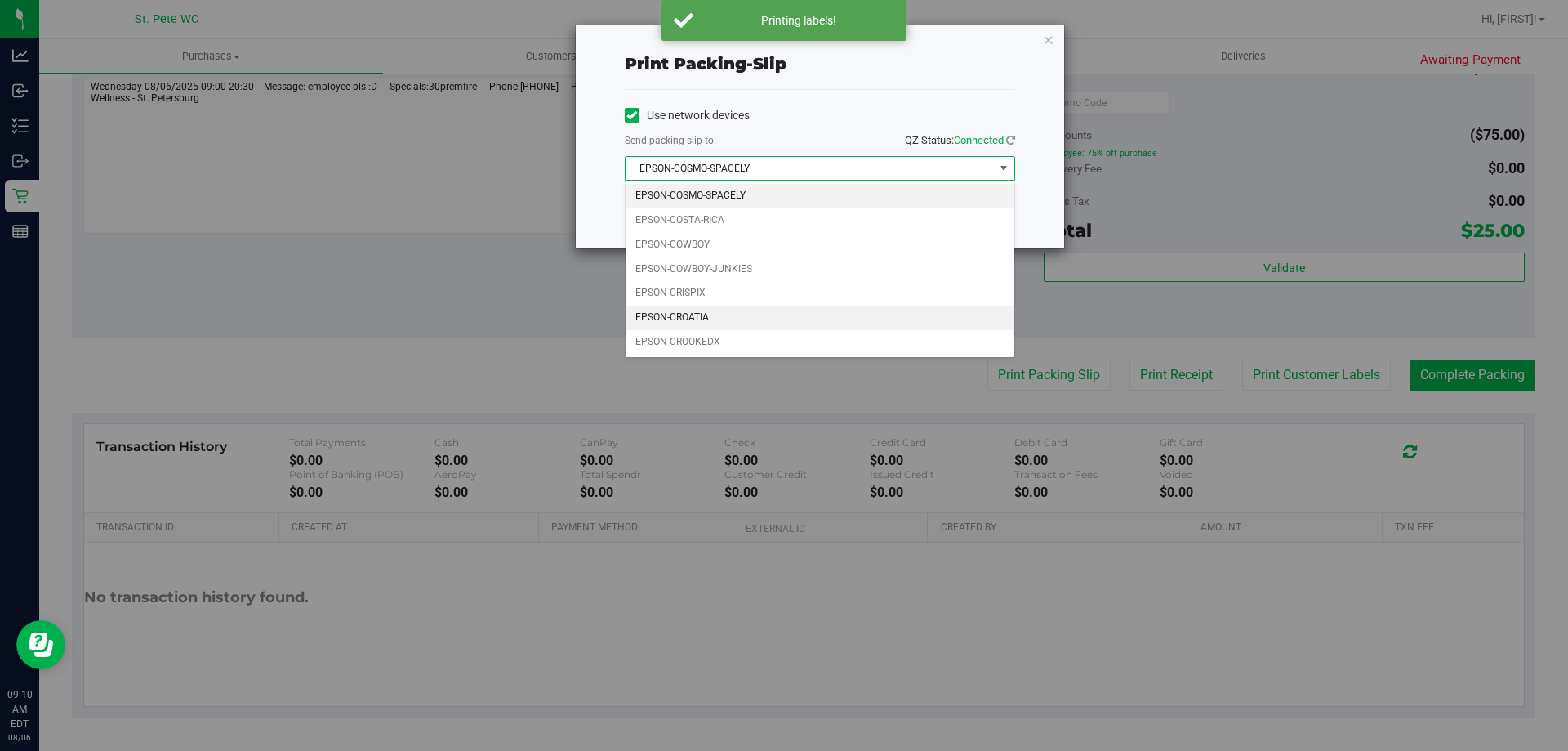 click on "EPSON-CROATIA" at bounding box center [820, 318] 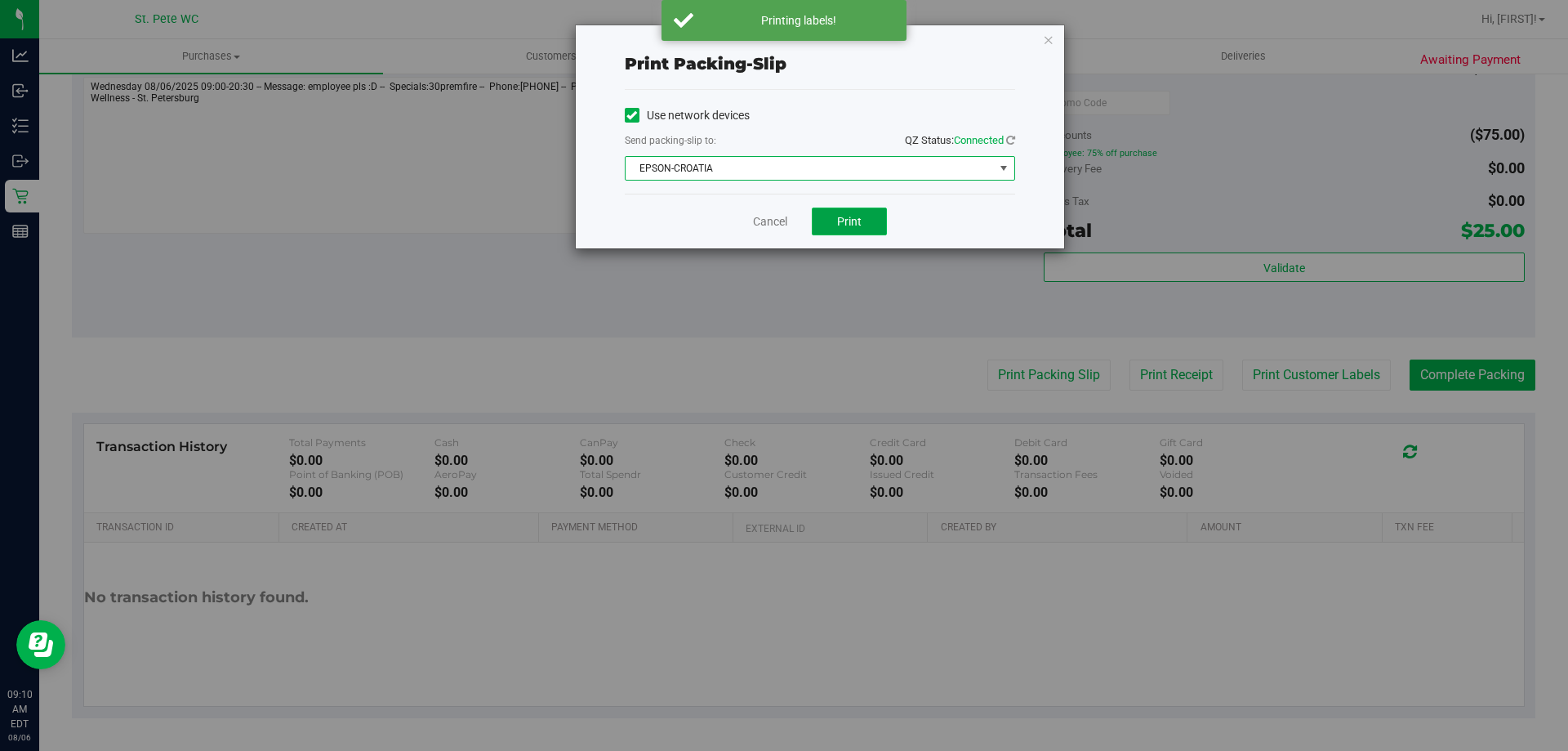 click on "Print" at bounding box center (849, 221) 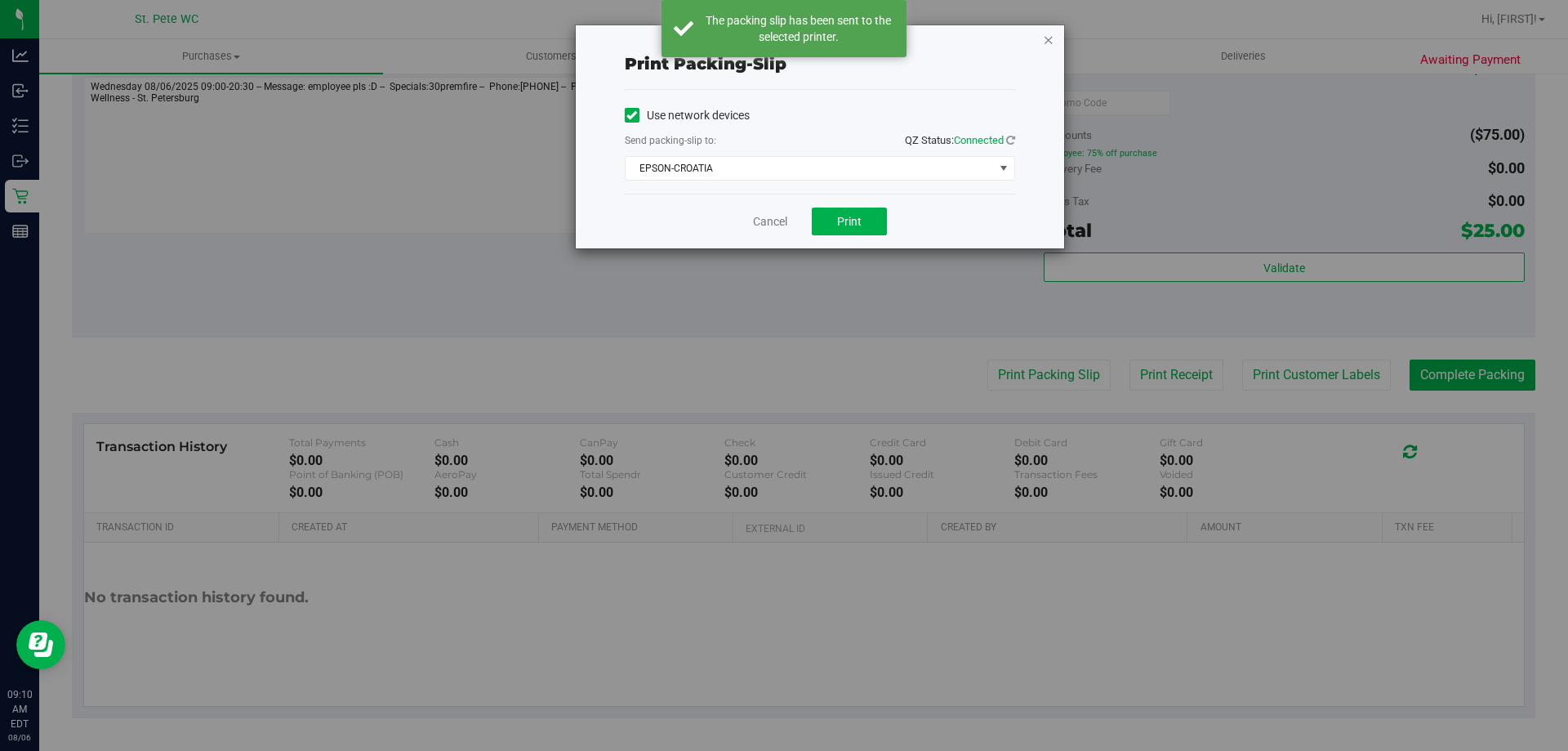 click at bounding box center (1049, 39) 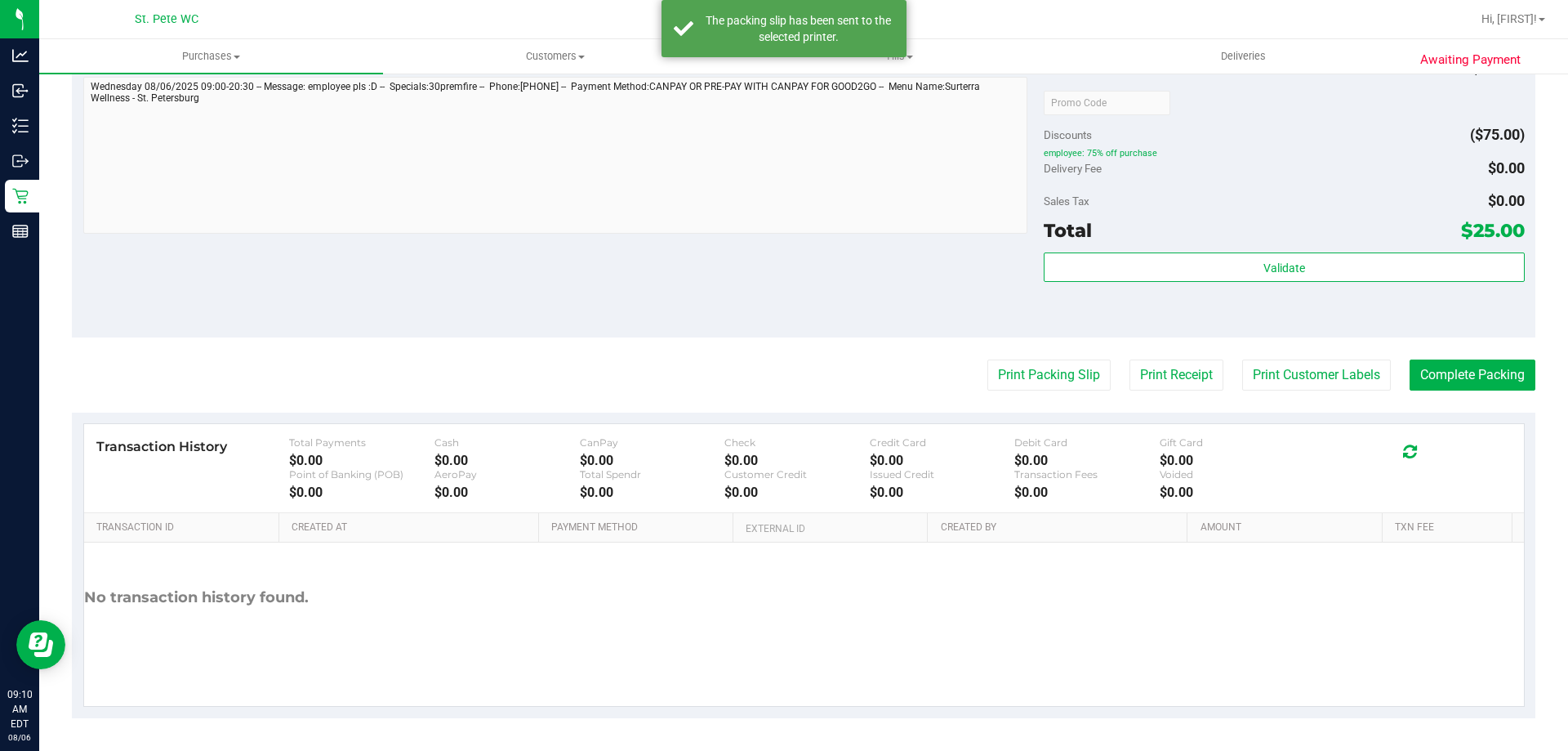 click on "Delivery Fee
$0.00" at bounding box center [1284, 168] 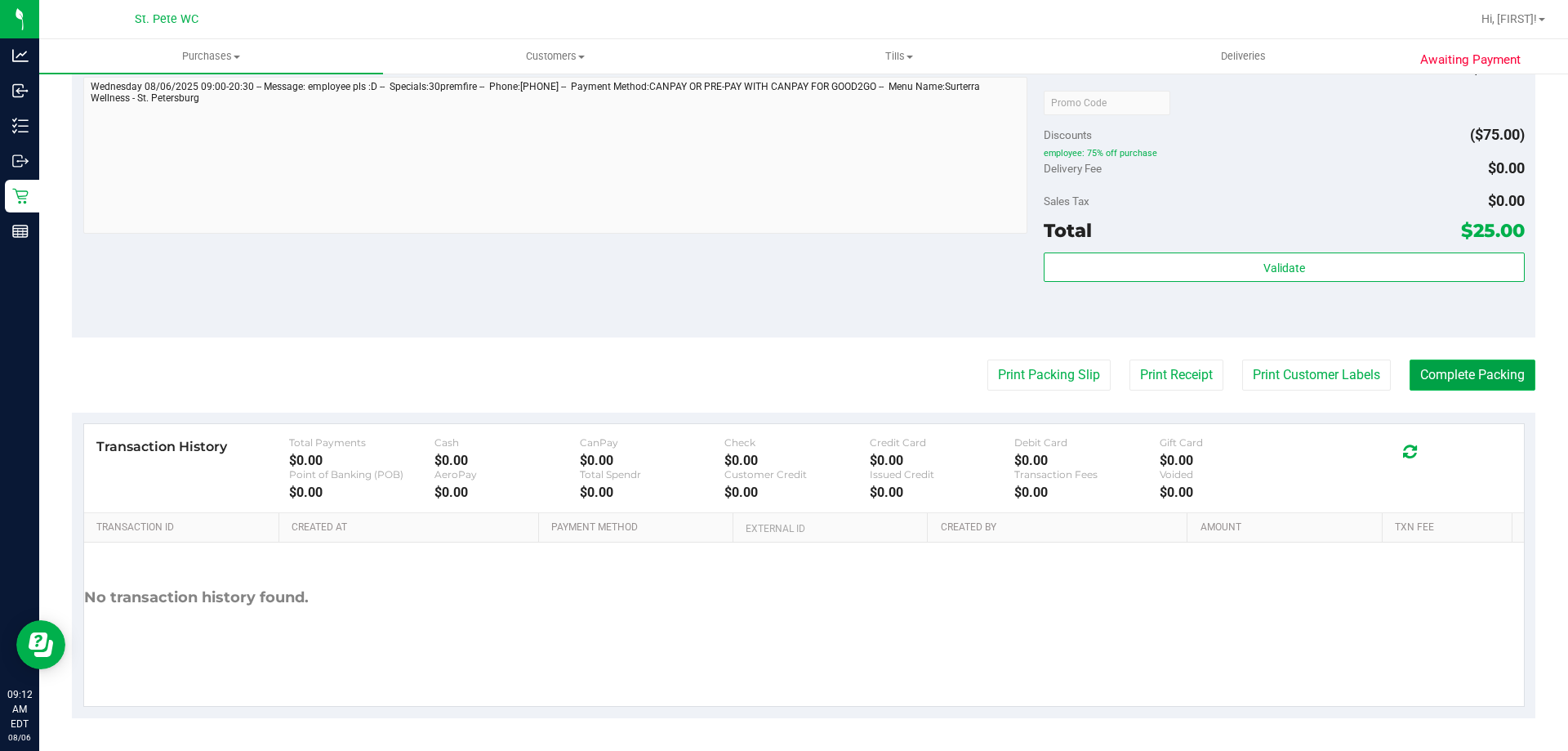 click on "Complete Packing" at bounding box center [1472, 375] 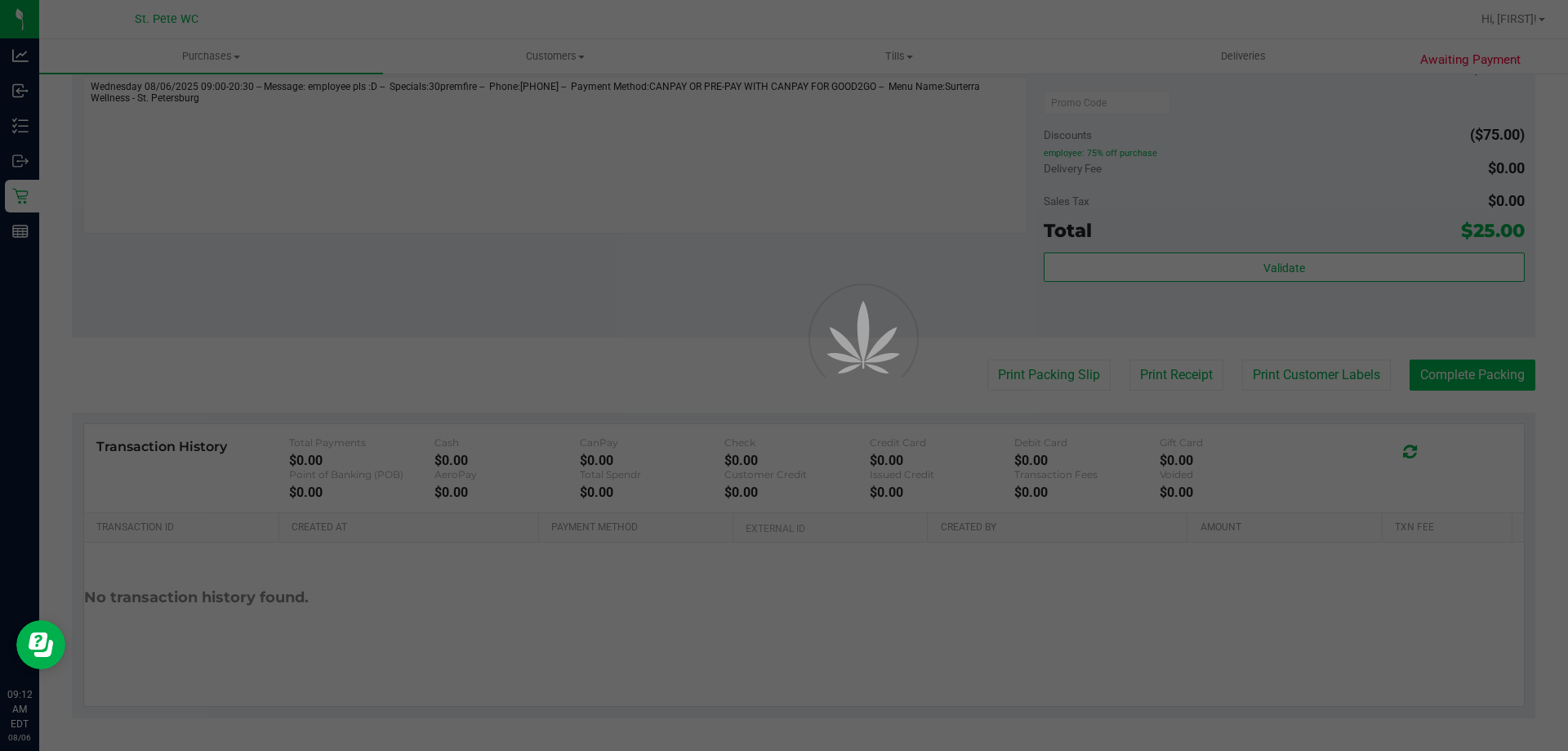 scroll, scrollTop: 0, scrollLeft: 0, axis: both 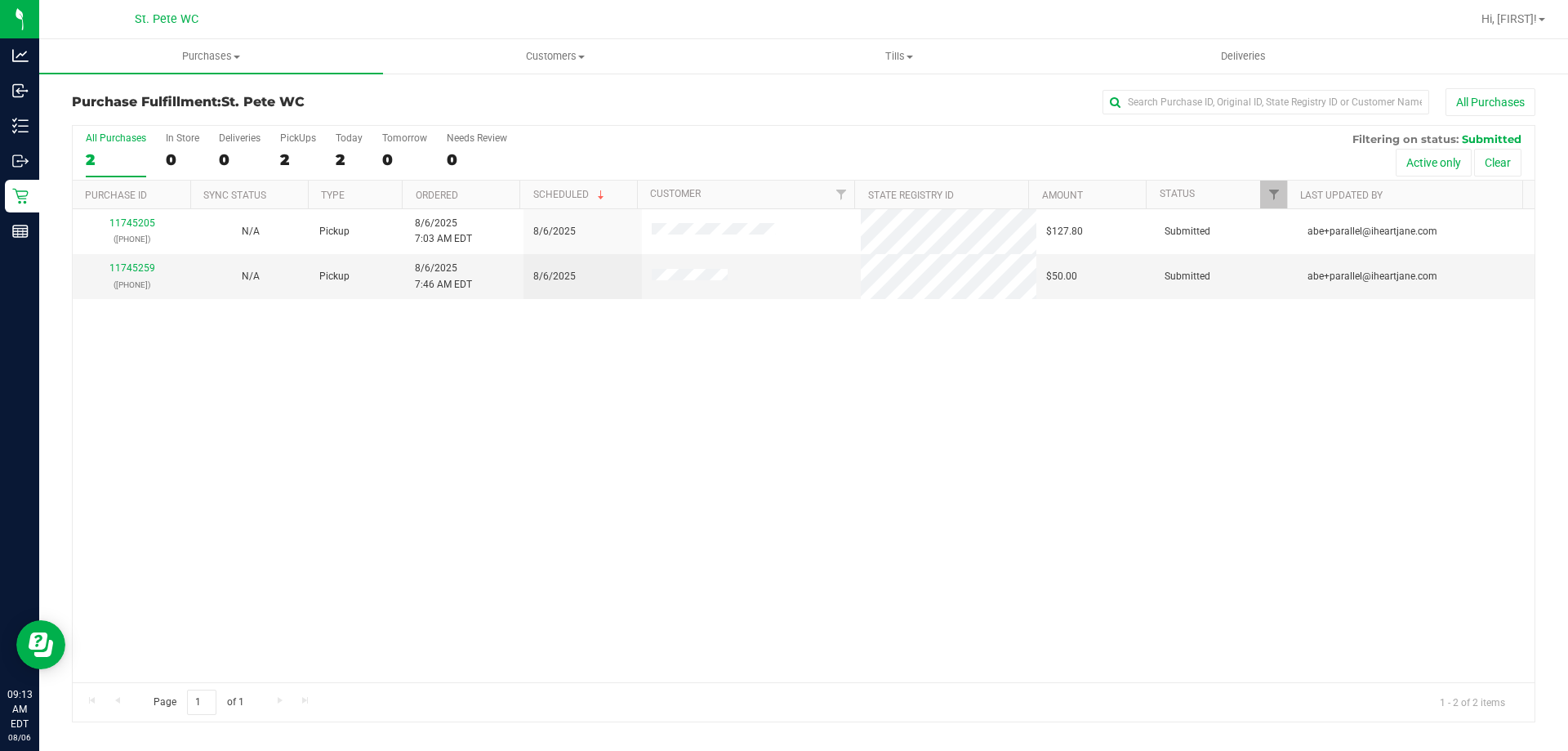 click on "Submitted [EMAIL]@[DOMAIN]
Pickup 8/6/2025 7:46 AM EDT 8/6/2025
$50.00
Submitted [EMAIL]@[DOMAIN]" at bounding box center [804, 445] 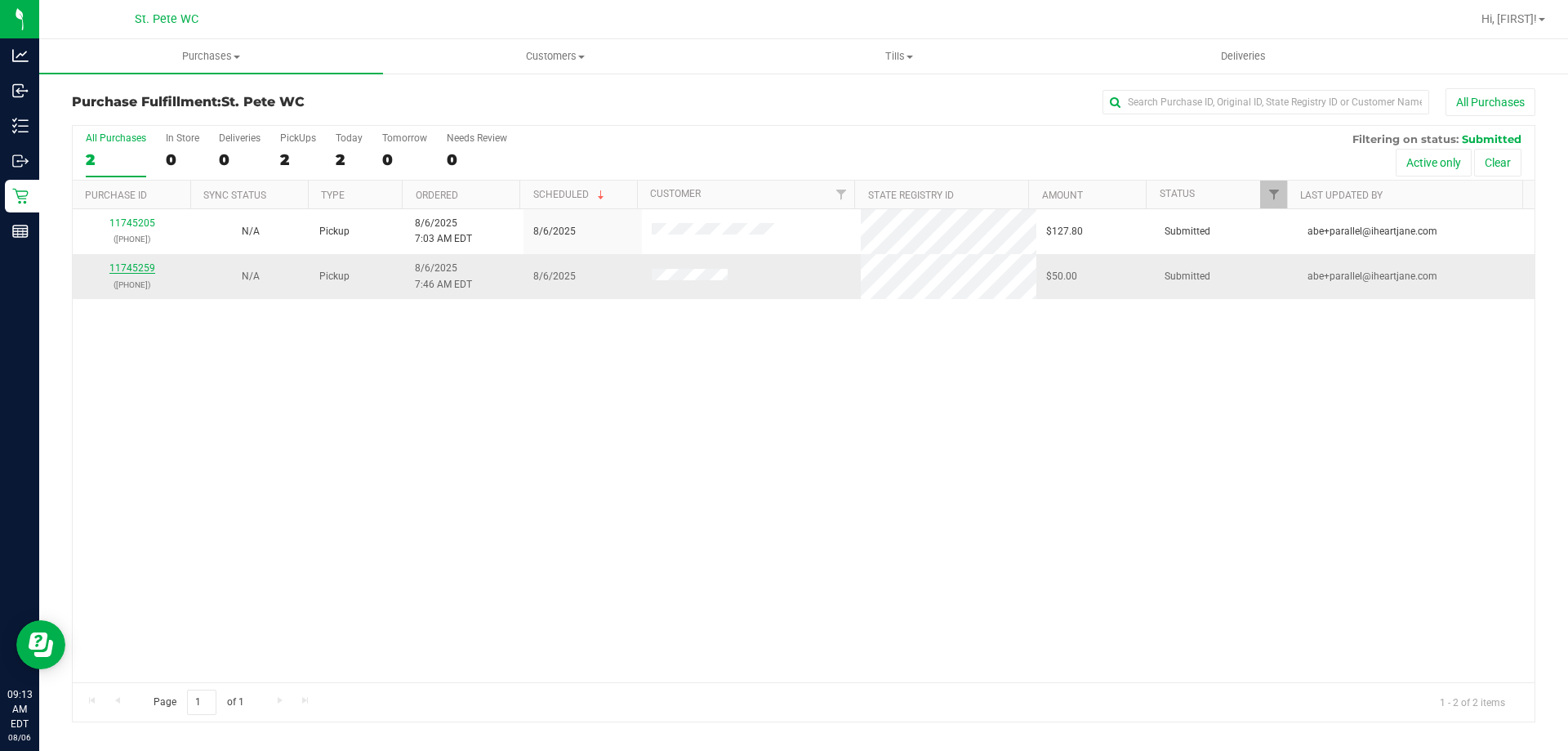 click on "11745259" at bounding box center [132, 268] 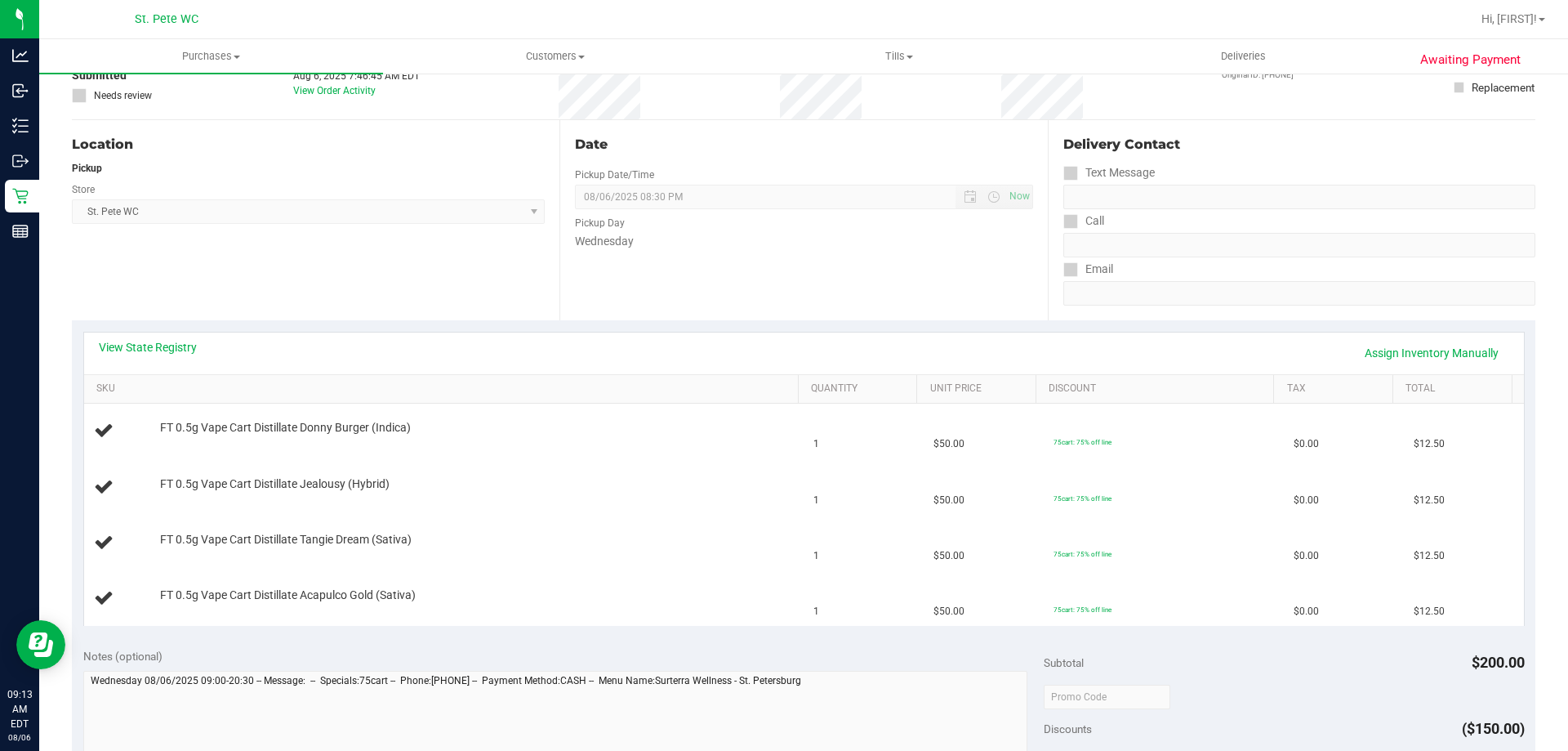 scroll, scrollTop: 163, scrollLeft: 0, axis: vertical 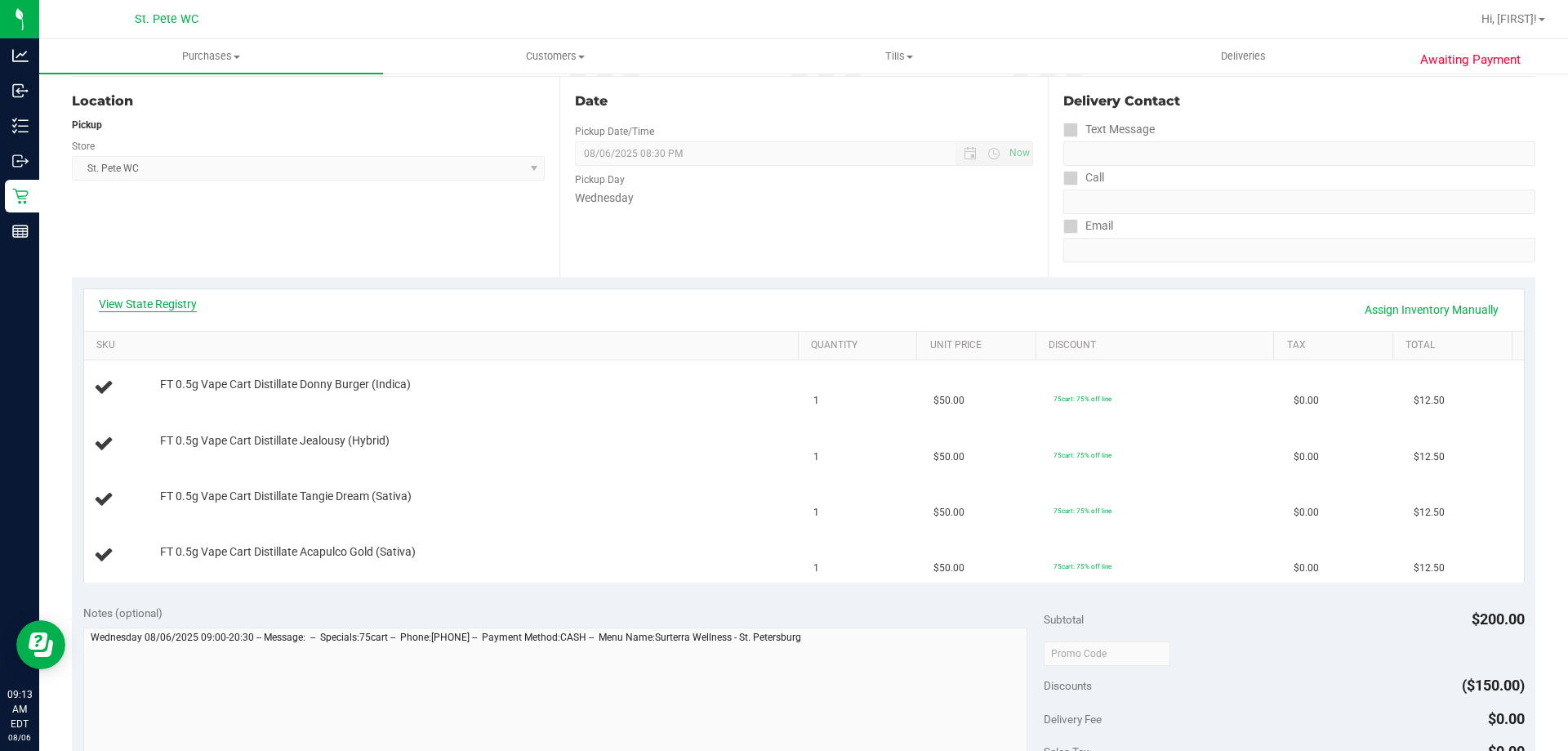 click on "View State Registry" at bounding box center [148, 304] 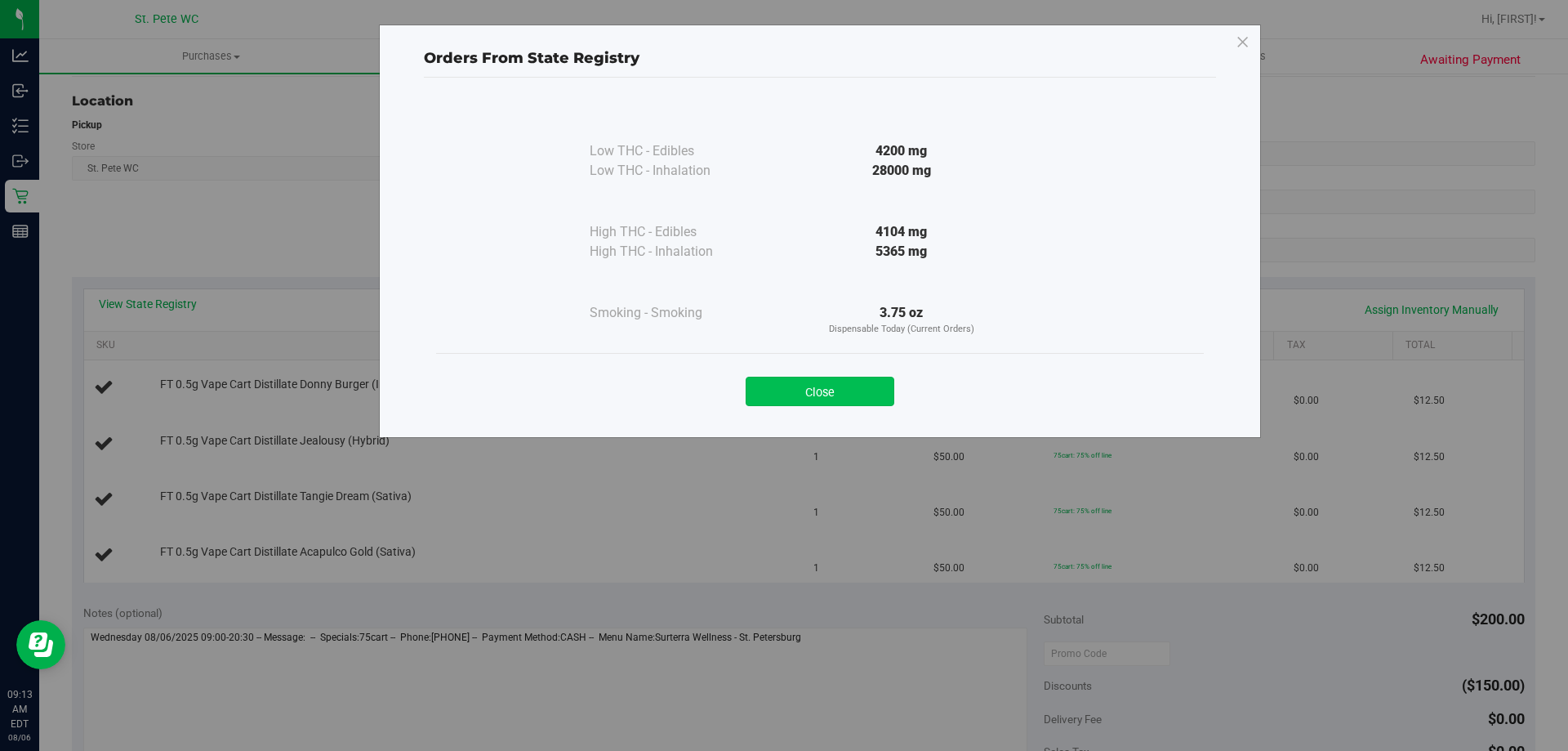 click on "Close" at bounding box center (820, 391) 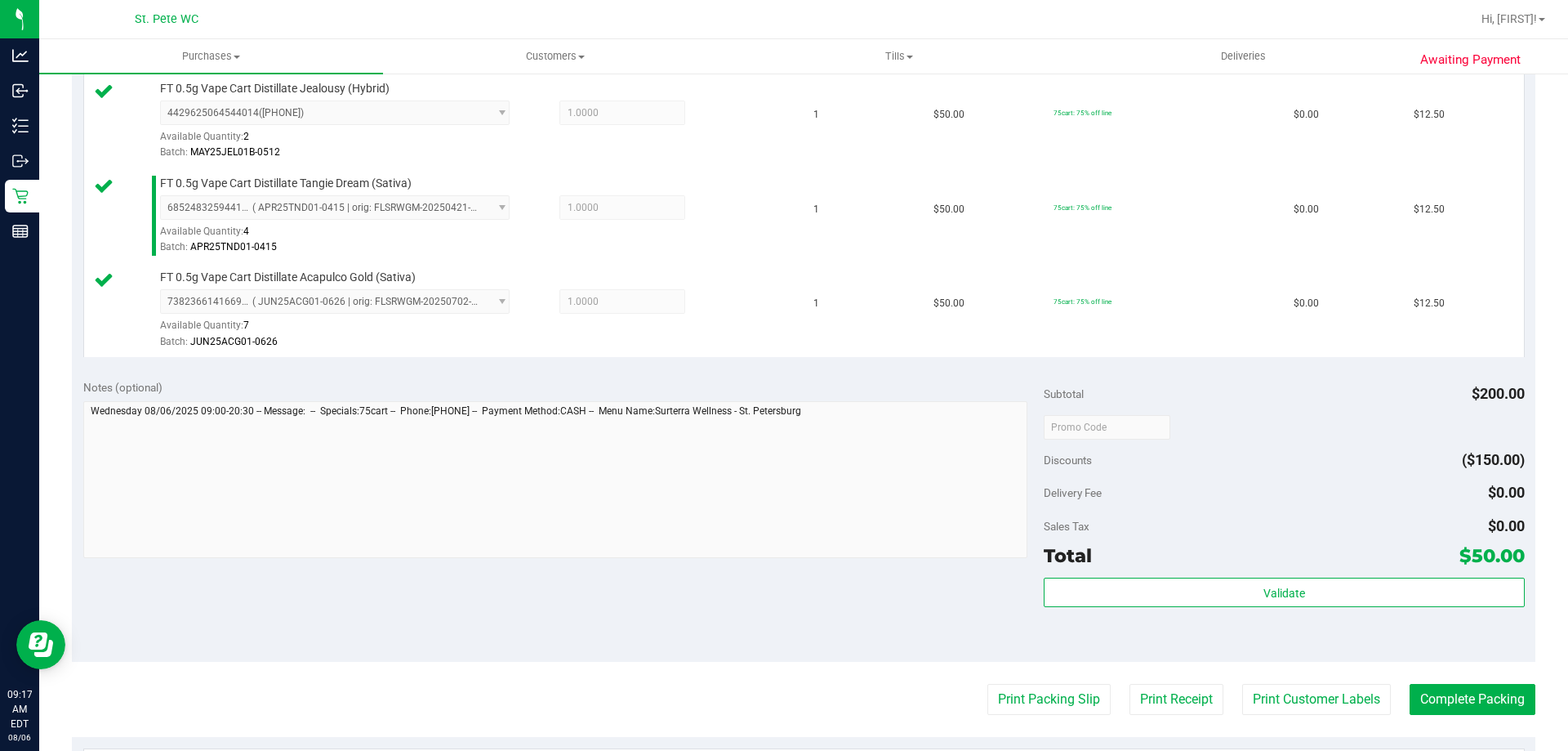 scroll, scrollTop: 572, scrollLeft: 0, axis: vertical 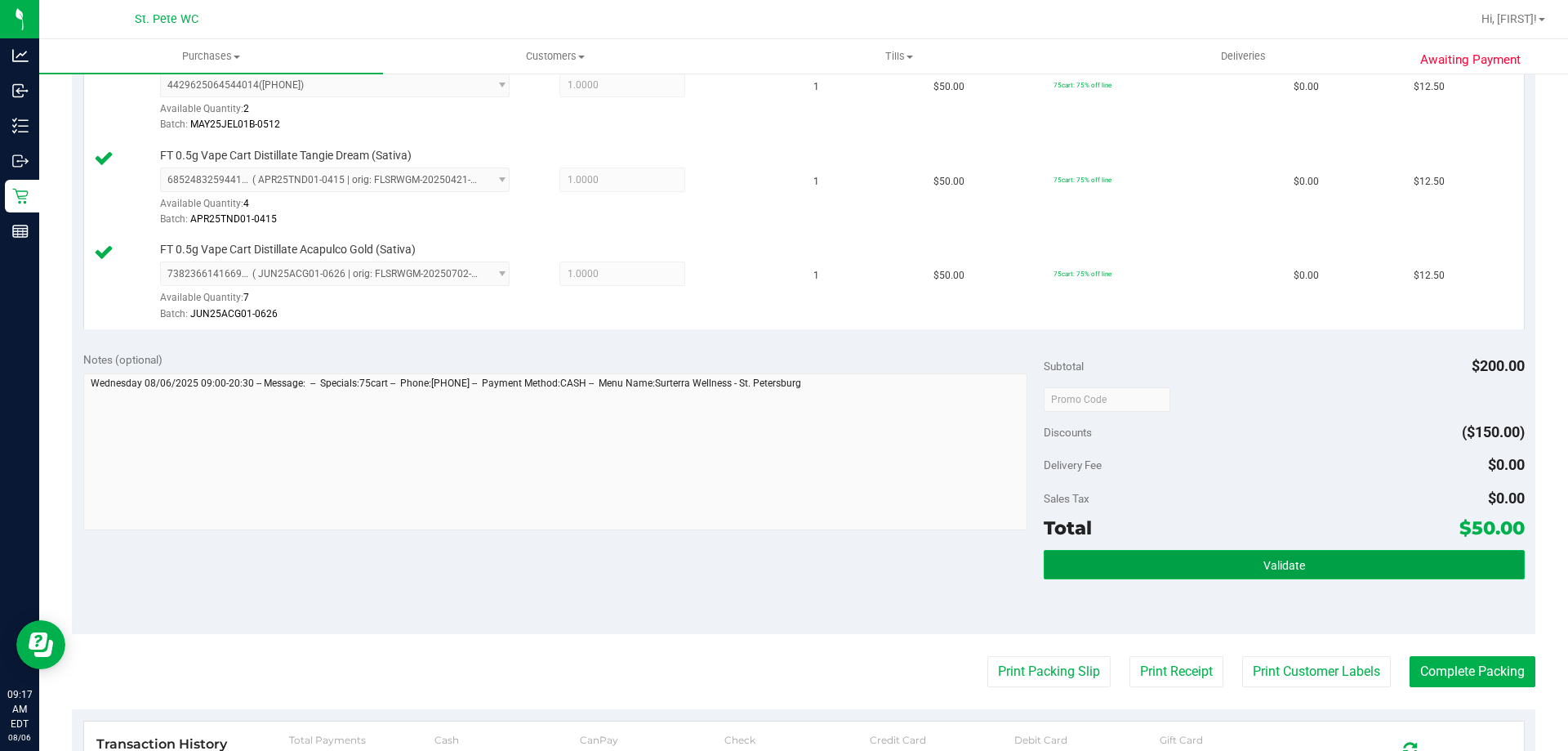 click on "Validate" at bounding box center [1284, 565] 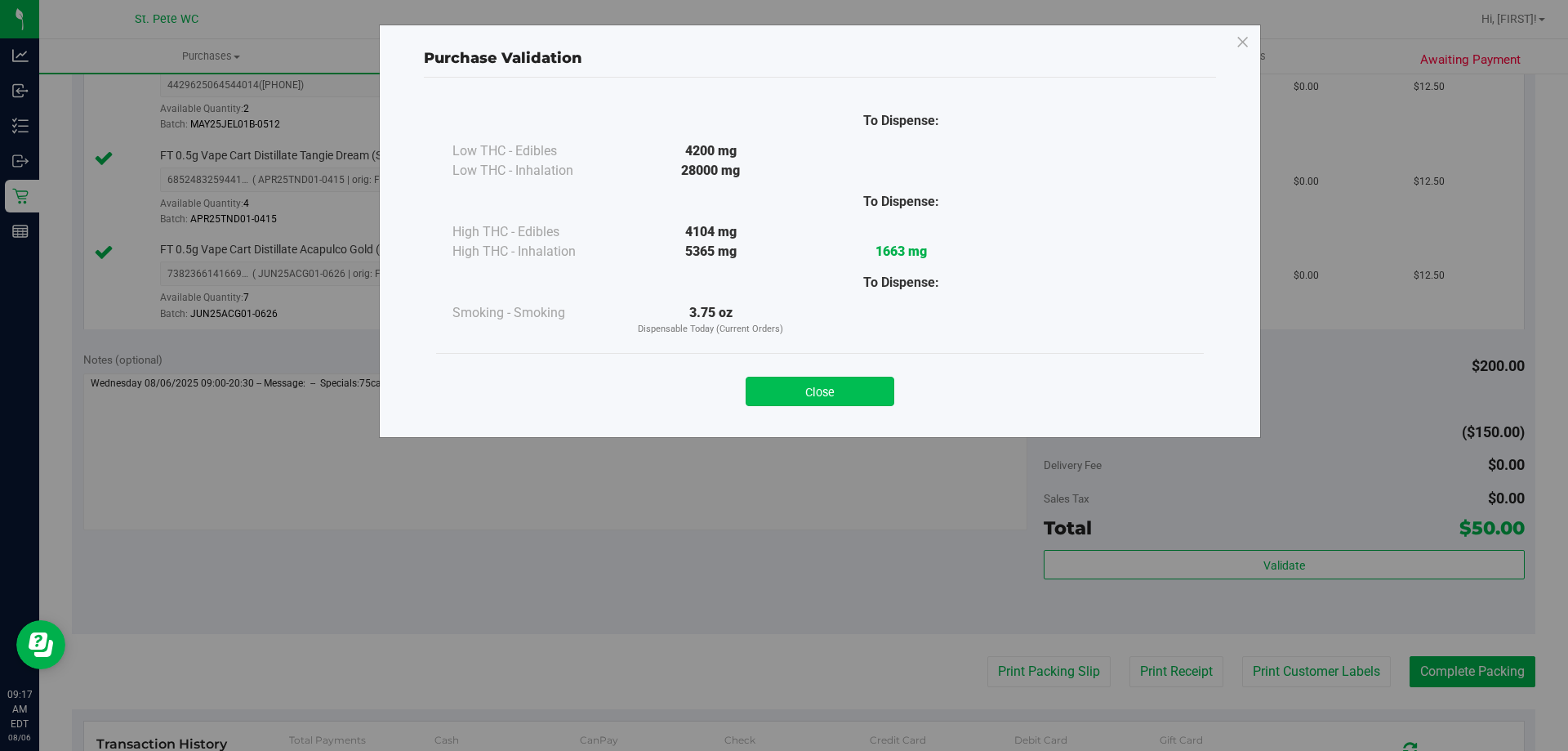 click on "Close" at bounding box center [820, 391] 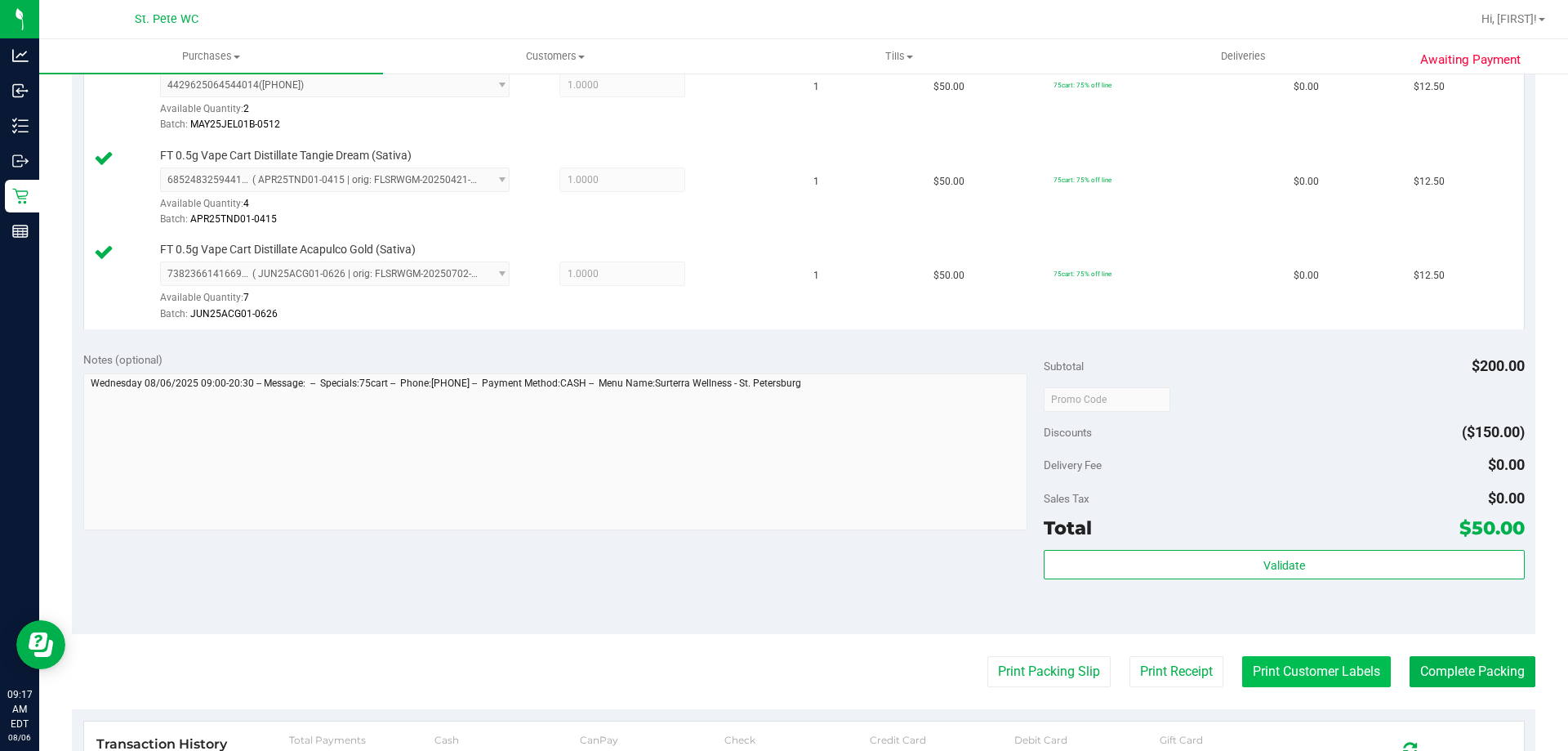 click on "Print Customer Labels" at bounding box center [1316, 672] 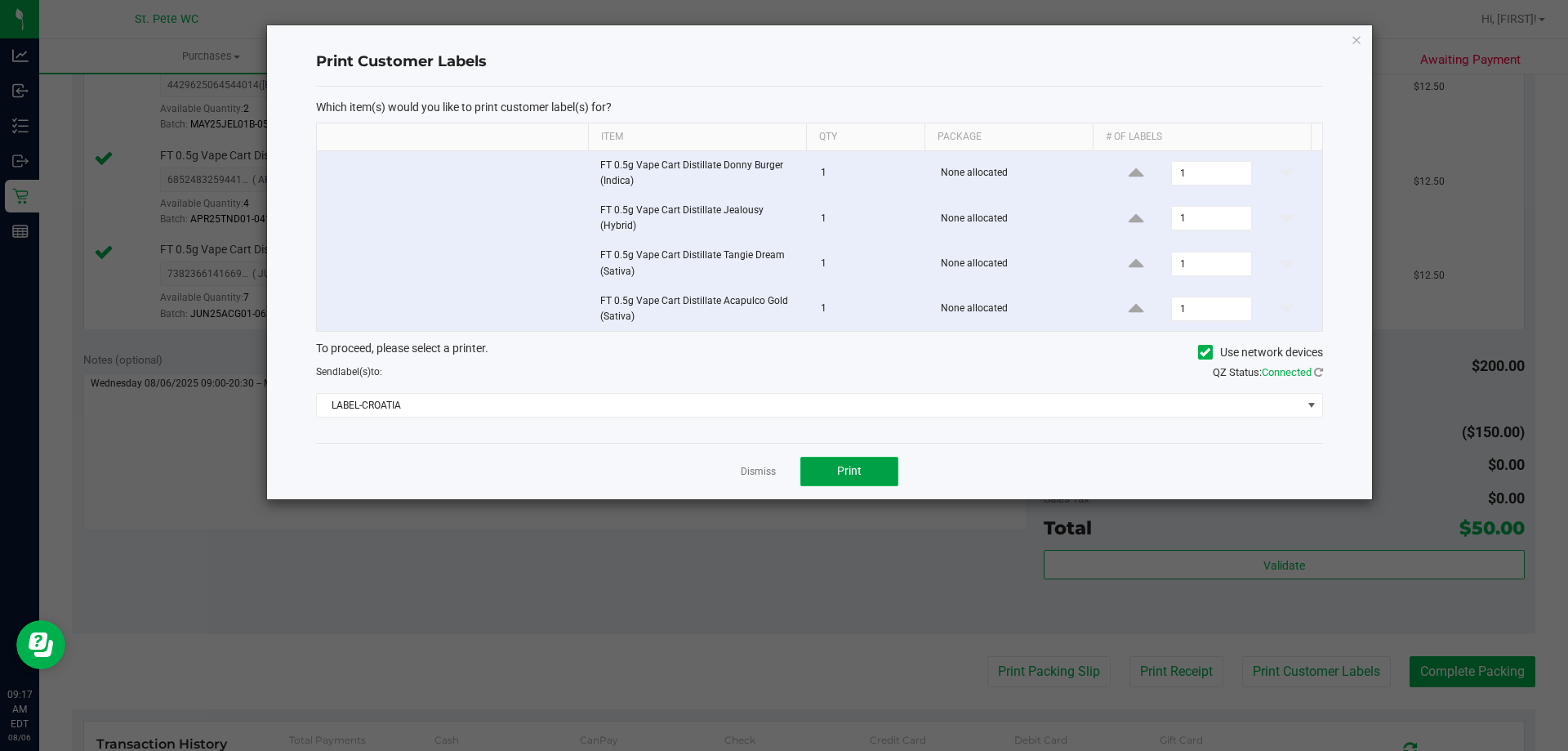 click on "Print" 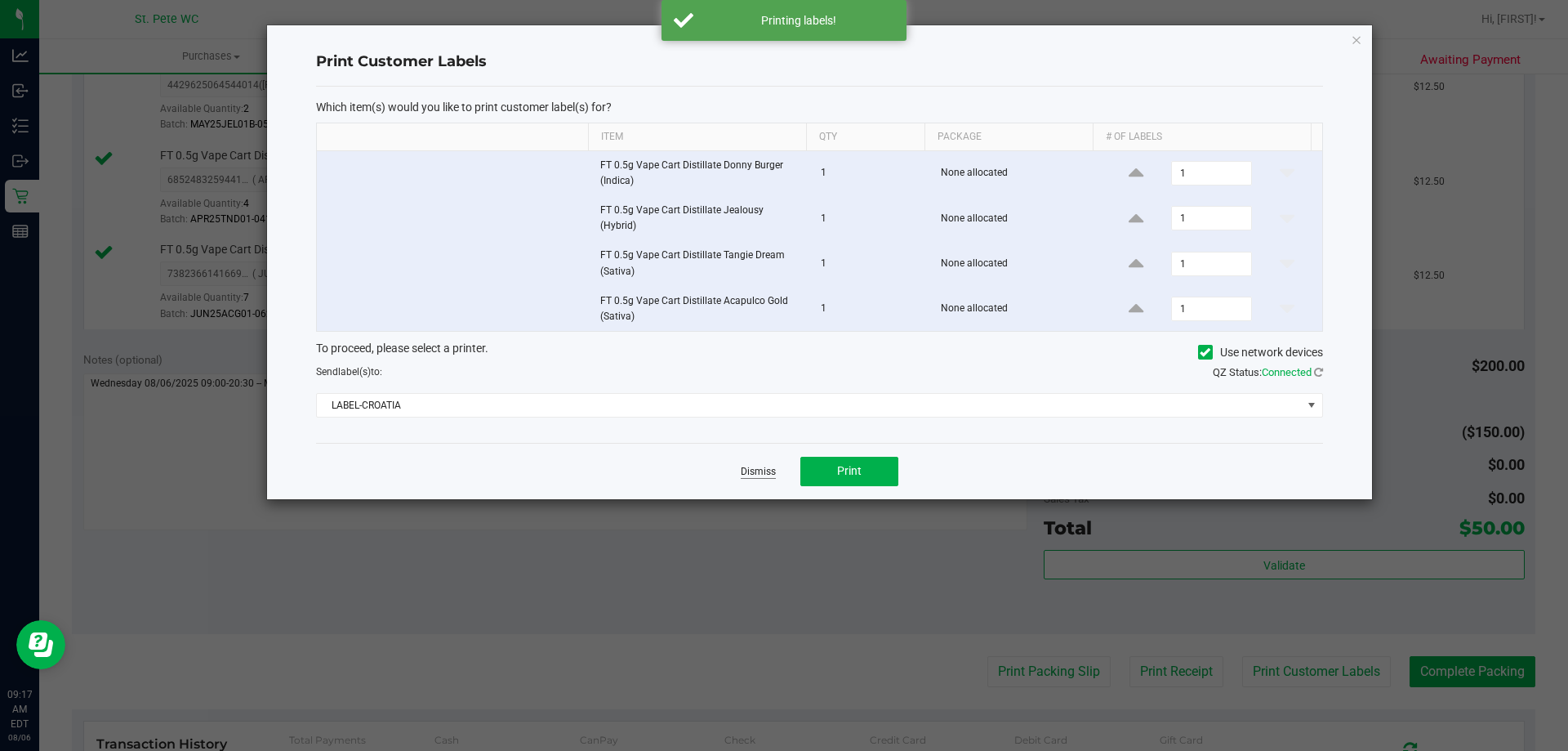 click on "Dismiss" 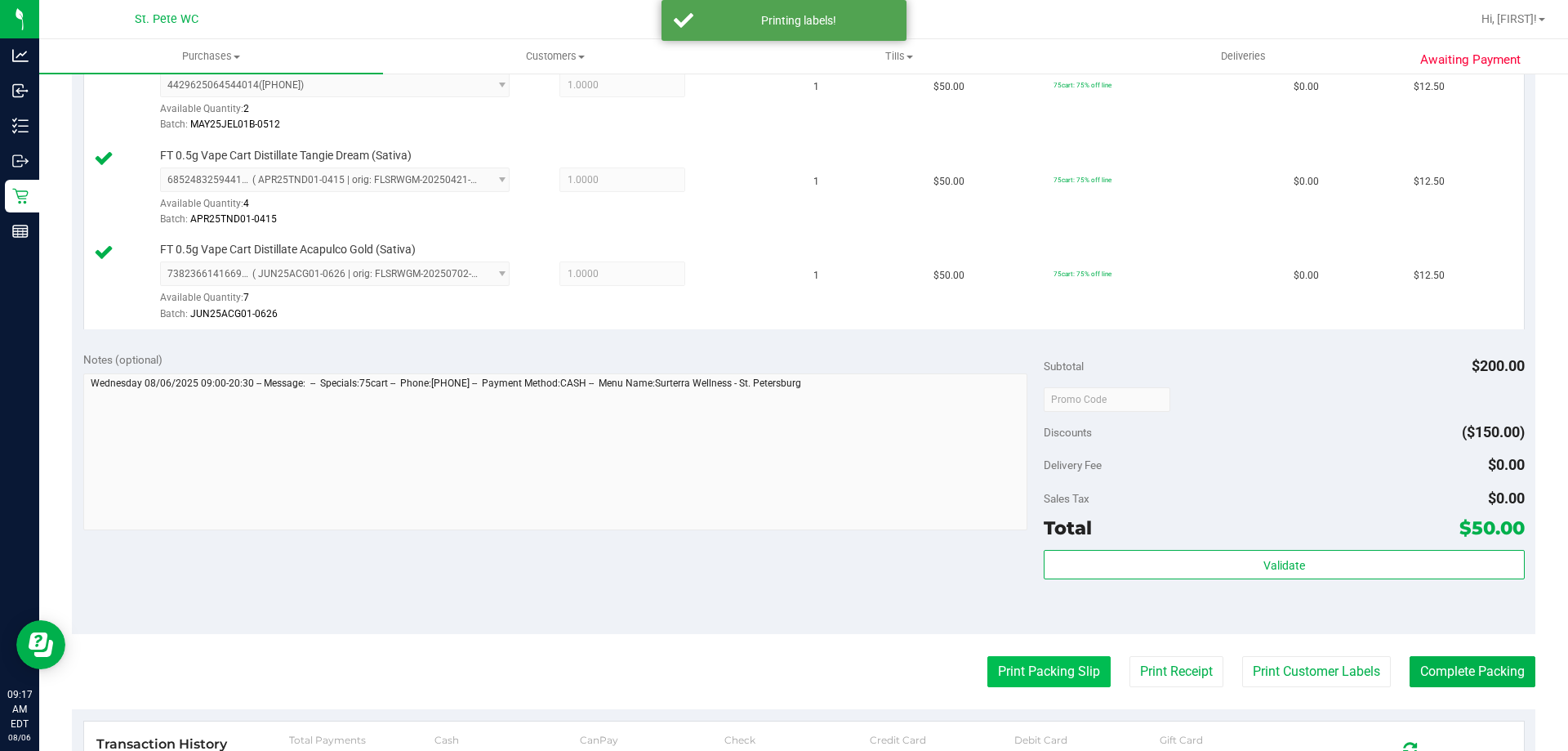 click on "Print Packing Slip" at bounding box center [1049, 672] 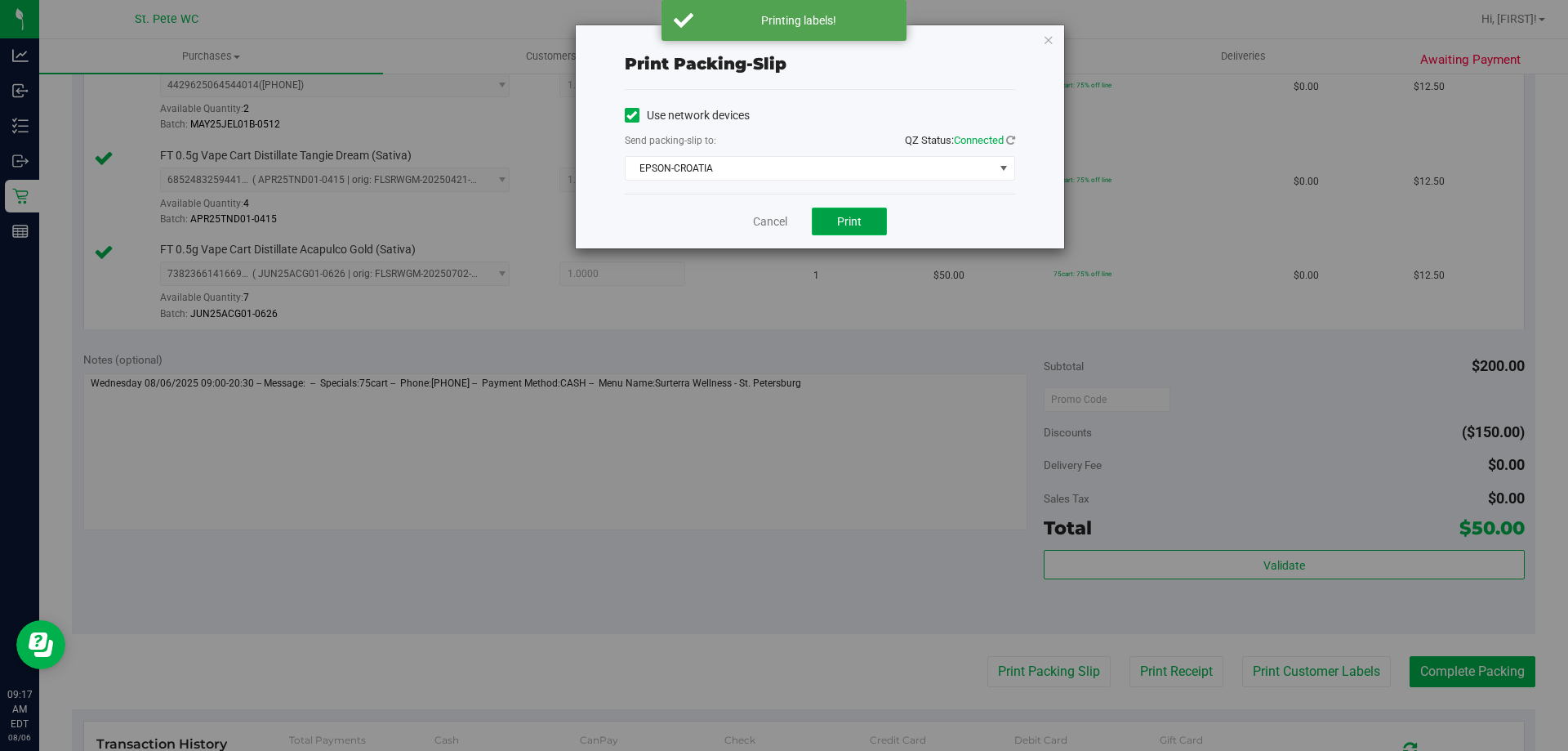 click on "Print" at bounding box center (849, 221) 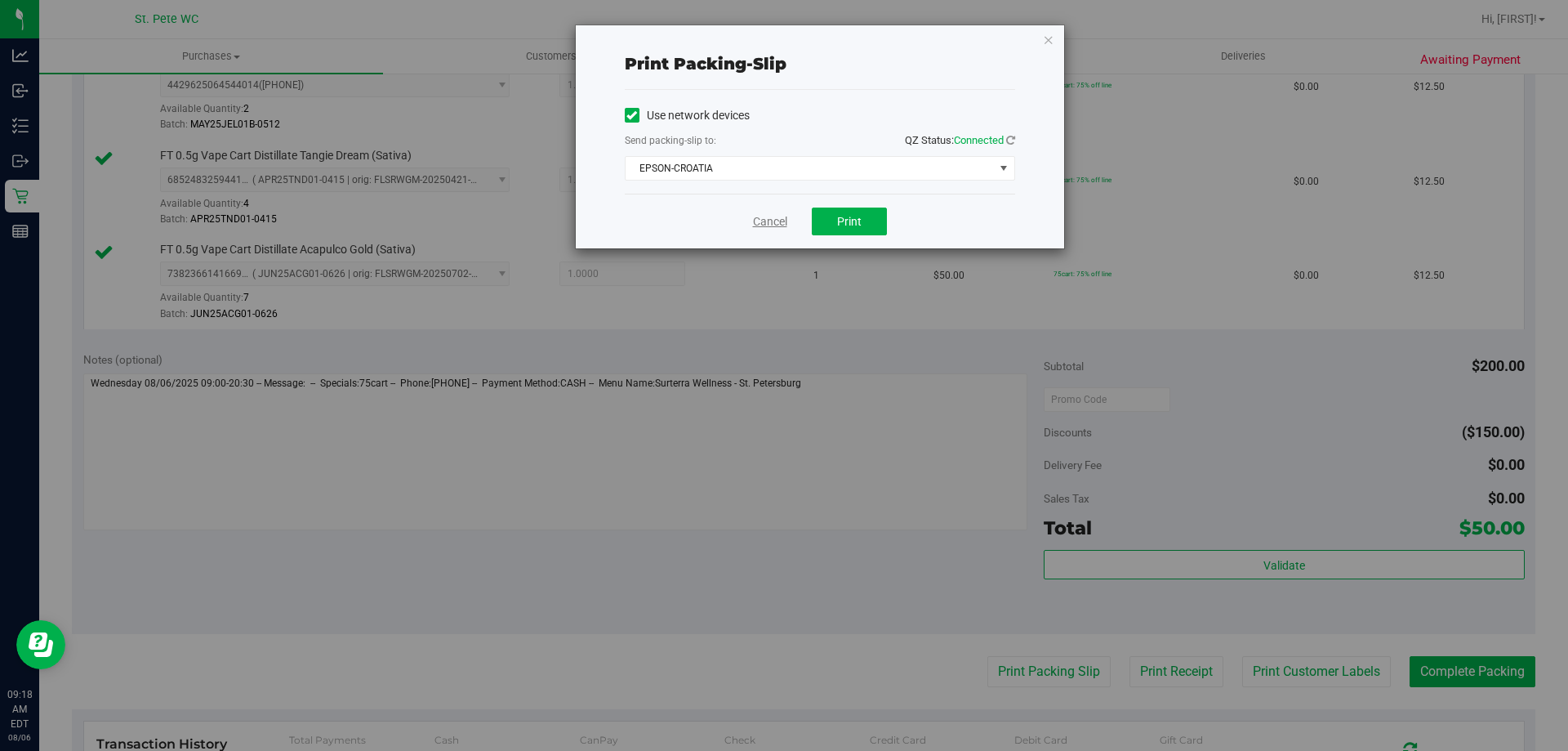 click on "Cancel" at bounding box center [770, 221] 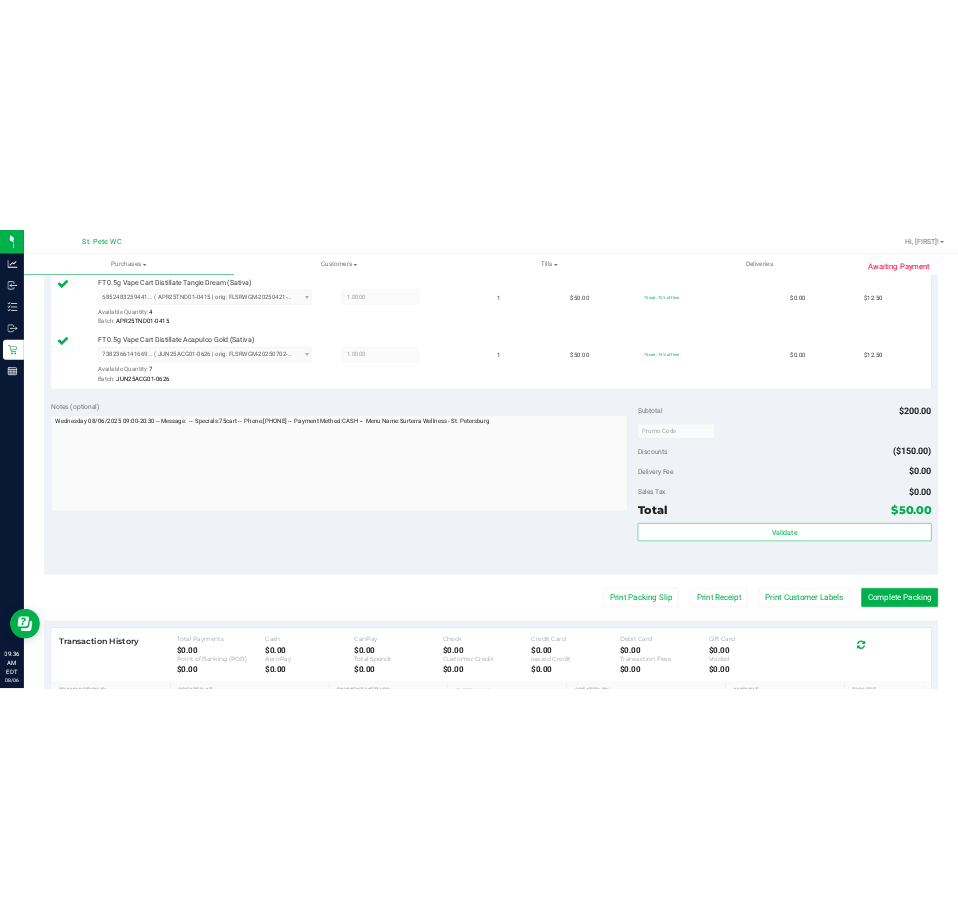 scroll, scrollTop: 1000, scrollLeft: 0, axis: vertical 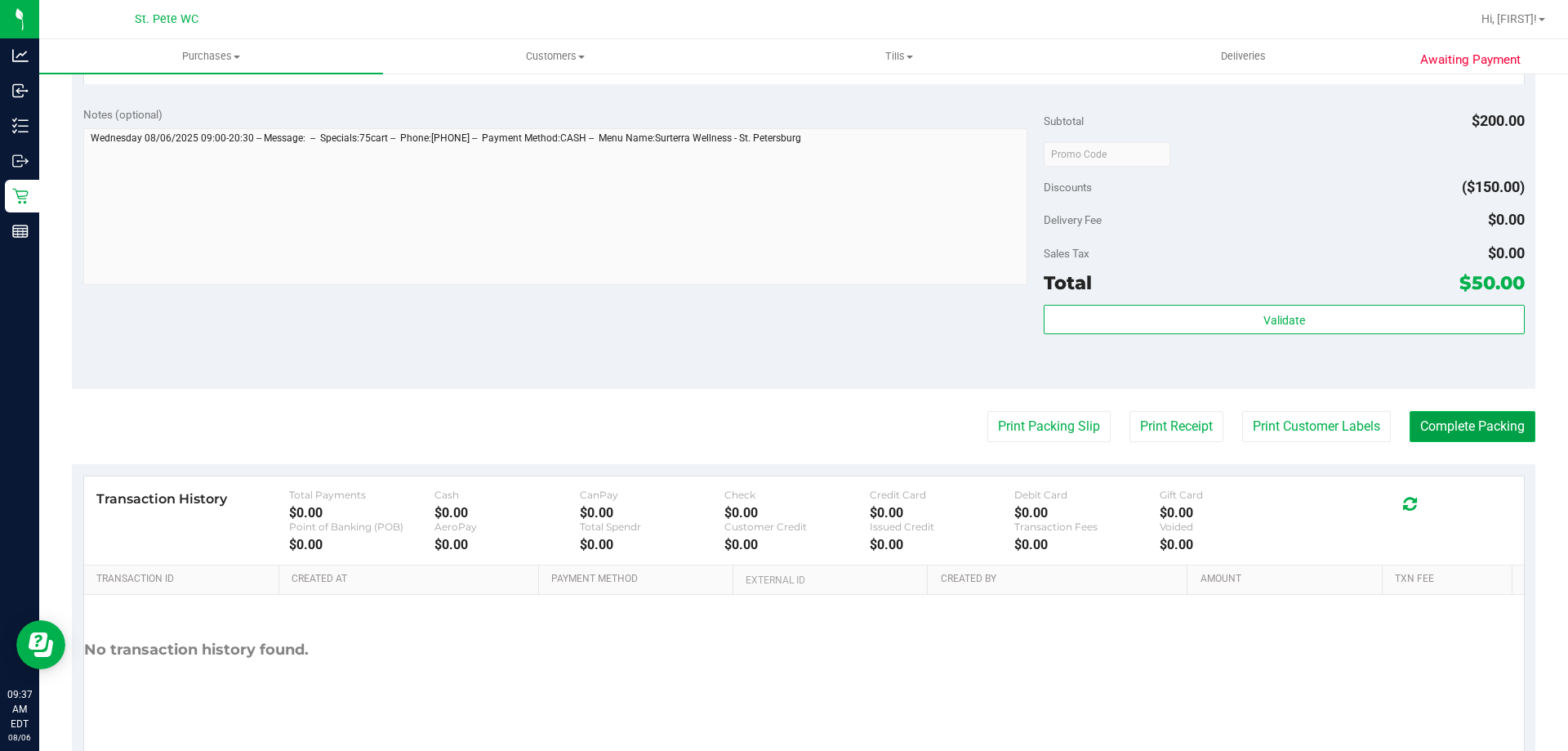 click on "Complete Packing" at bounding box center (1472, 427) 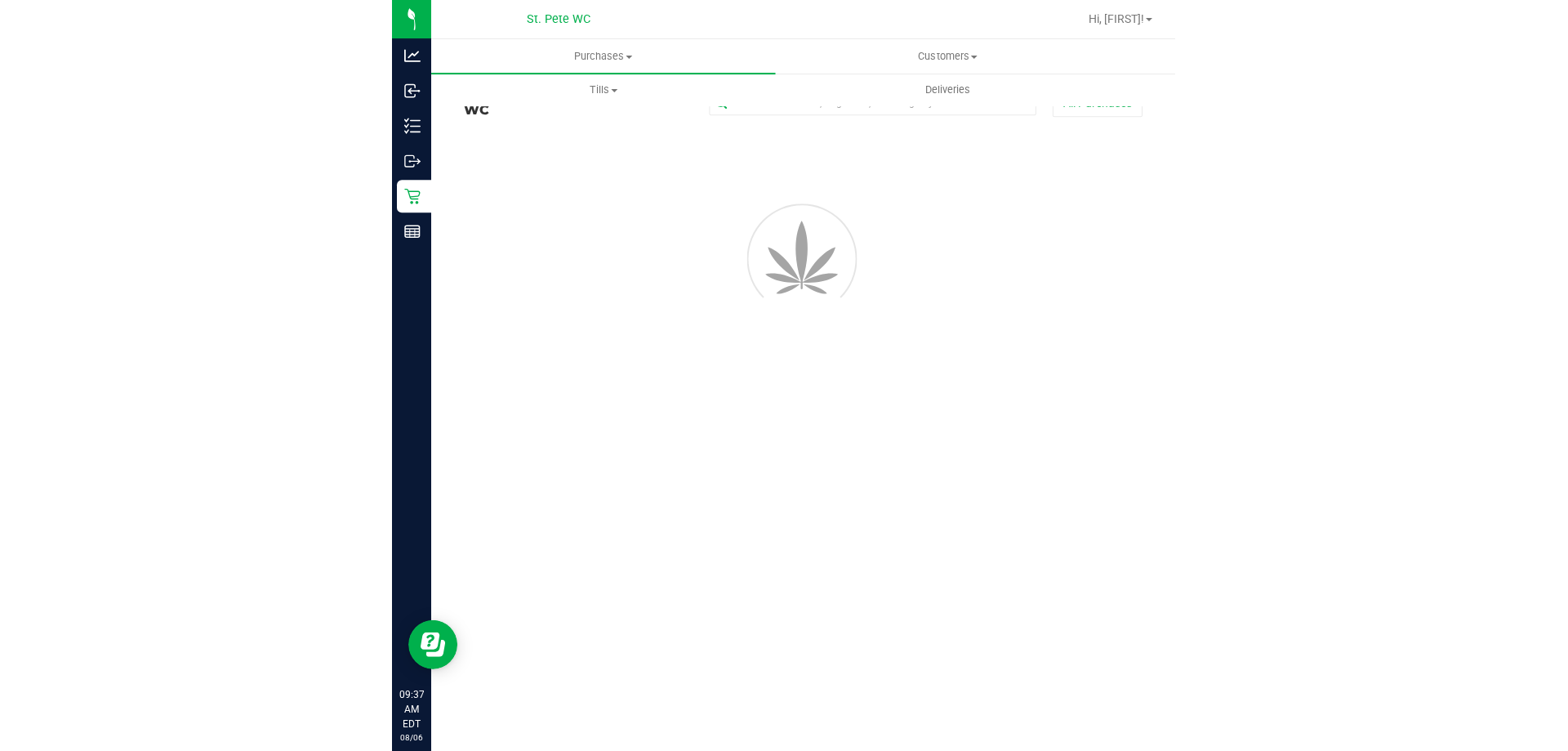 scroll, scrollTop: 0, scrollLeft: 0, axis: both 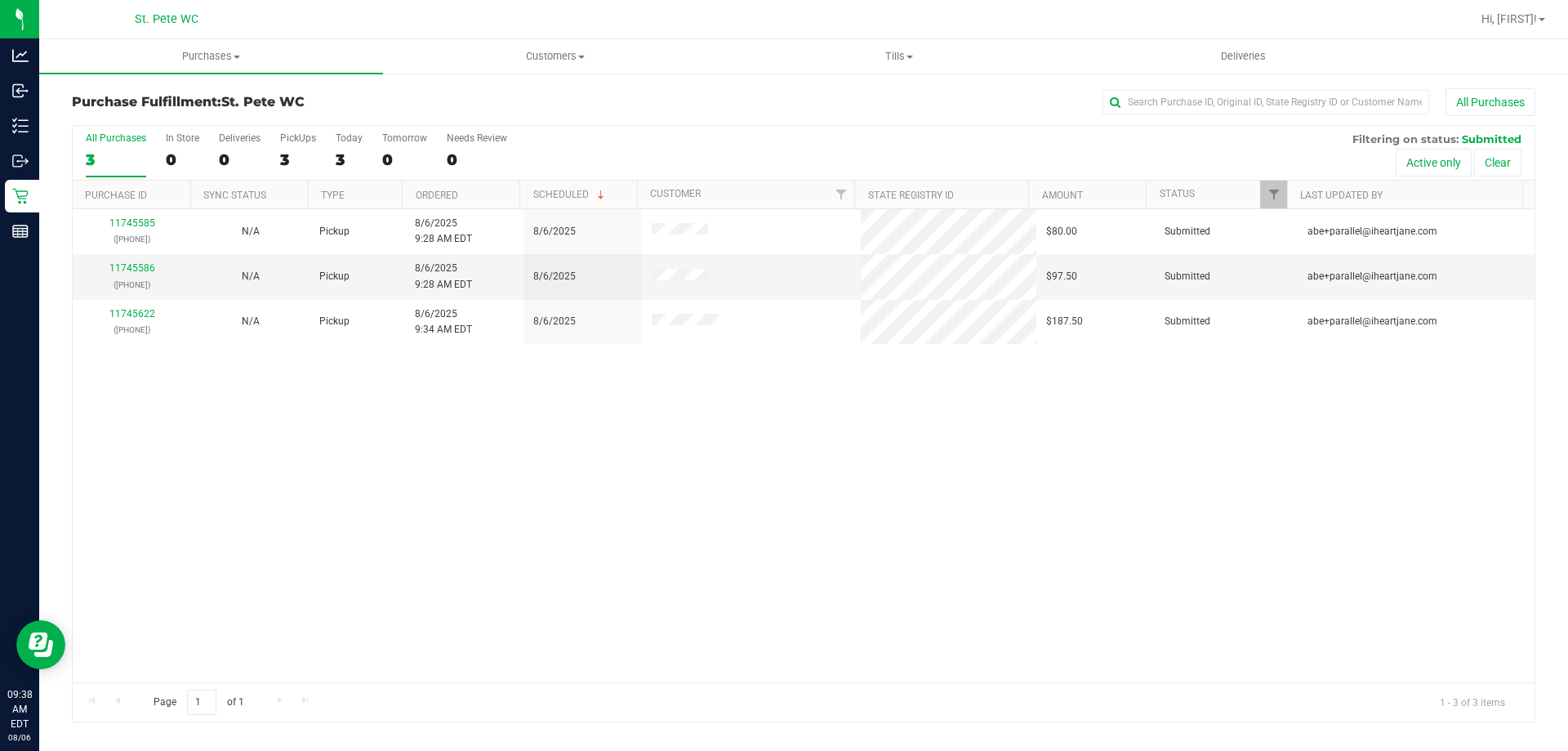 click on "Submitted [EMAIL]@[DOMAIN]
Pickup 8/6/2025 9:28 AM EDT 8/6/2025
$97.50
Submitted [EMAIL]@[DOMAIN]
Pickup 8/6/2025 9:34 AM EDT 8/6/2025
$187.50
Submitted [EMAIL]@[DOMAIN]" at bounding box center (804, 445) 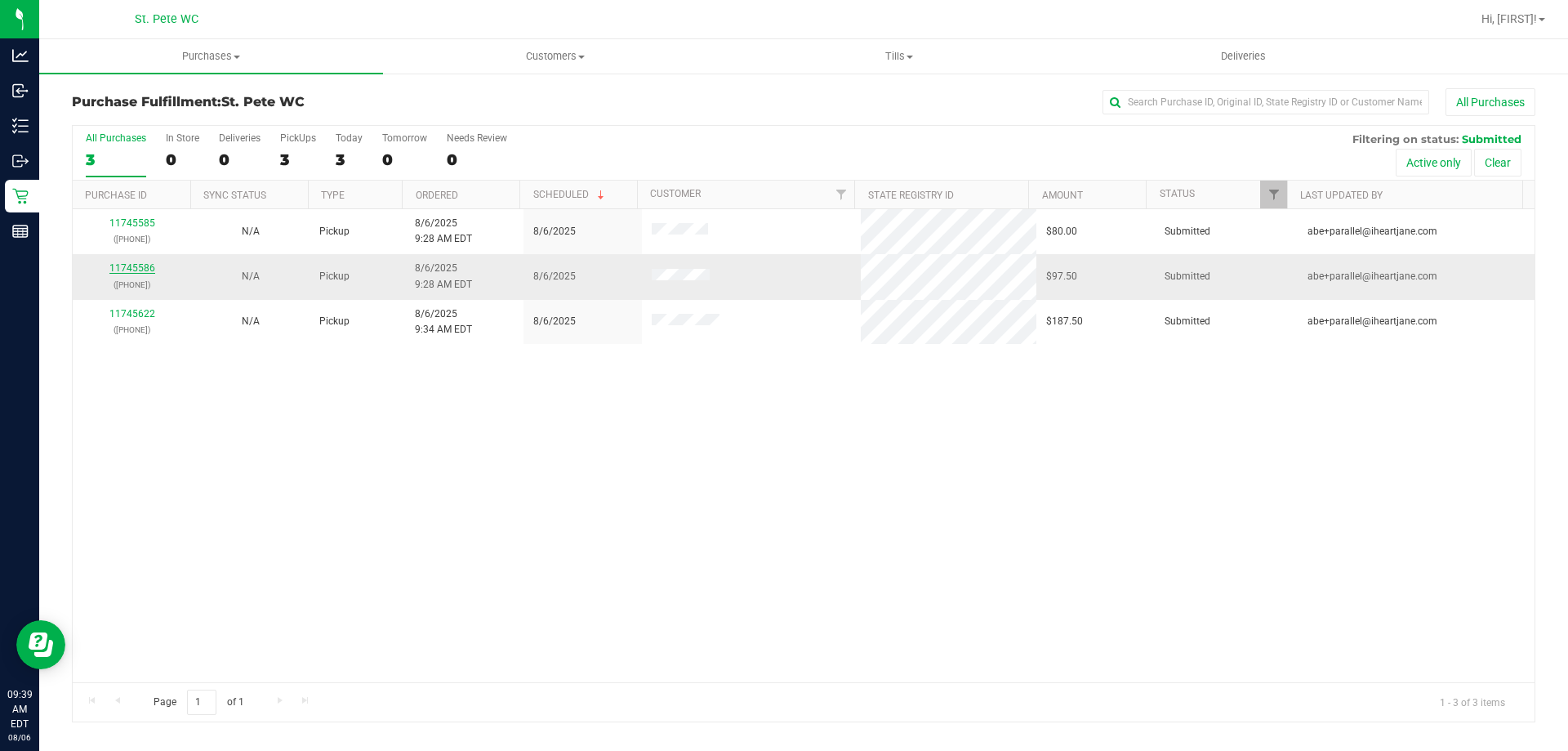 click on "11745586" at bounding box center (132, 268) 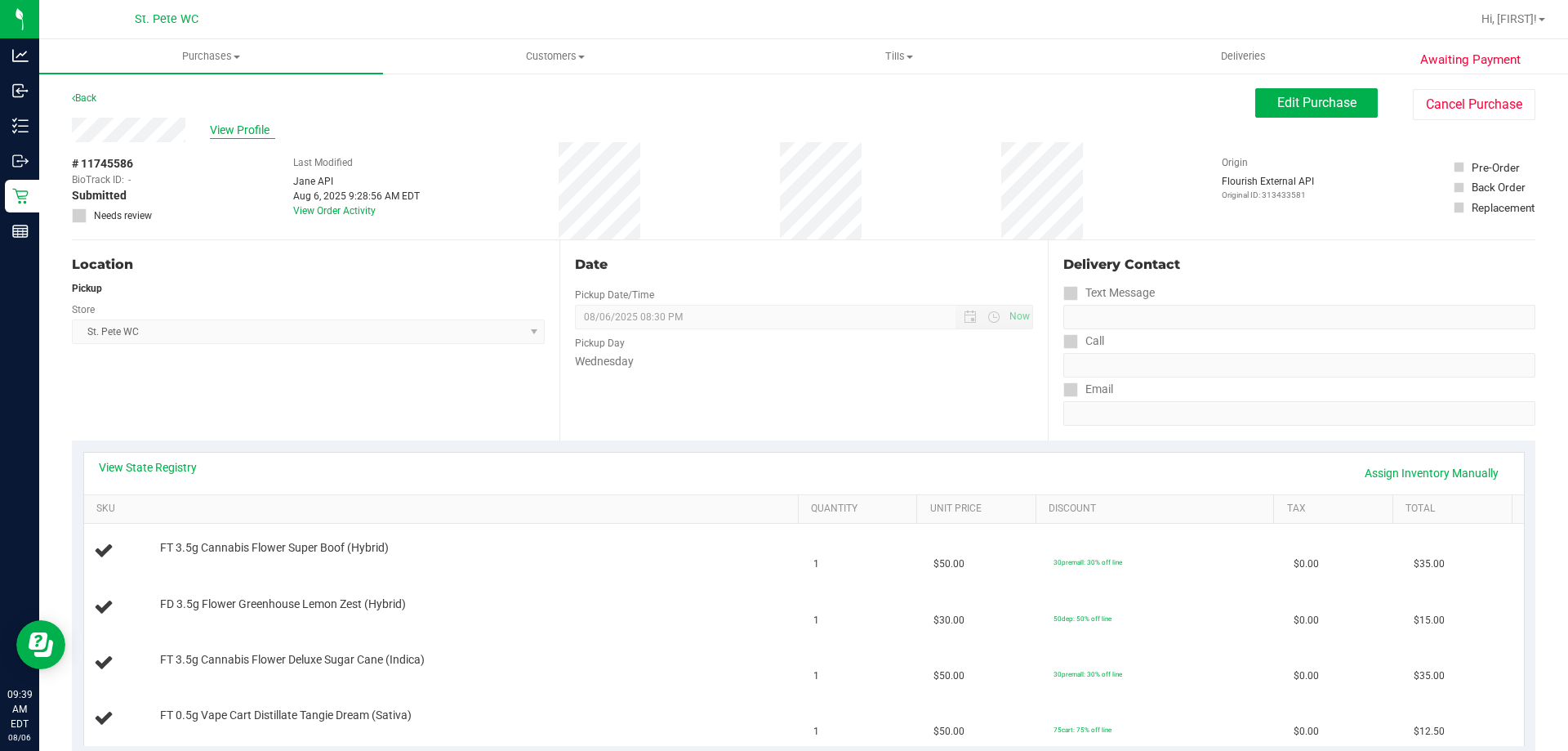 click on "View Profile" at bounding box center [243, 130] 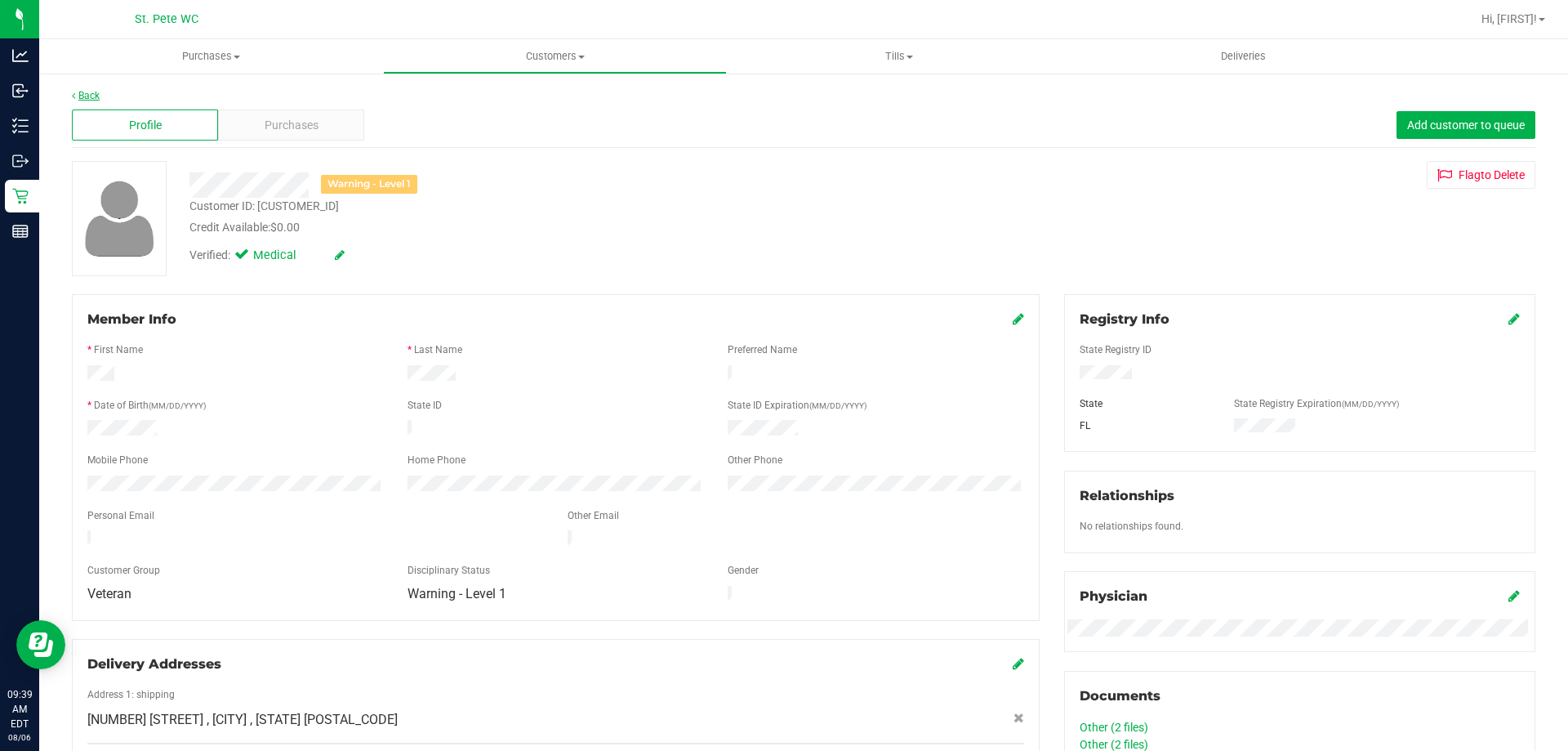 click on "Back" at bounding box center (86, 96) 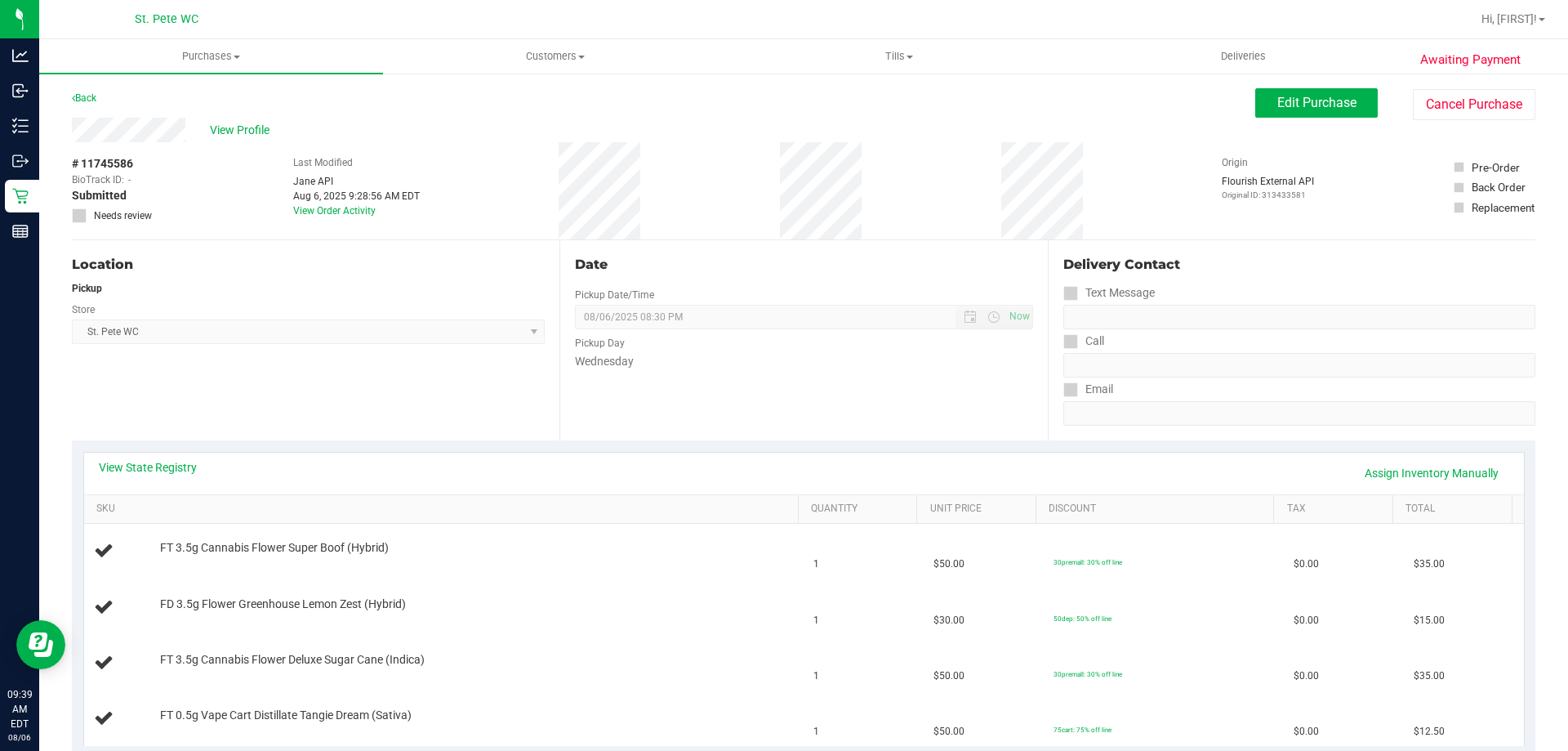 click on "Back" at bounding box center [84, 98] 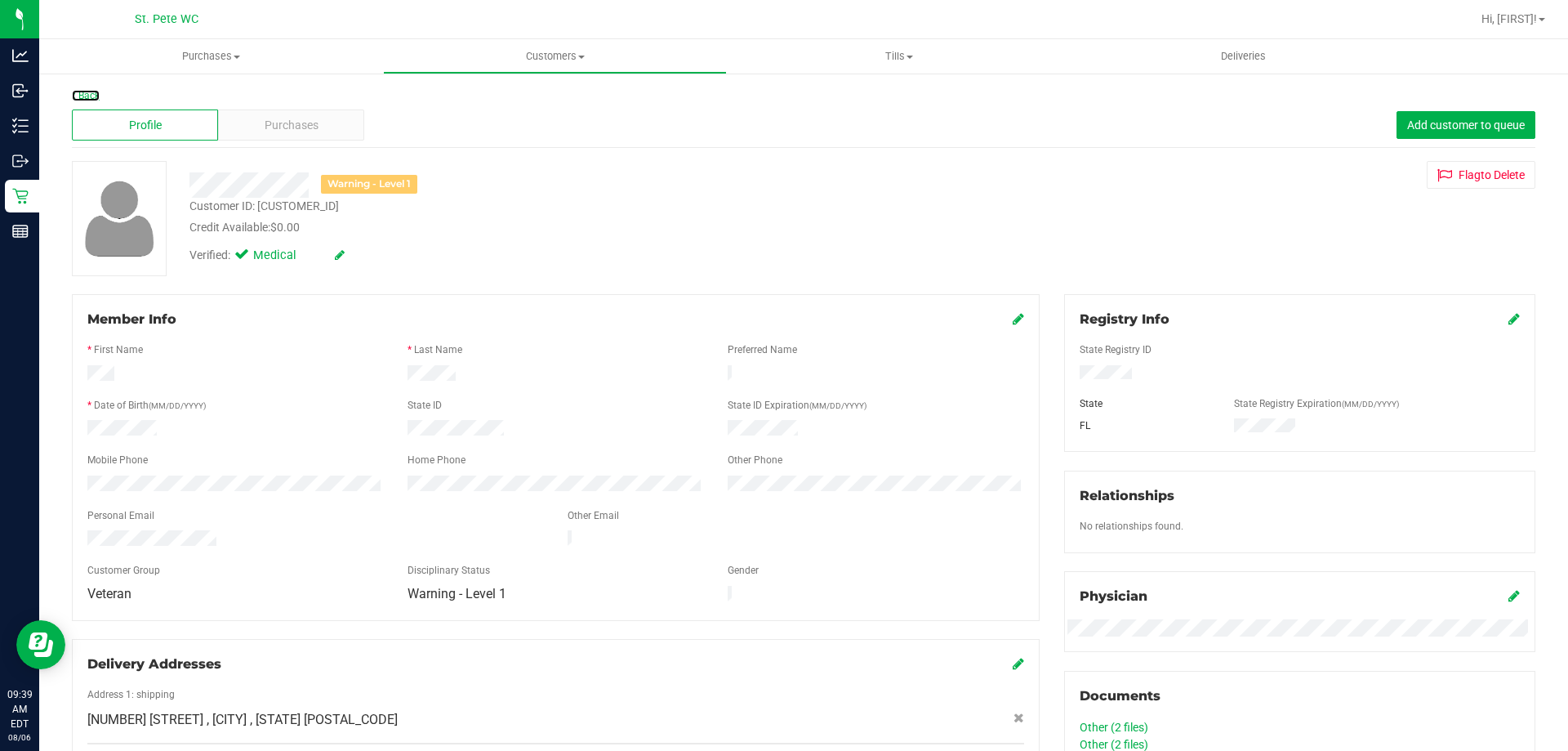 click on "Back" at bounding box center [86, 96] 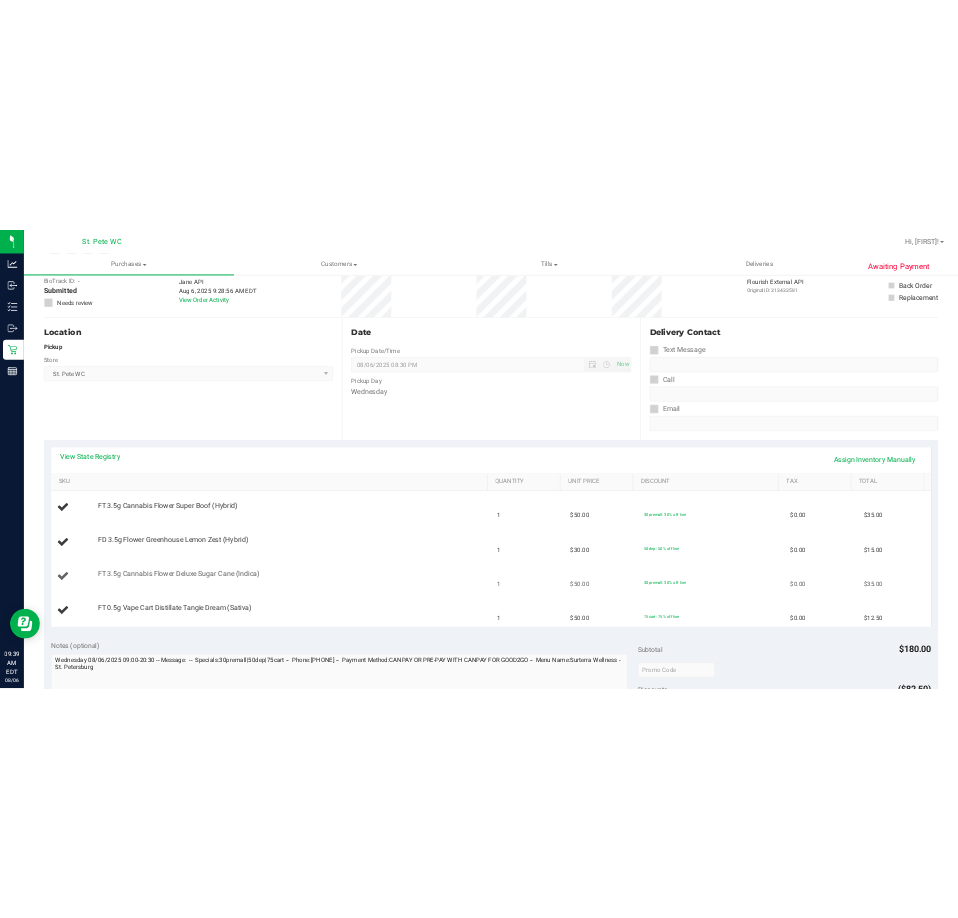 scroll, scrollTop: 300, scrollLeft: 0, axis: vertical 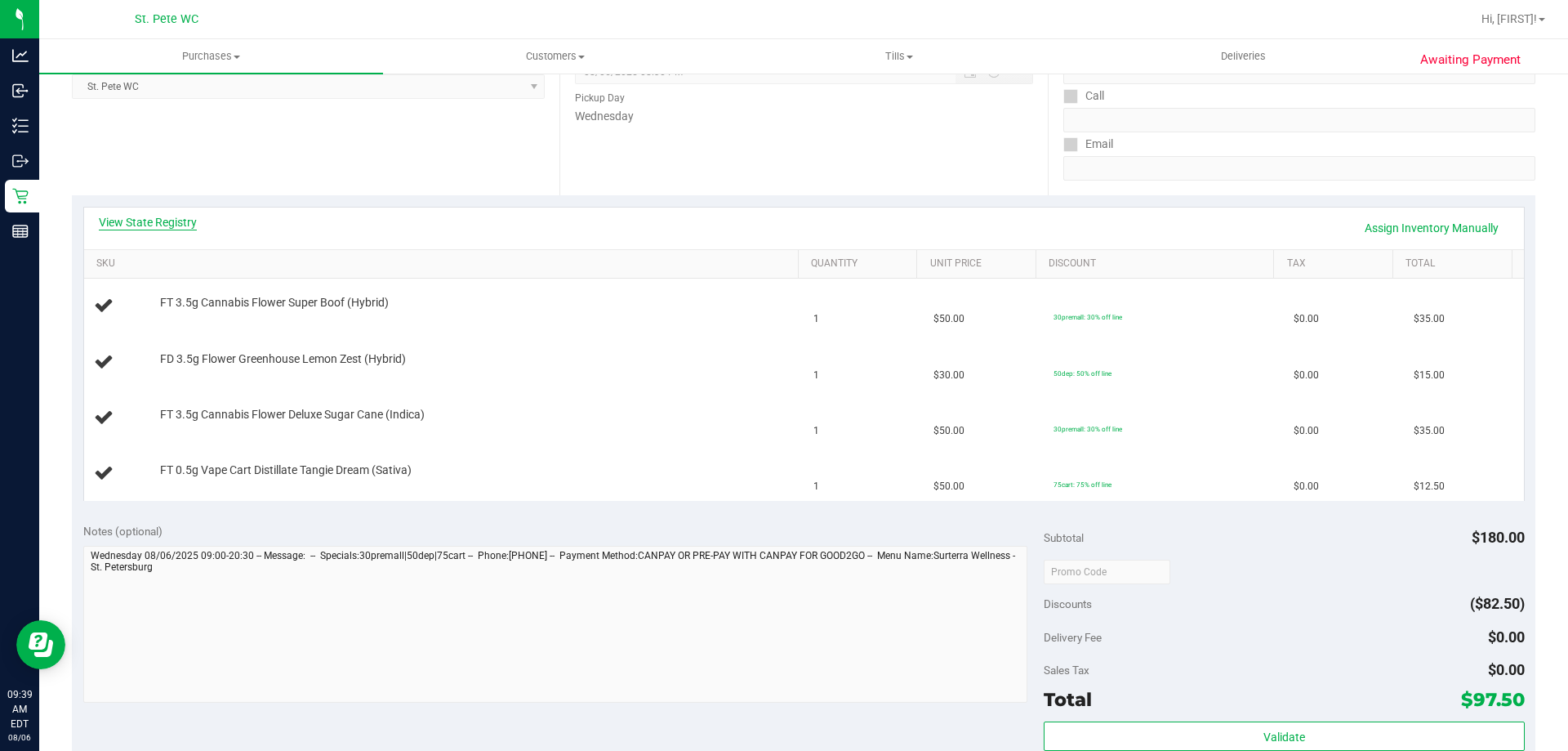 click on "View State Registry" at bounding box center [148, 222] 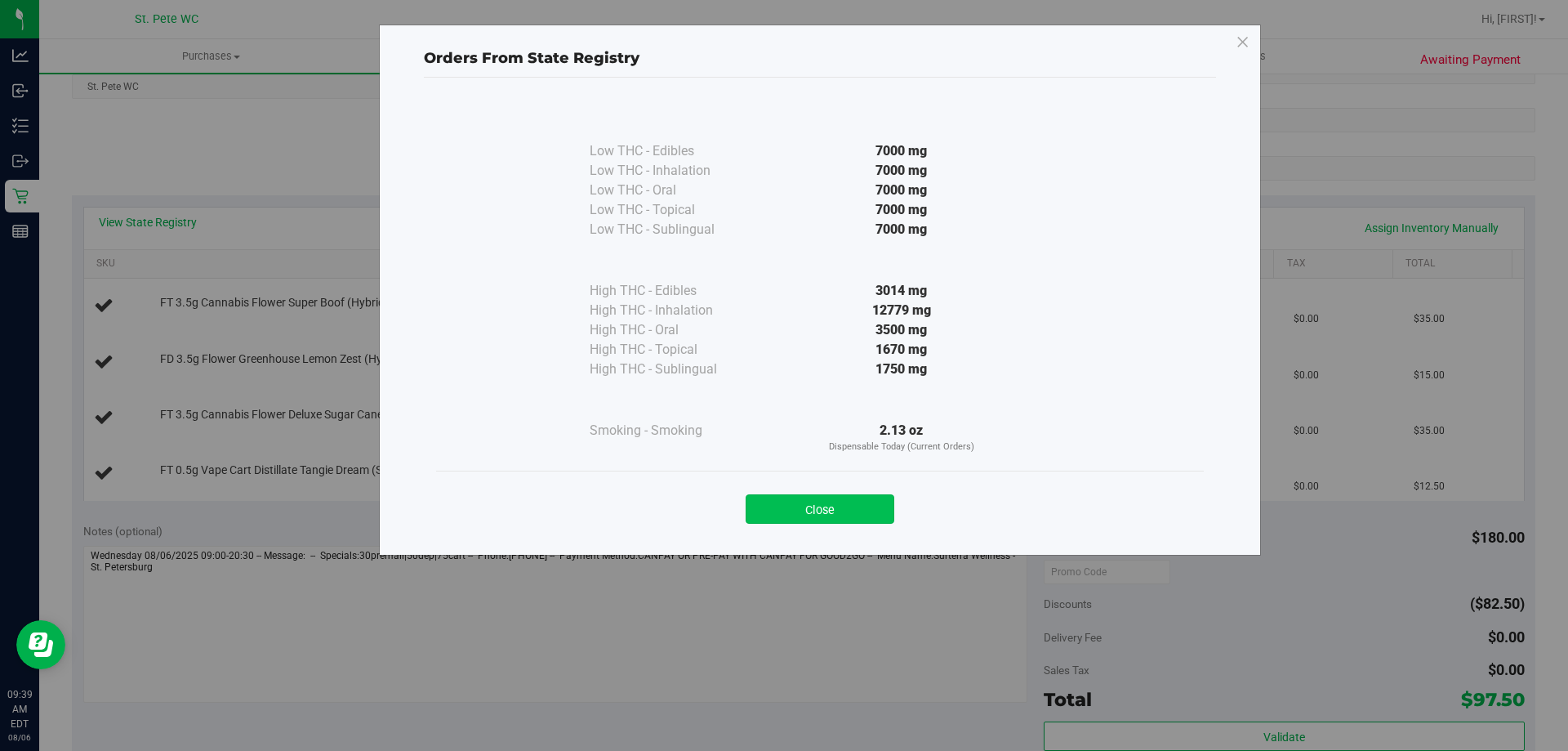 click on "Close" at bounding box center [820, 509] 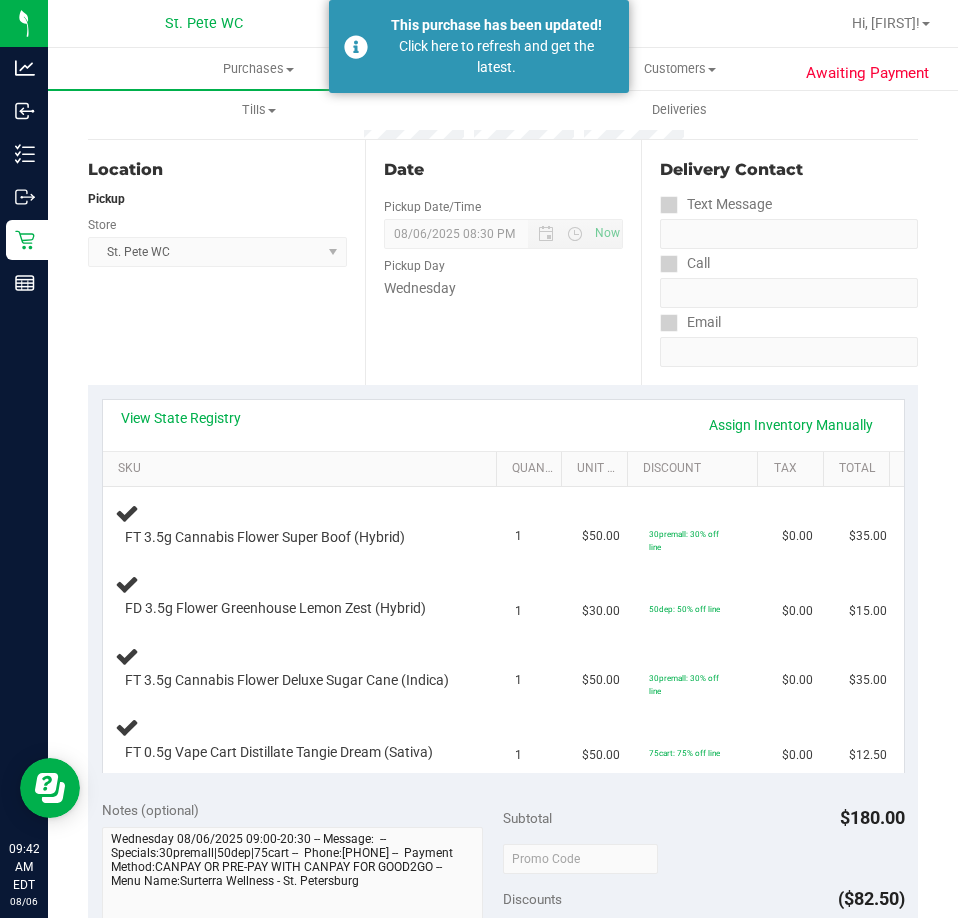scroll, scrollTop: 0, scrollLeft: 0, axis: both 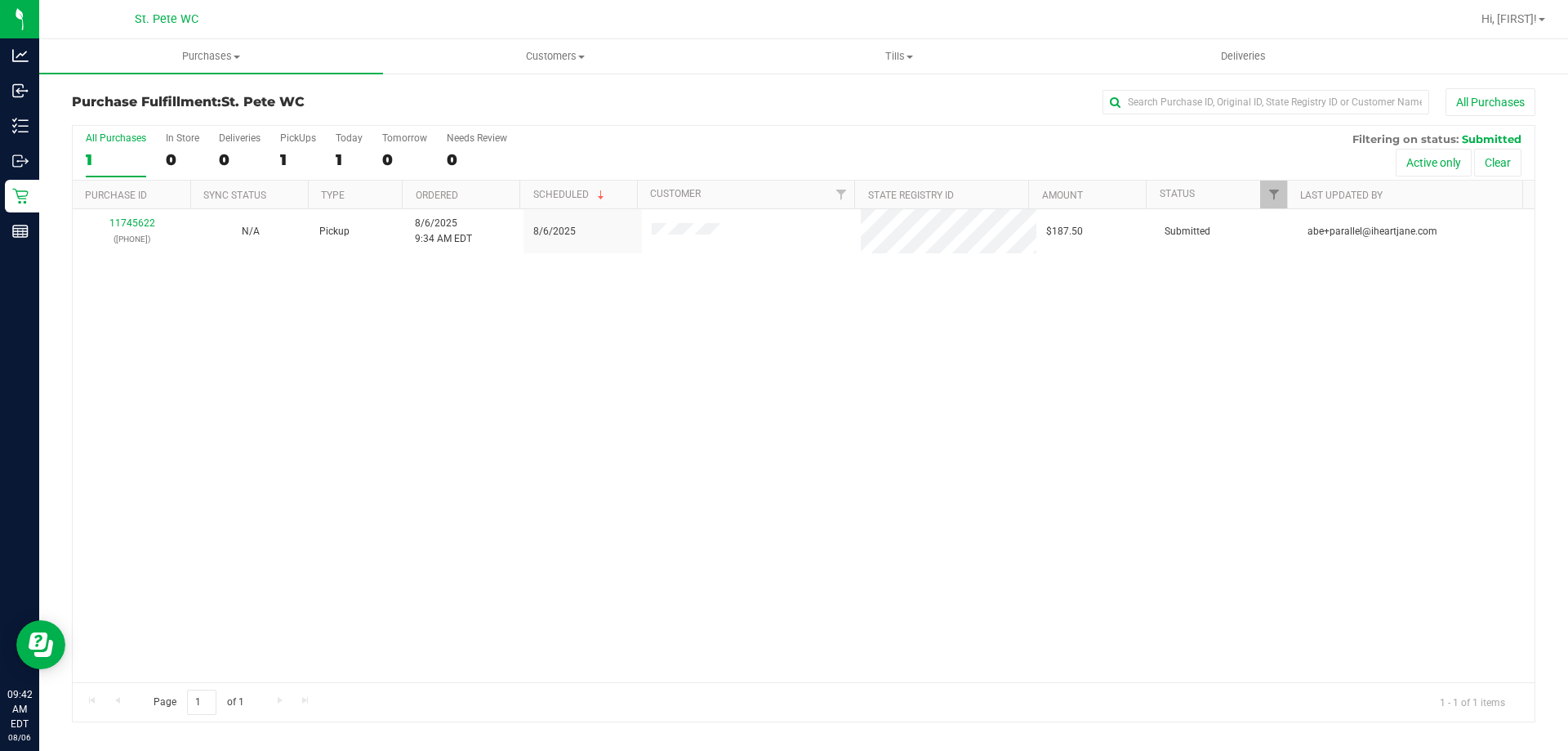 click on "Submitted [EMAIL]@[DOMAIN]" at bounding box center [804, 445] 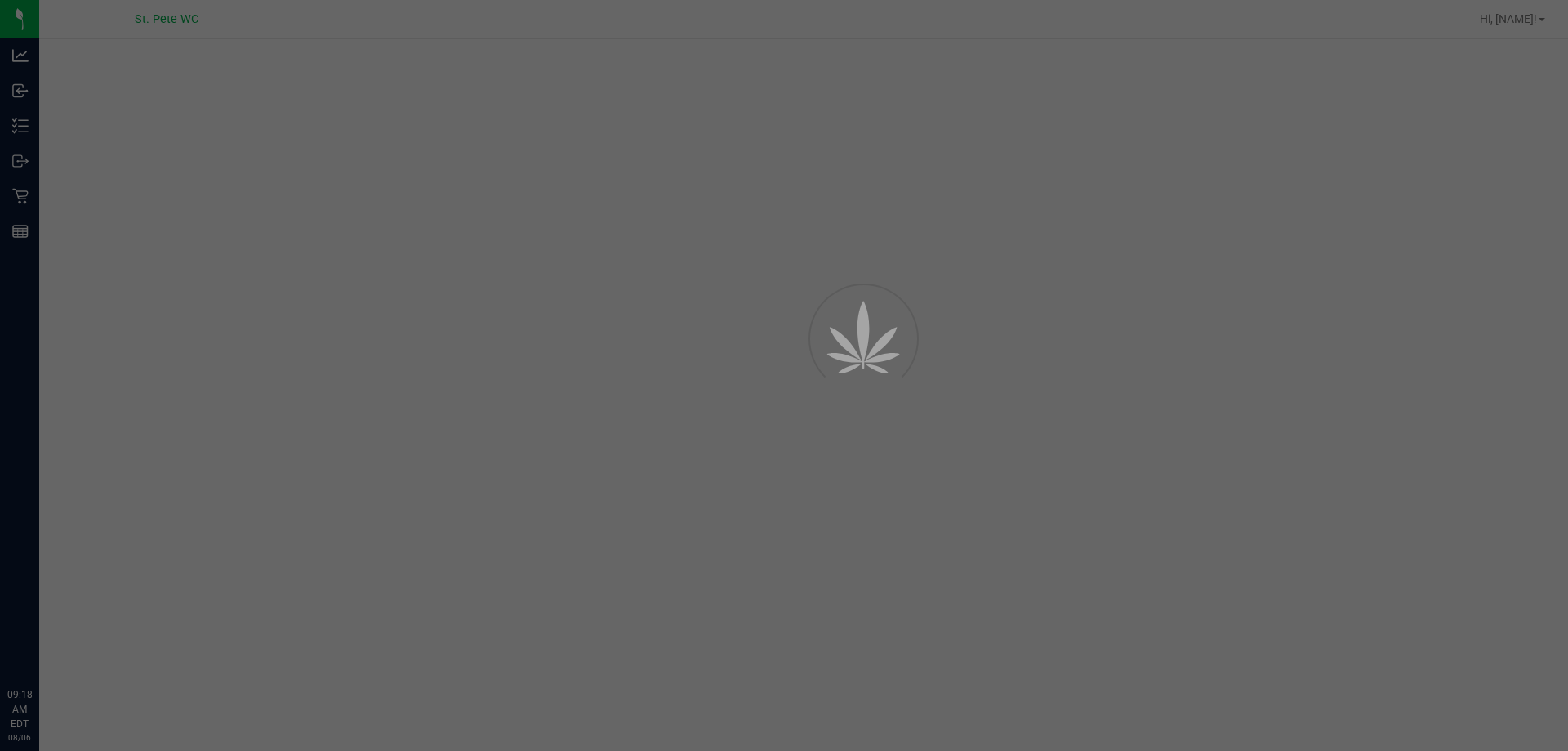 scroll, scrollTop: 0, scrollLeft: 0, axis: both 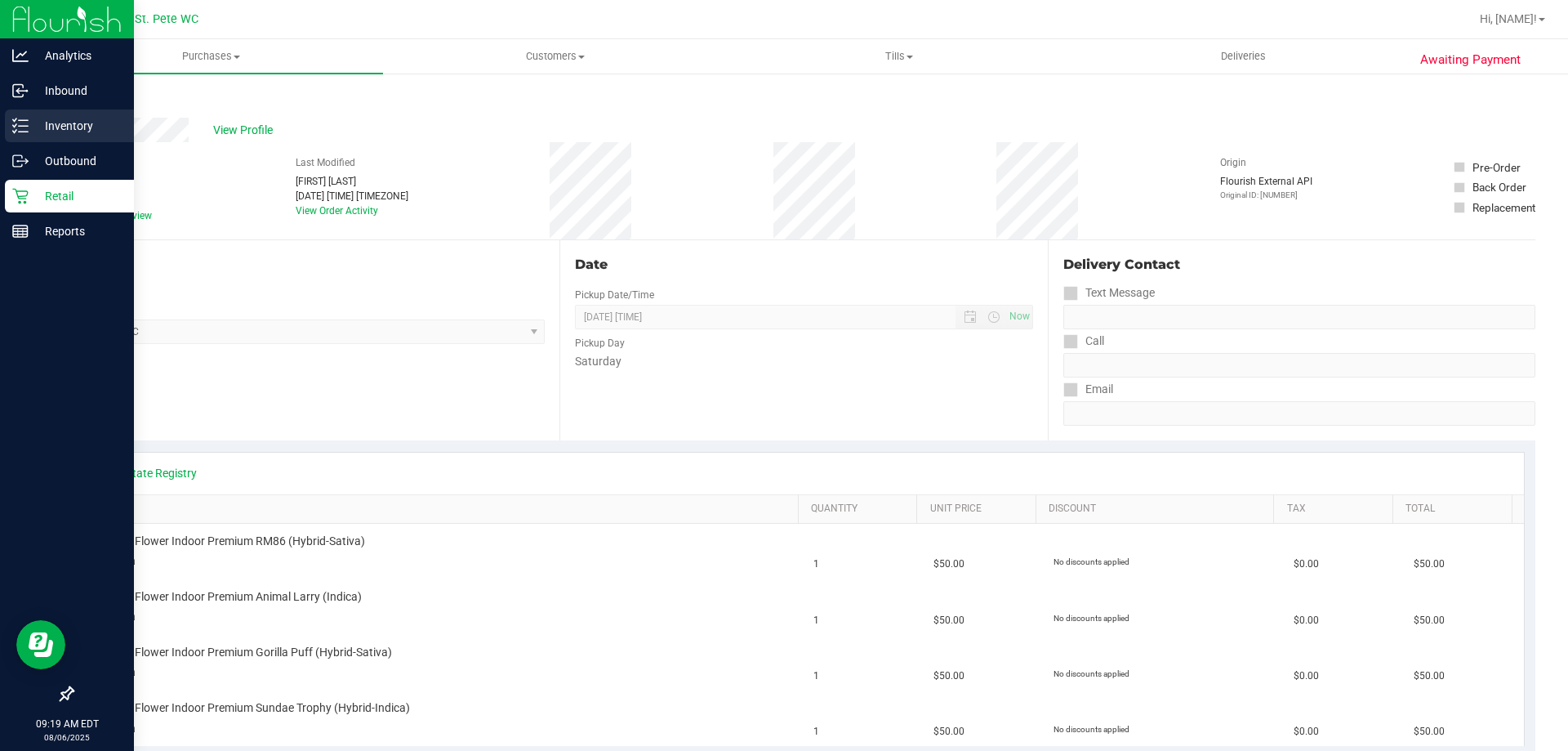 click on "Inventory" at bounding box center (78, 126) 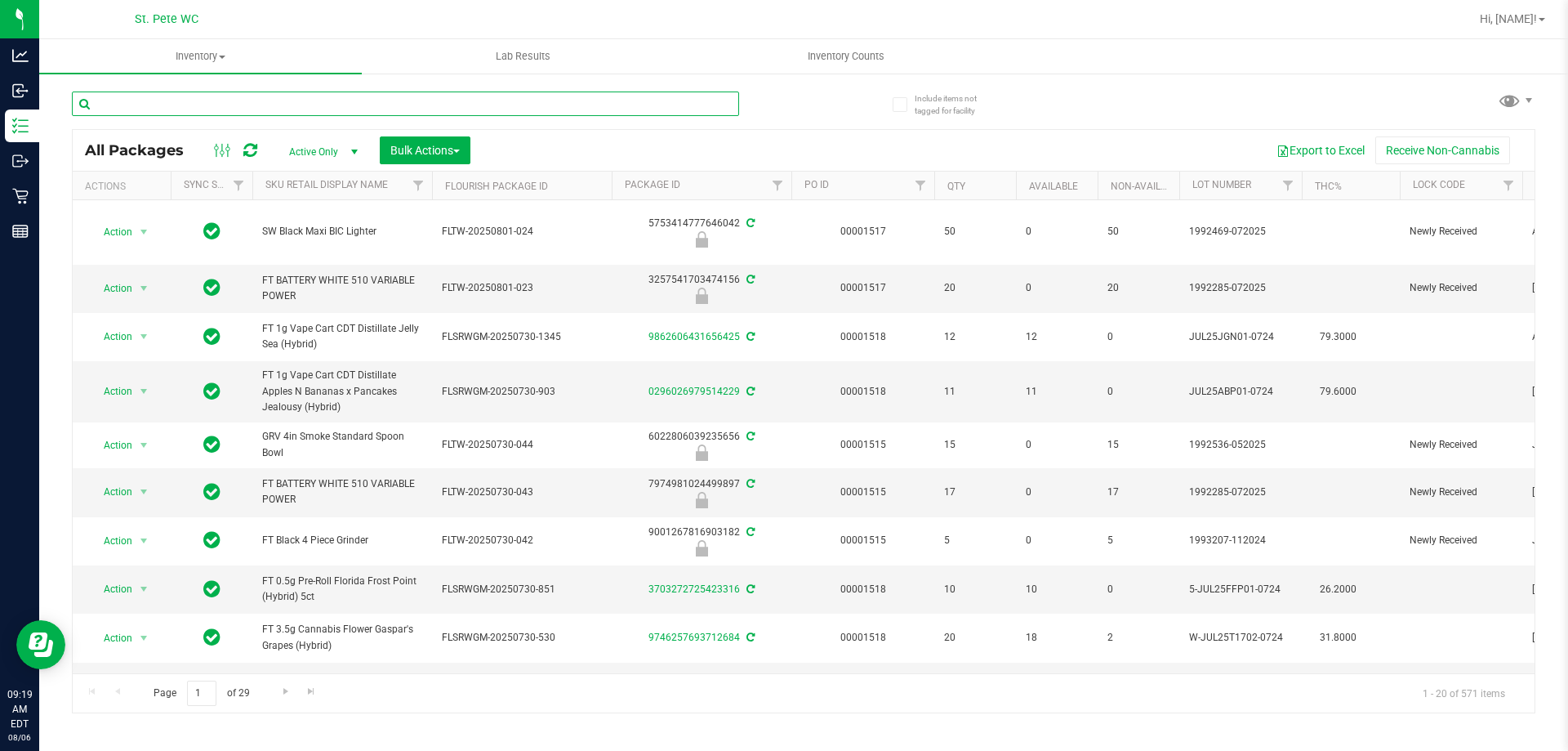 click at bounding box center [405, 104] 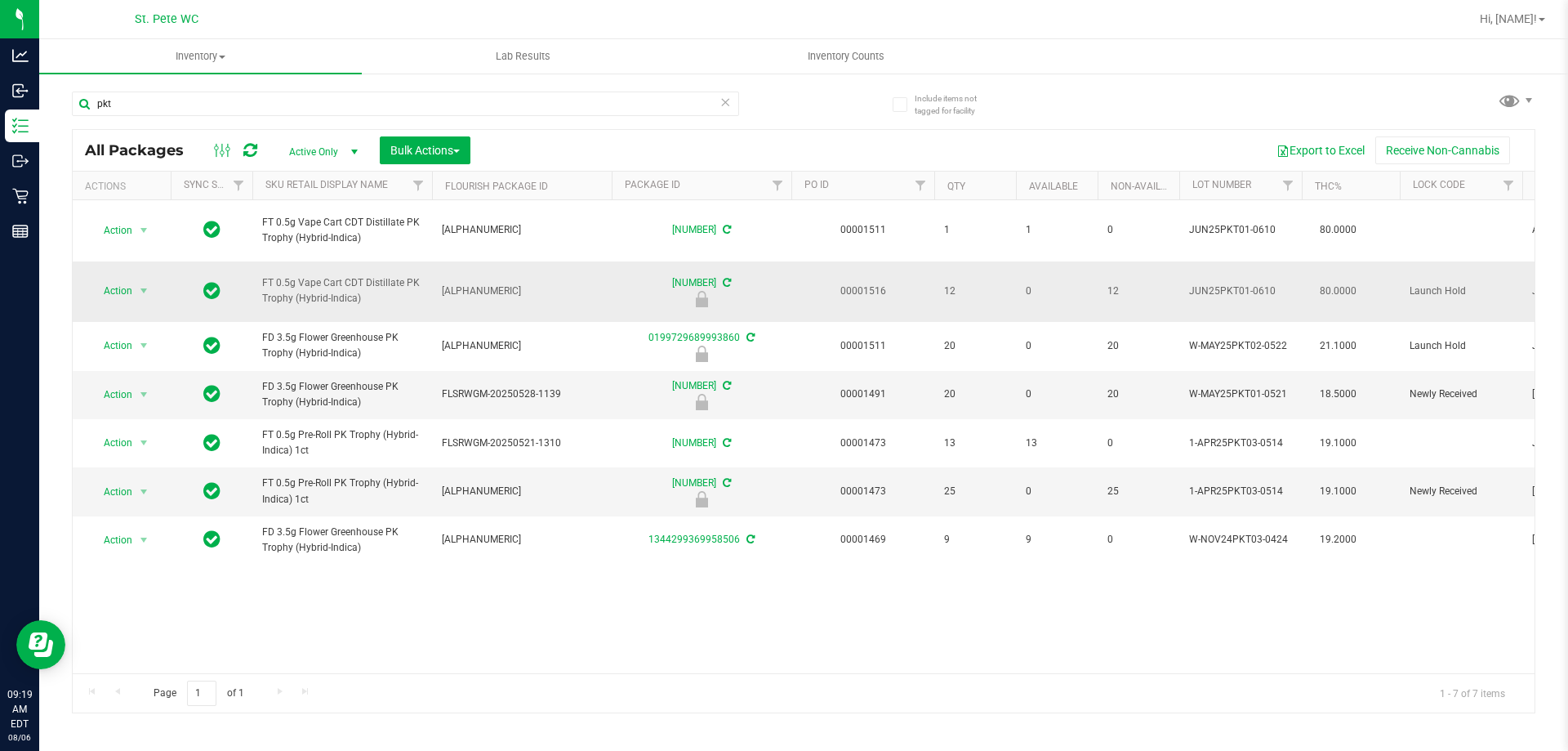 click on "FT 0.5g Vape Cart CDT Distillate PK Trophy (Hybrid-Indica)" at bounding box center (342, 291) 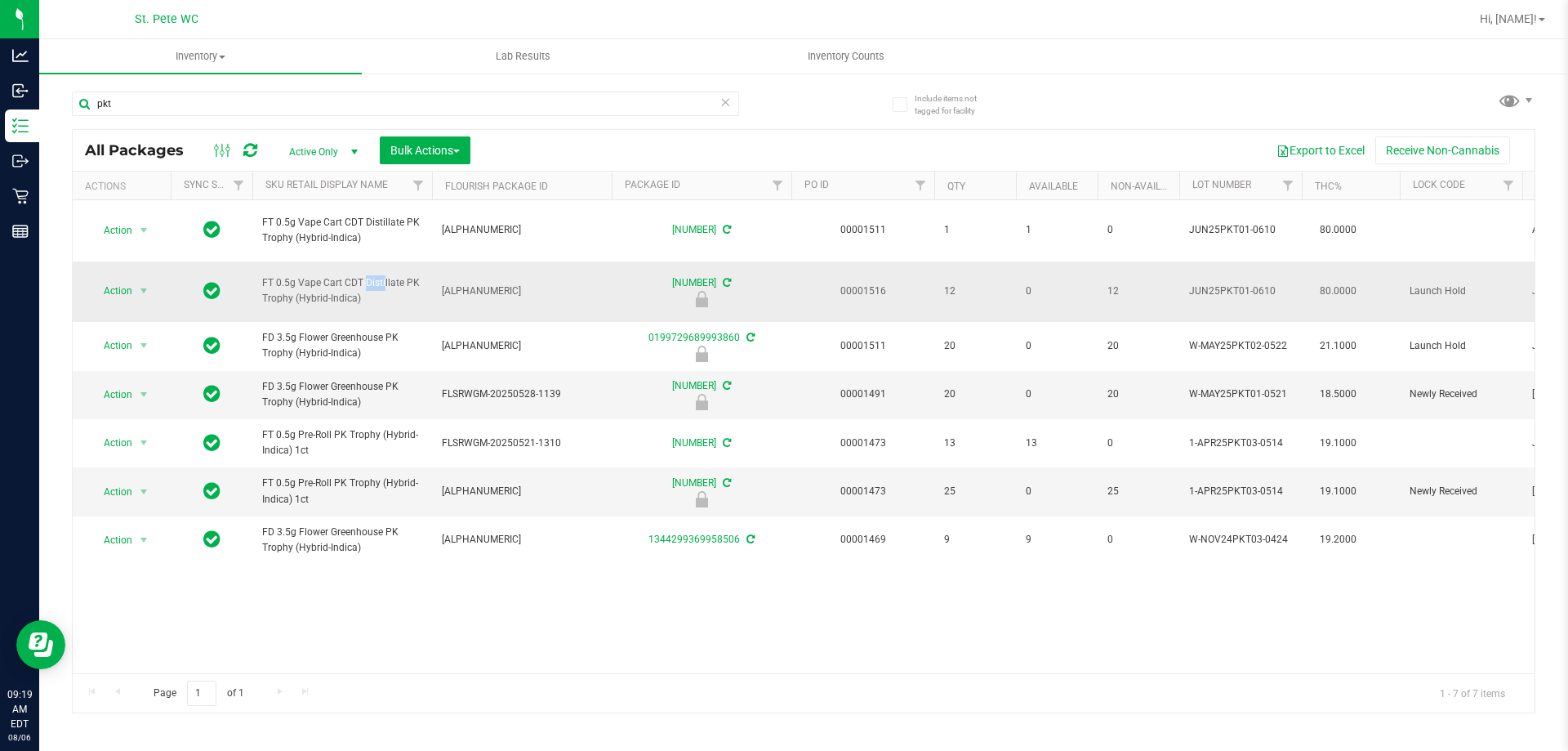 click on "FT 0.5g Vape Cart CDT Distillate PK Trophy (Hybrid-Indica)" at bounding box center (342, 291) 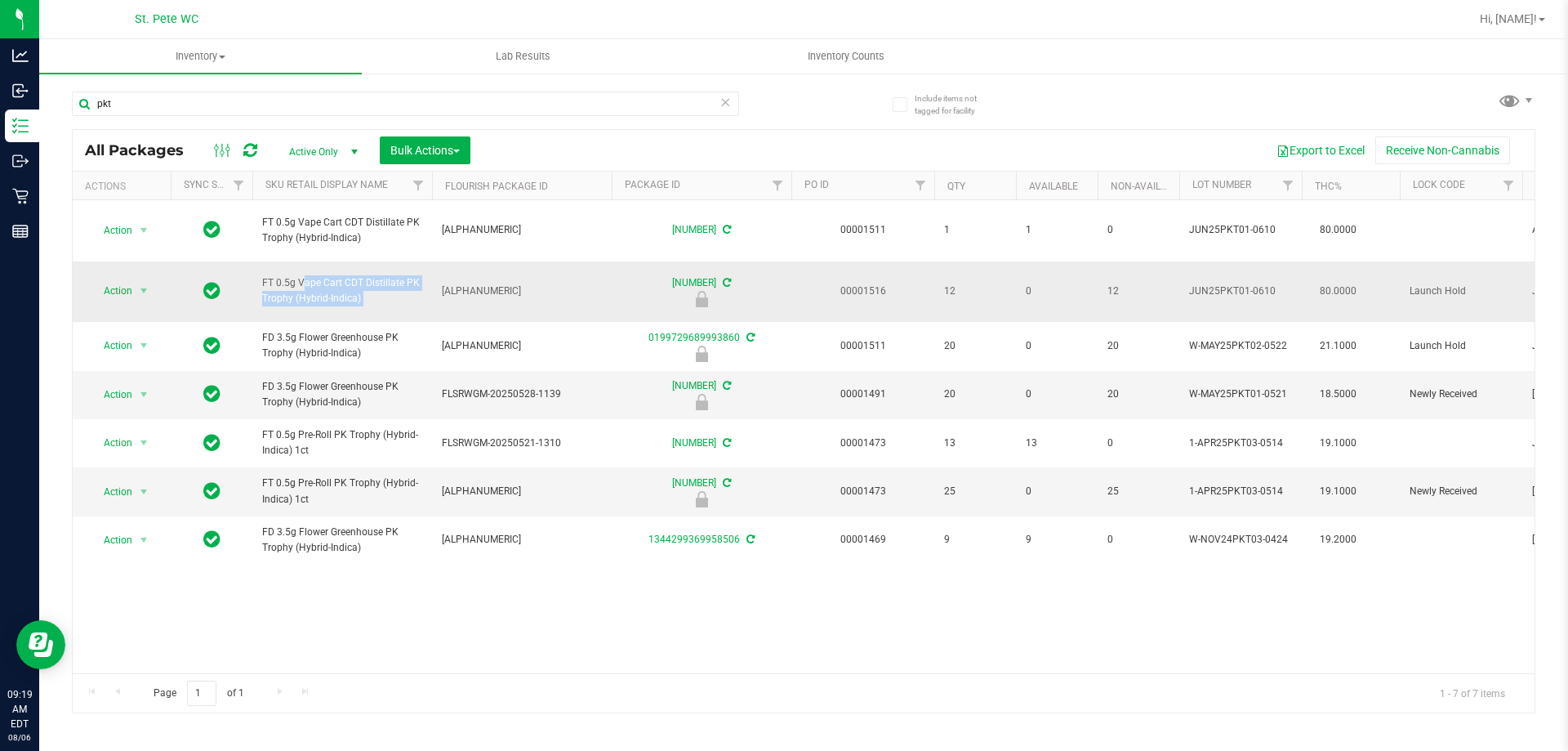 click on "FT 0.5g Vape Cart CDT Distillate PK Trophy (Hybrid-Indica)" at bounding box center [342, 291] 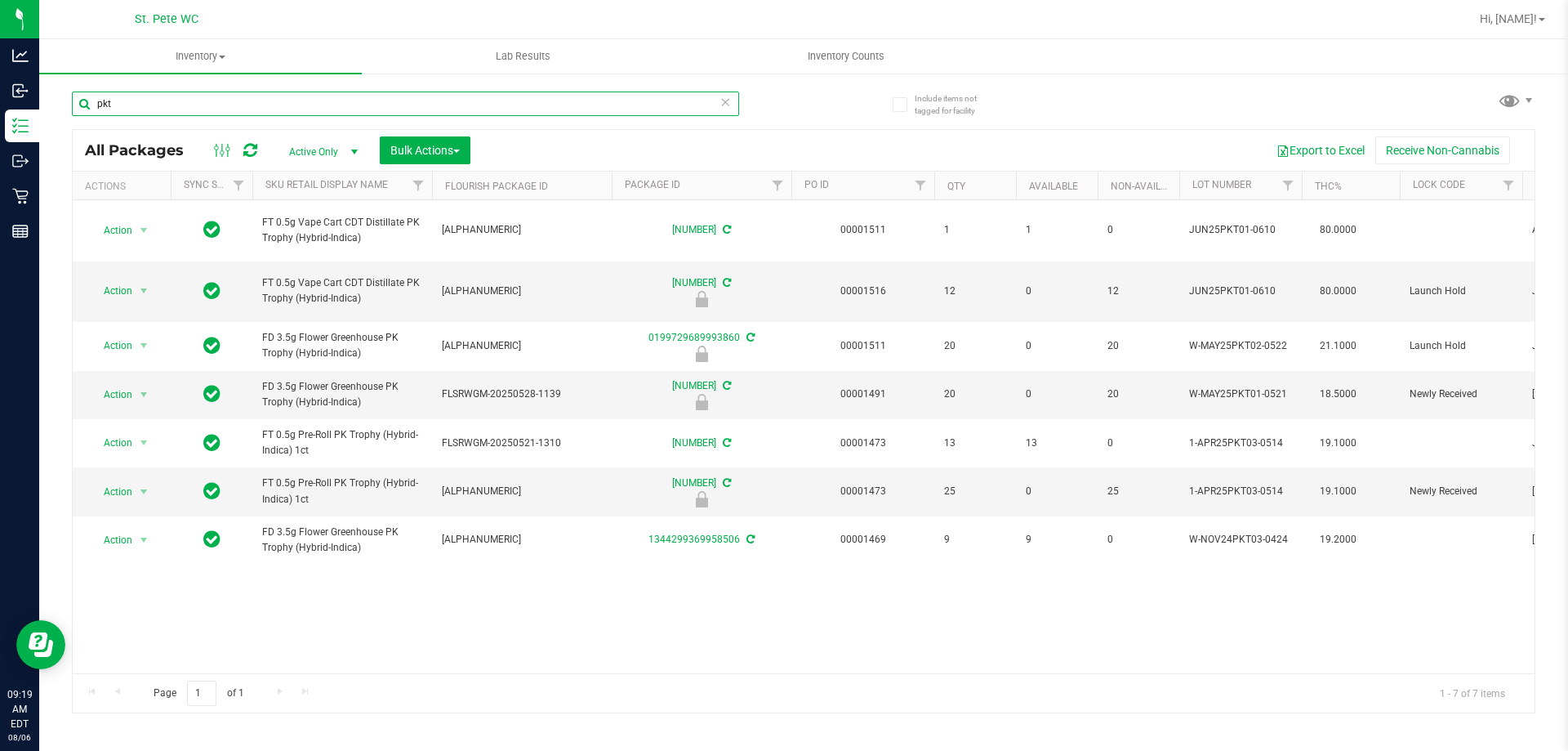 drag, startPoint x: 351, startPoint y: 101, endPoint x: 84, endPoint y: 104, distance: 267.01685 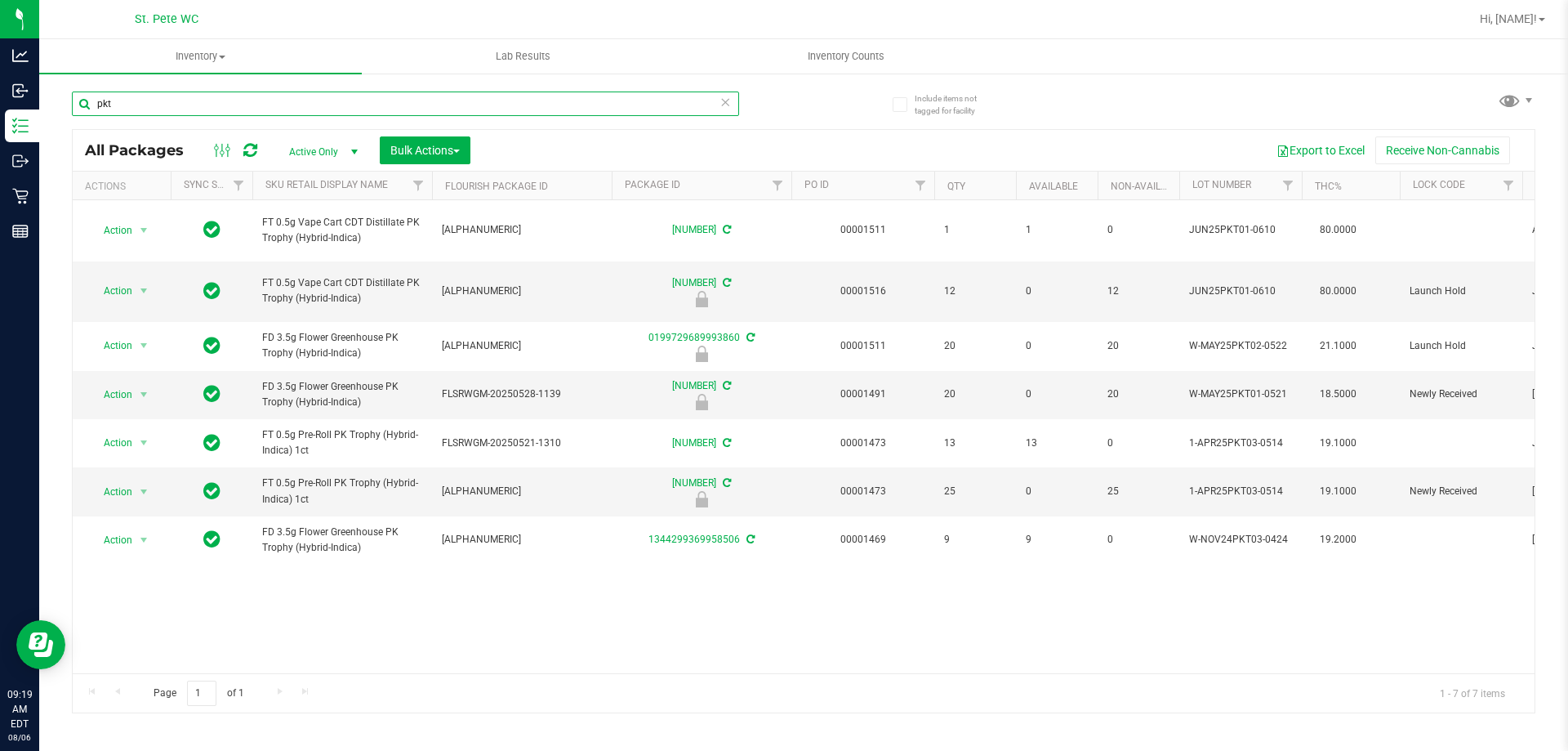 paste on "FT 0.5g Vape Cart CDT Distillate PK Trophy (Hybrid-Indica)" 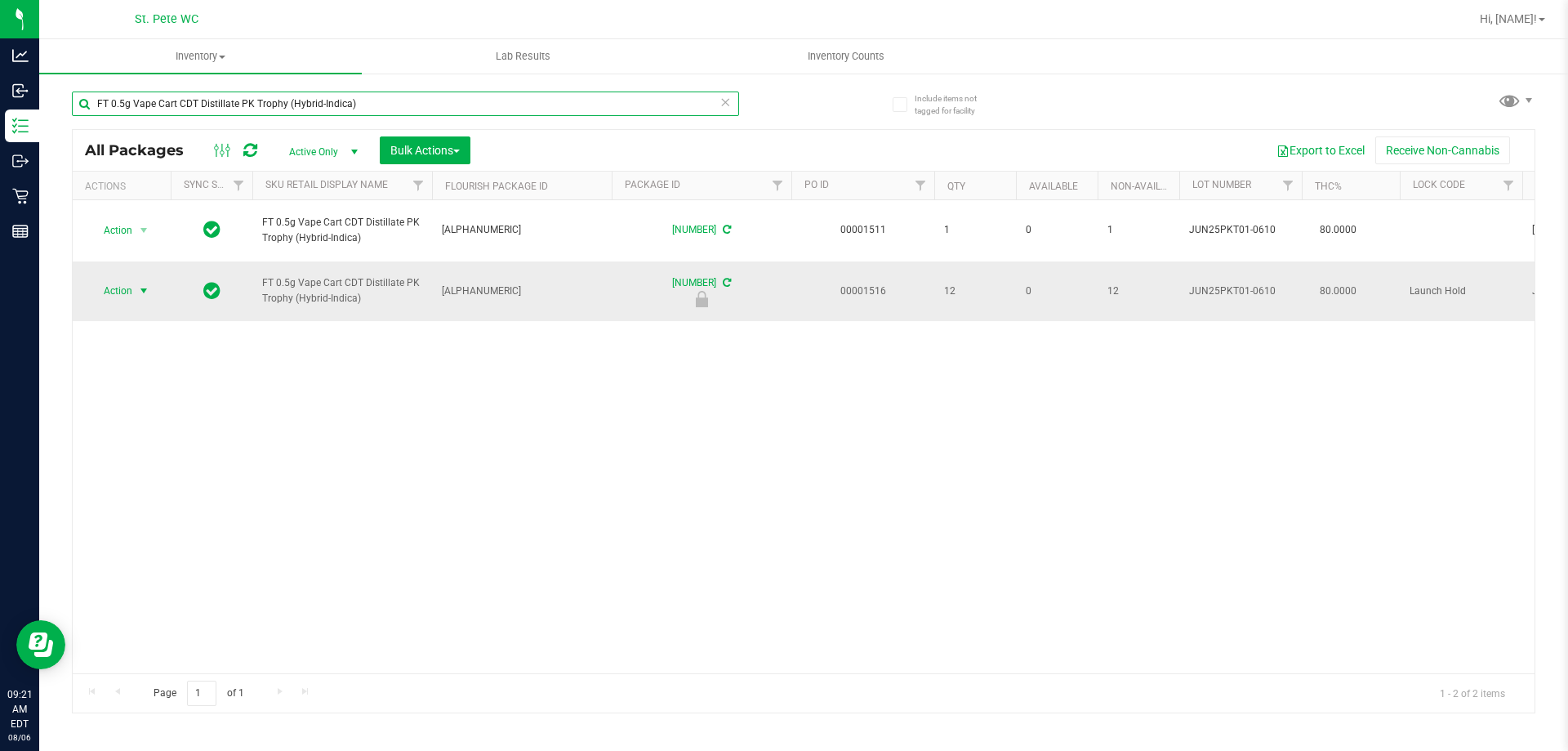 type on "FT 0.5g Vape Cart CDT Distillate PK Trophy (Hybrid-Indica)" 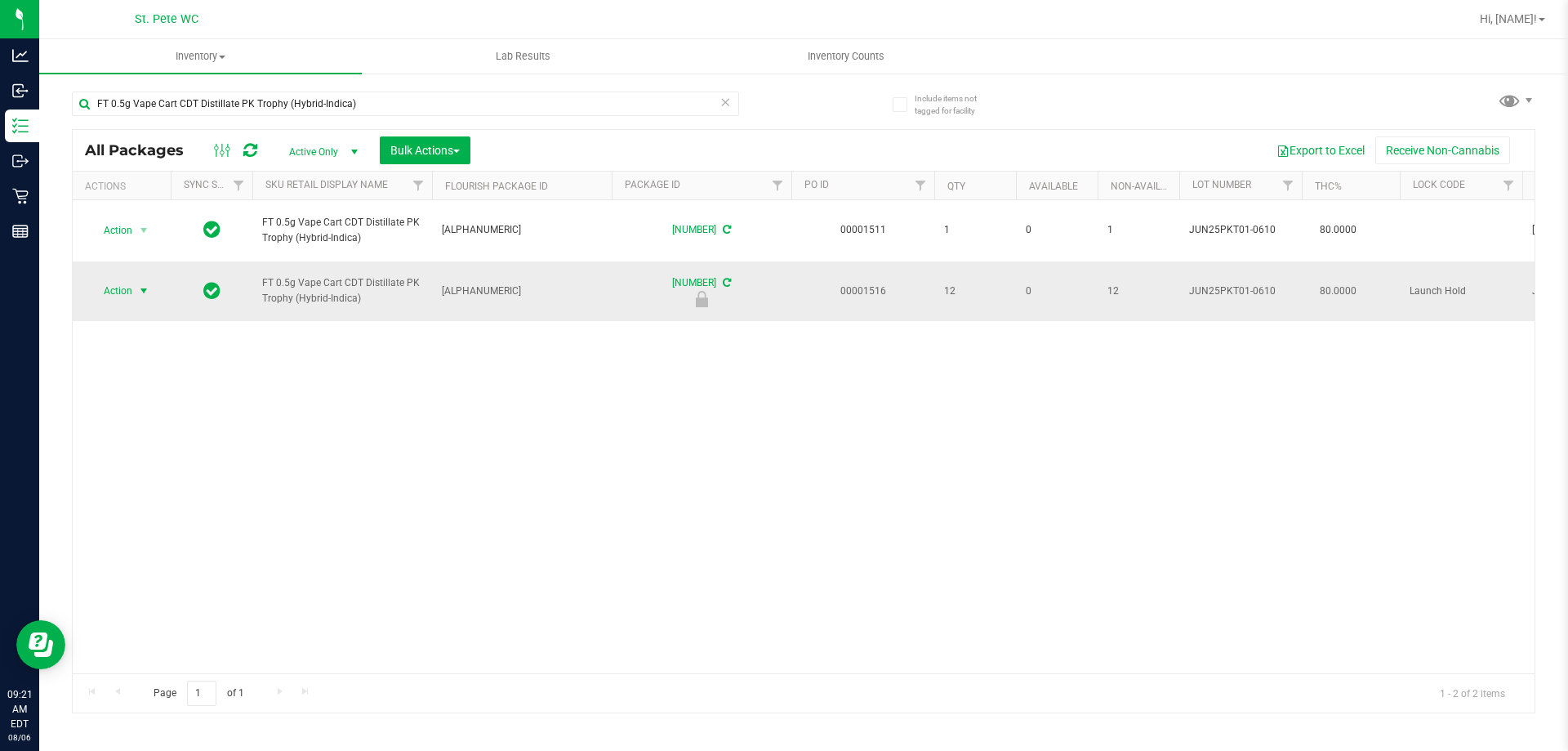 click at bounding box center (144, 291) 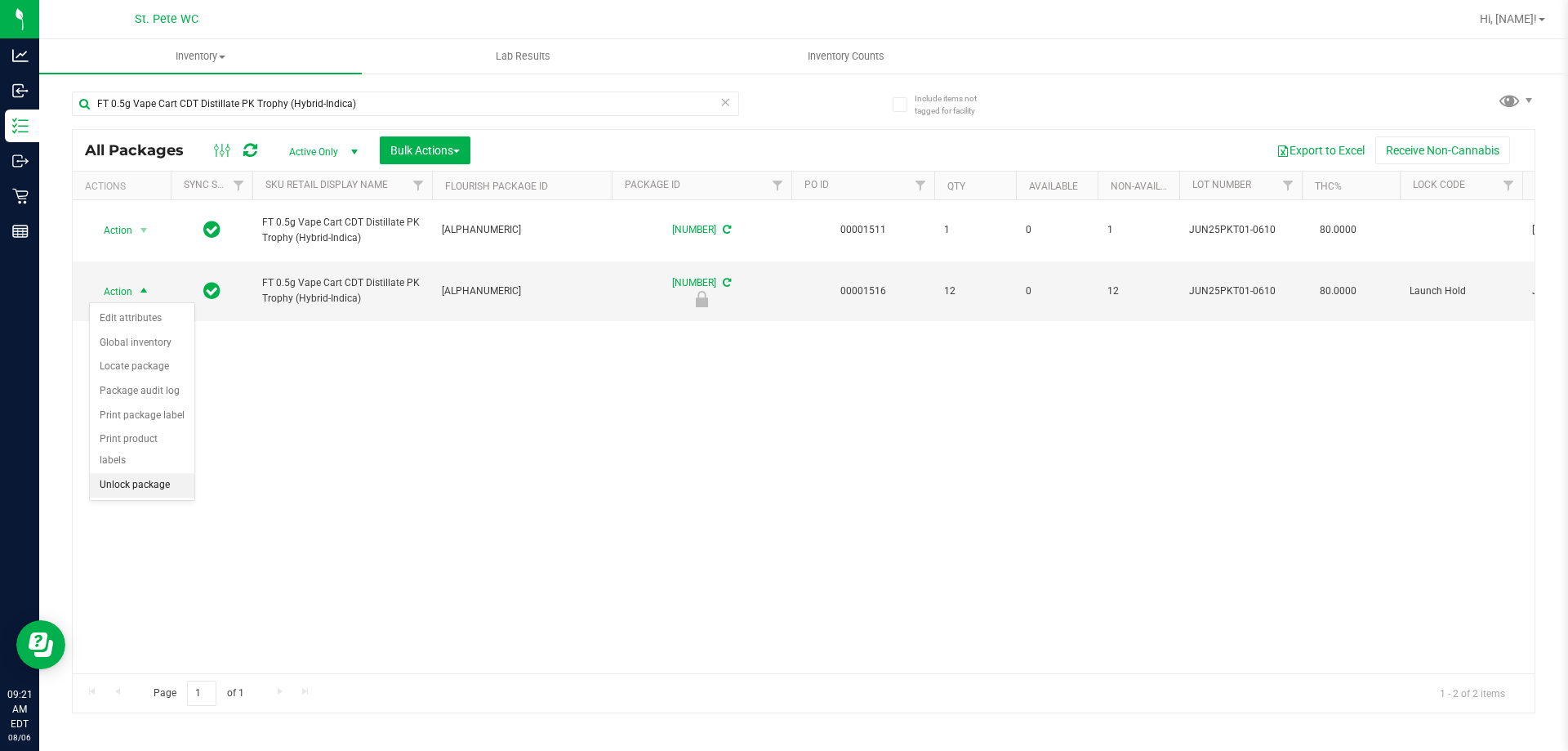 click on "Unlock package" at bounding box center (142, 485) 